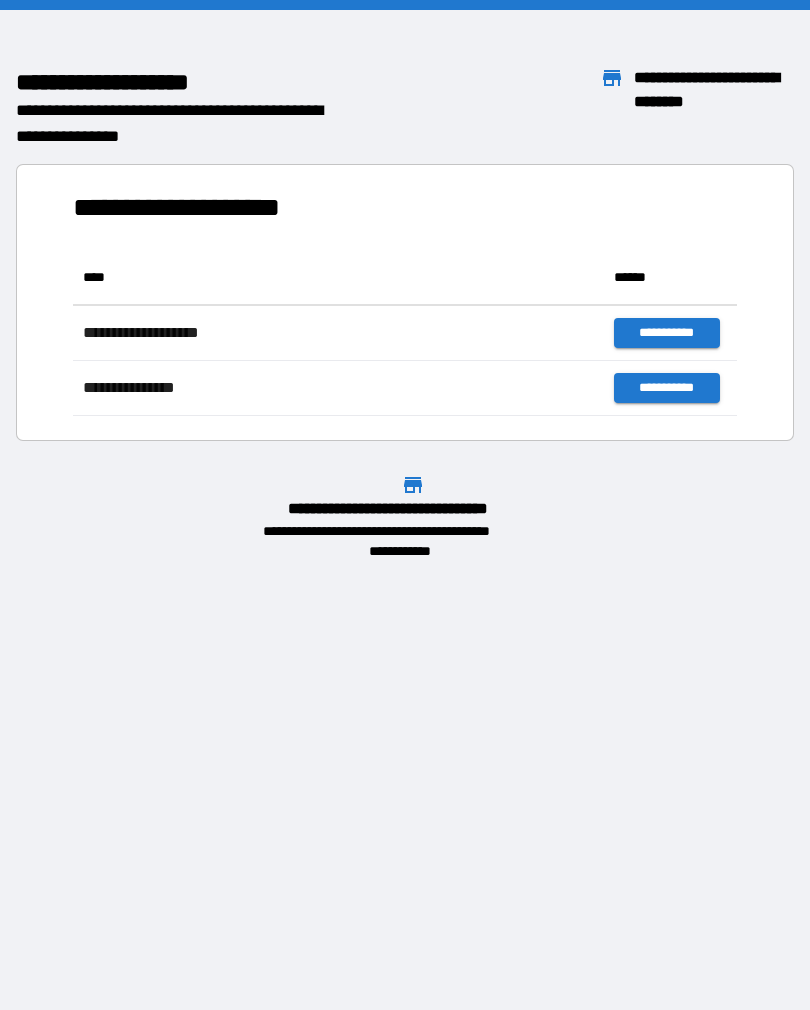 scroll, scrollTop: 0, scrollLeft: 0, axis: both 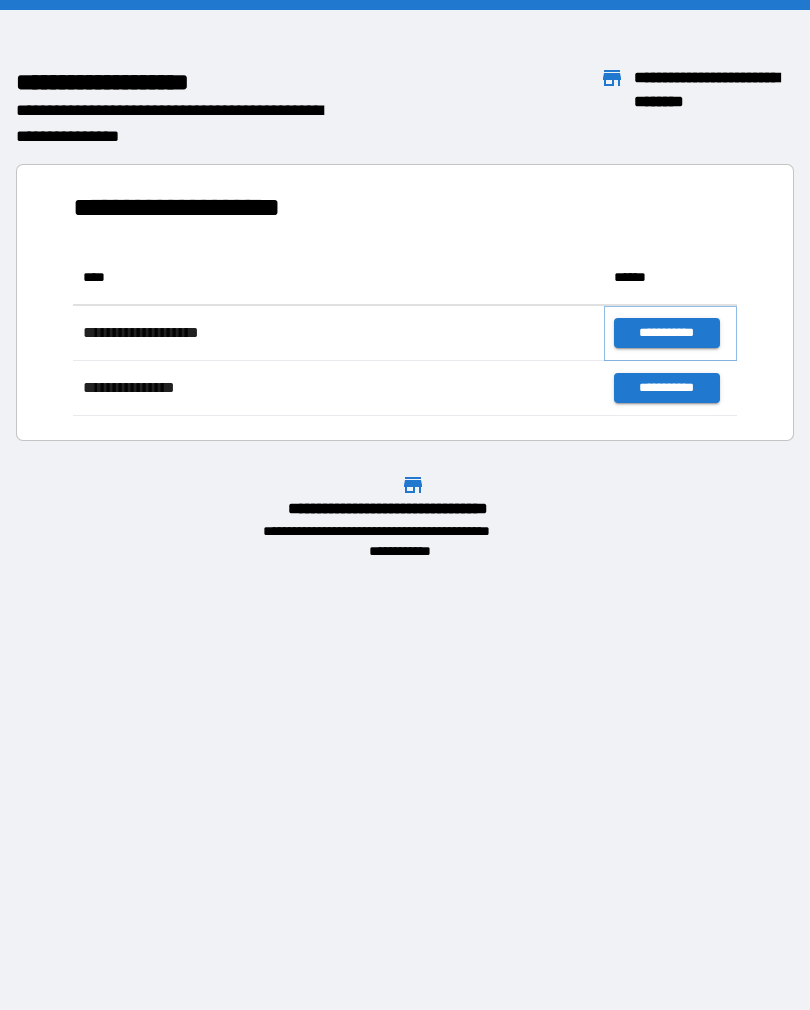 click on "**********" at bounding box center [666, 333] 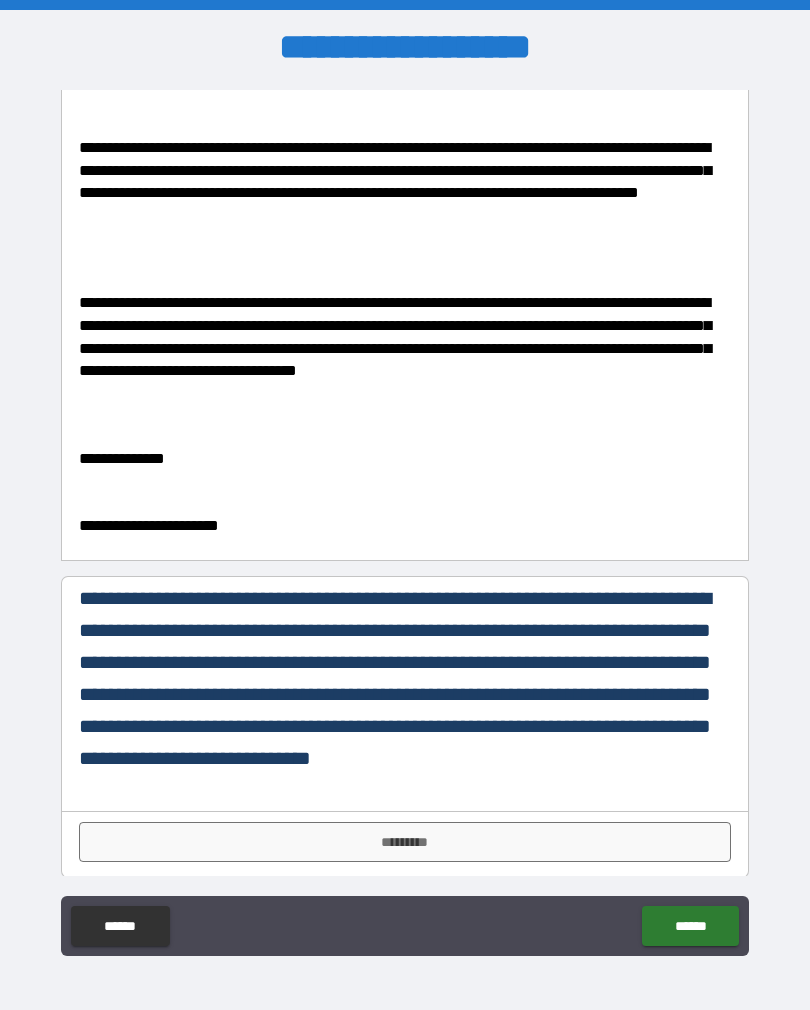 scroll, scrollTop: 249, scrollLeft: 0, axis: vertical 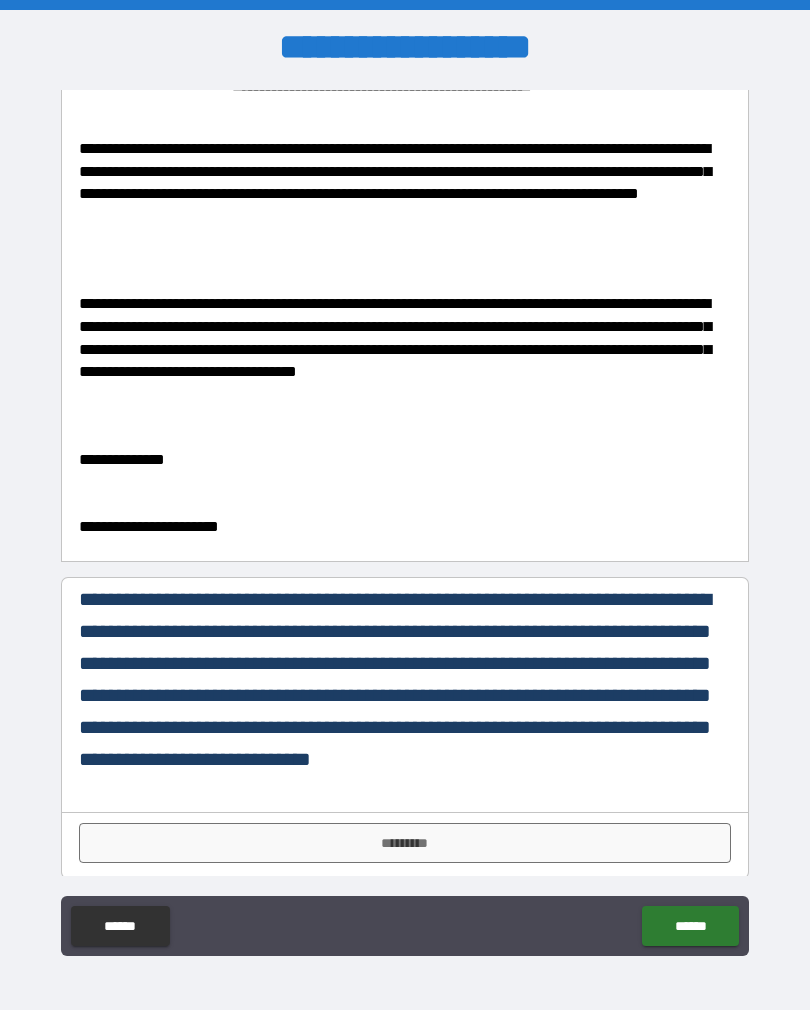 click on "*********" at bounding box center [405, 843] 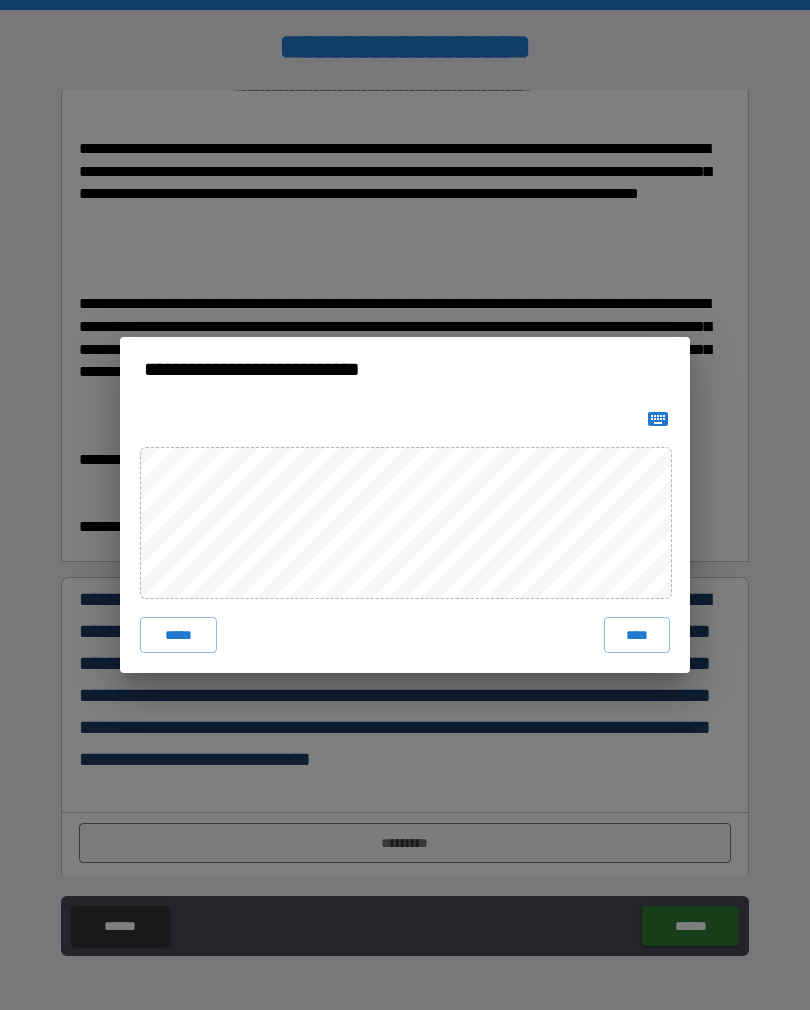 click 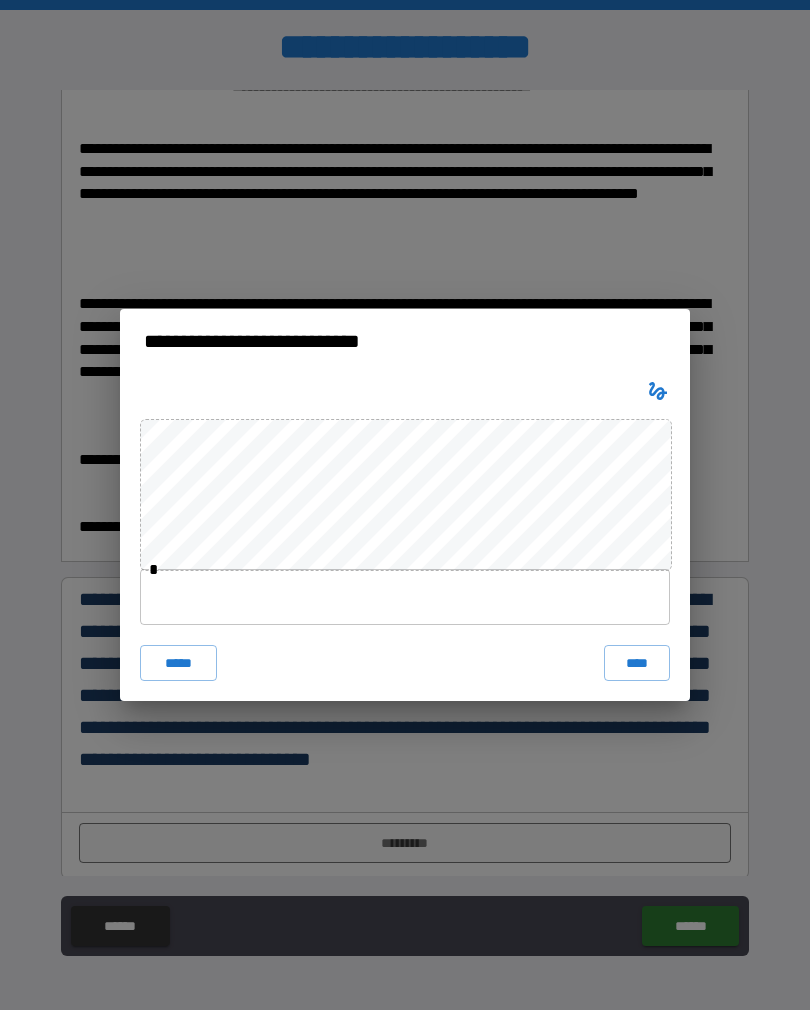 click 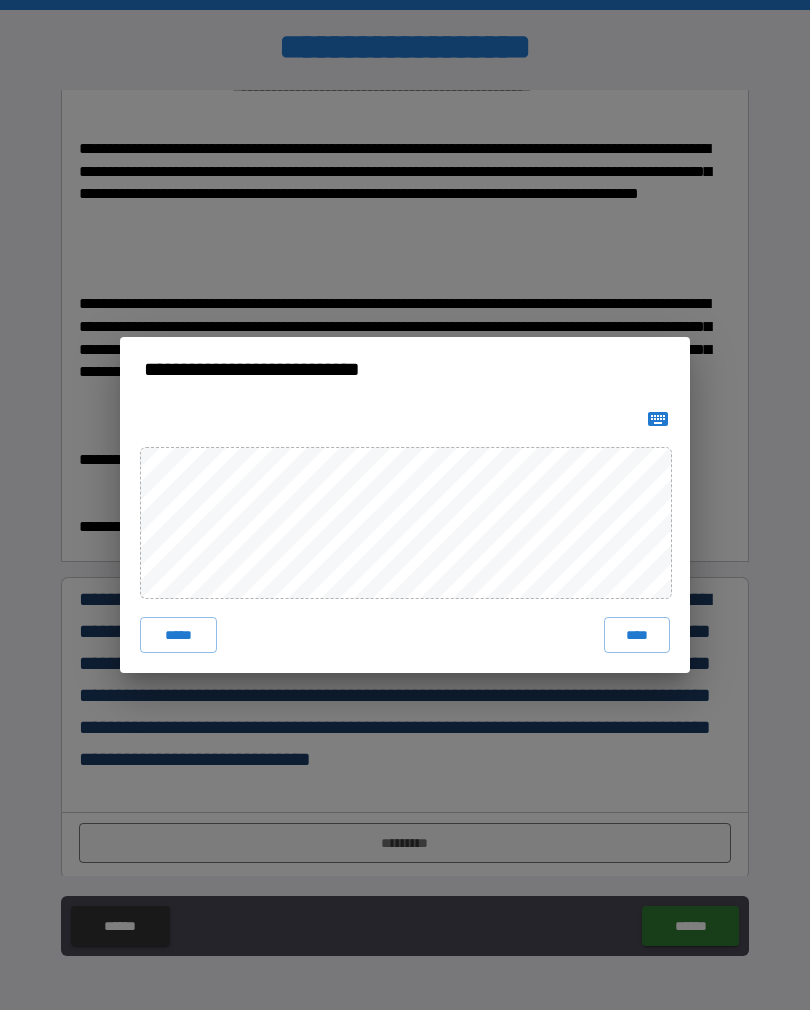 click on "****" at bounding box center [637, 635] 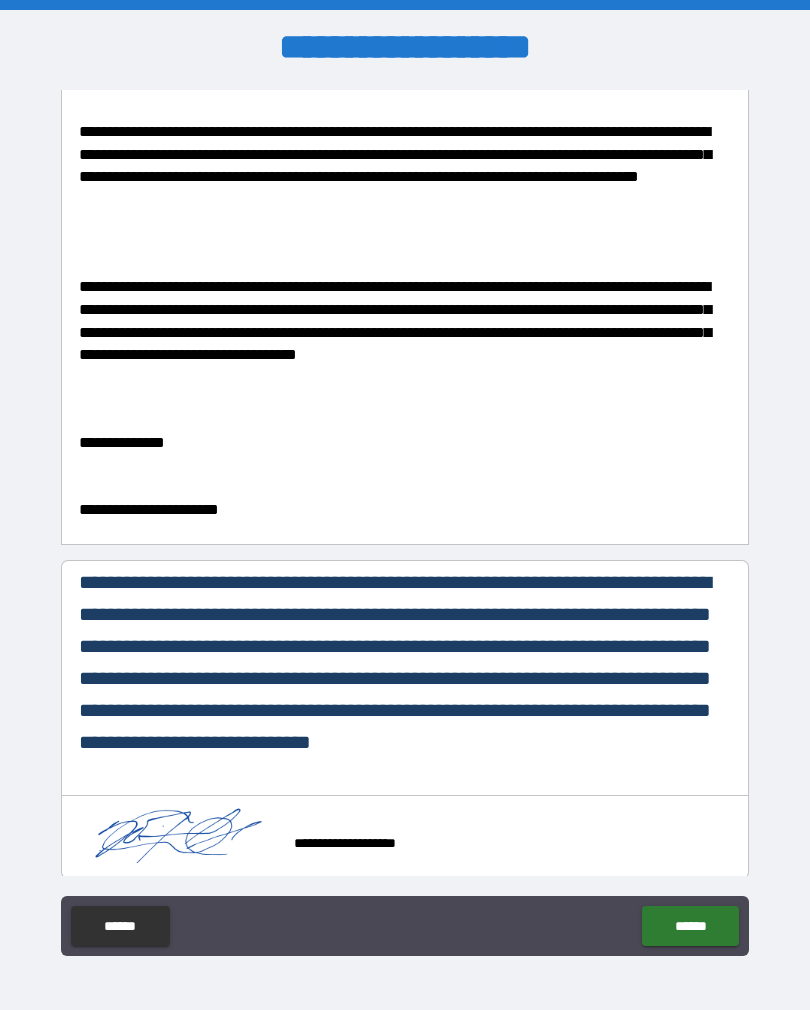 scroll, scrollTop: 266, scrollLeft: 0, axis: vertical 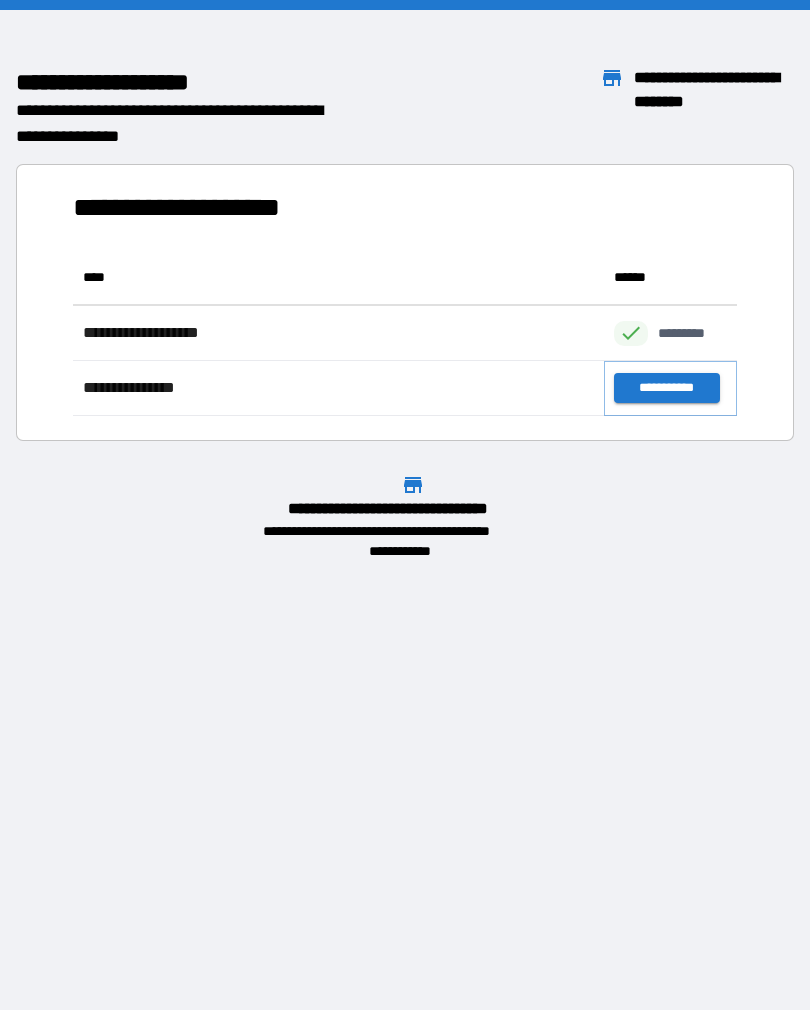 click on "**********" at bounding box center (666, 388) 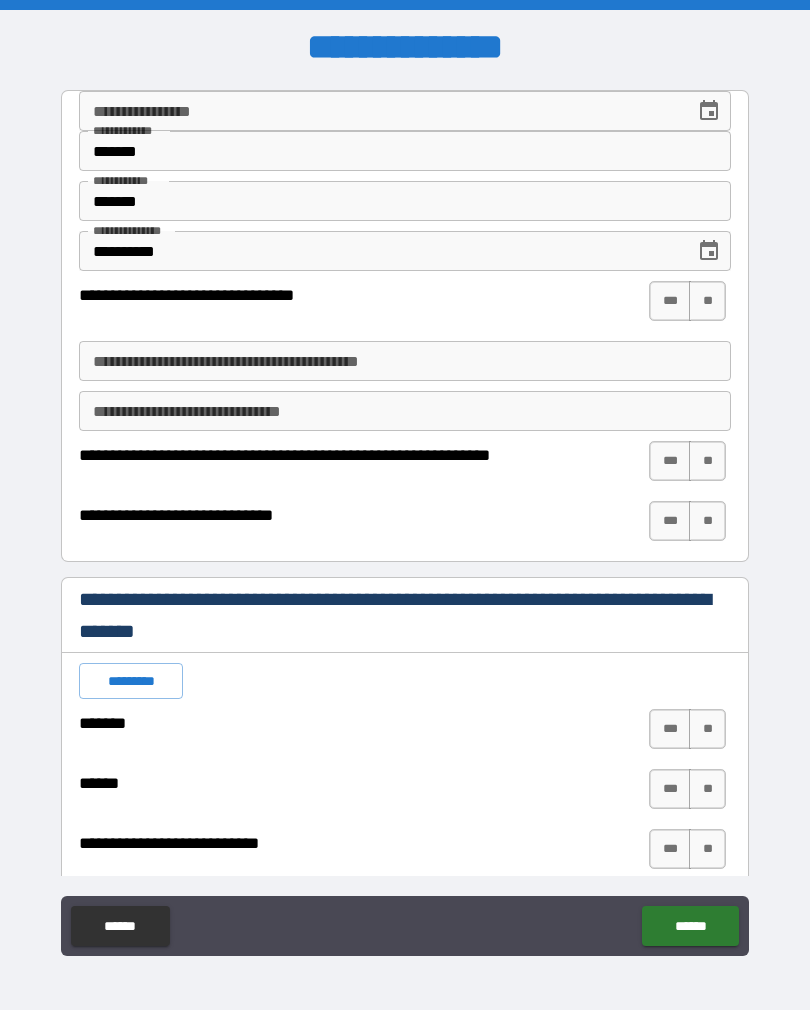 click on "***" at bounding box center (670, 301) 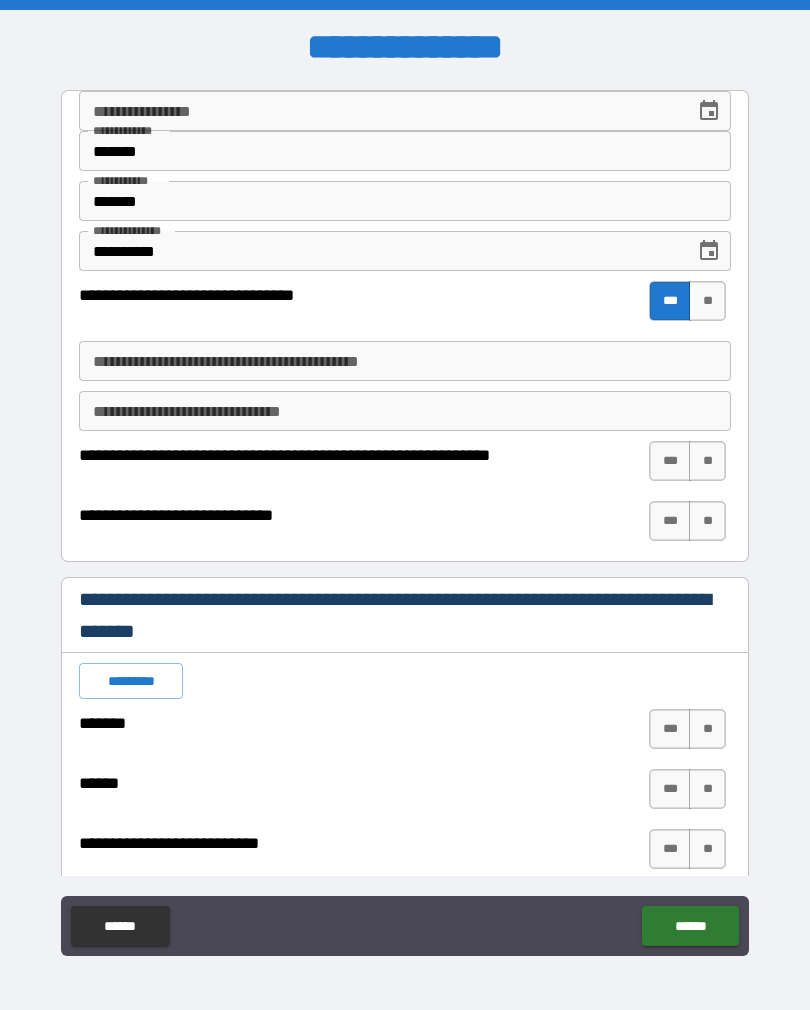 click on "**" at bounding box center [707, 461] 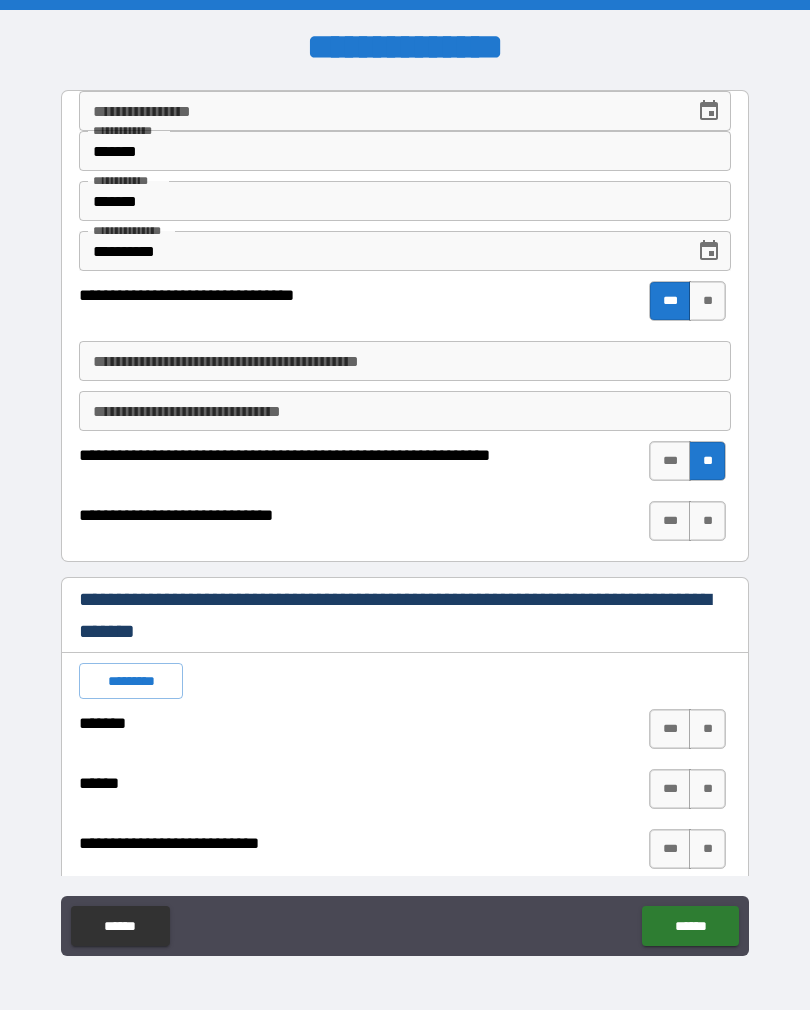 click on "**" at bounding box center [707, 521] 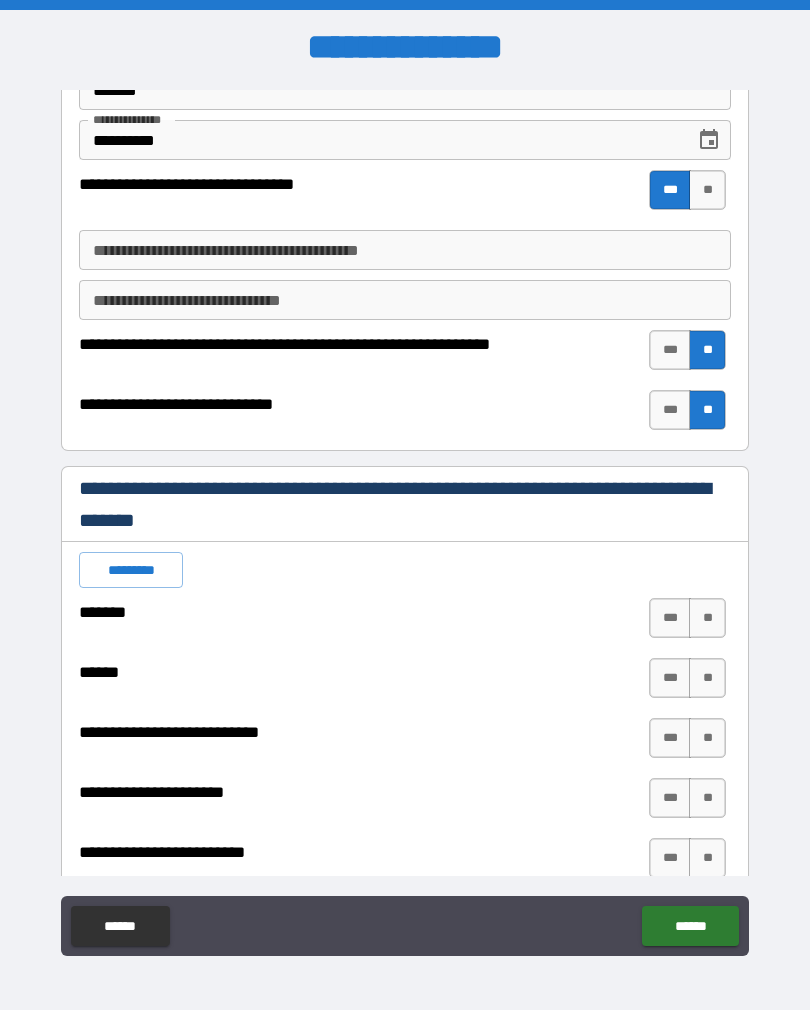scroll, scrollTop: 86, scrollLeft: 0, axis: vertical 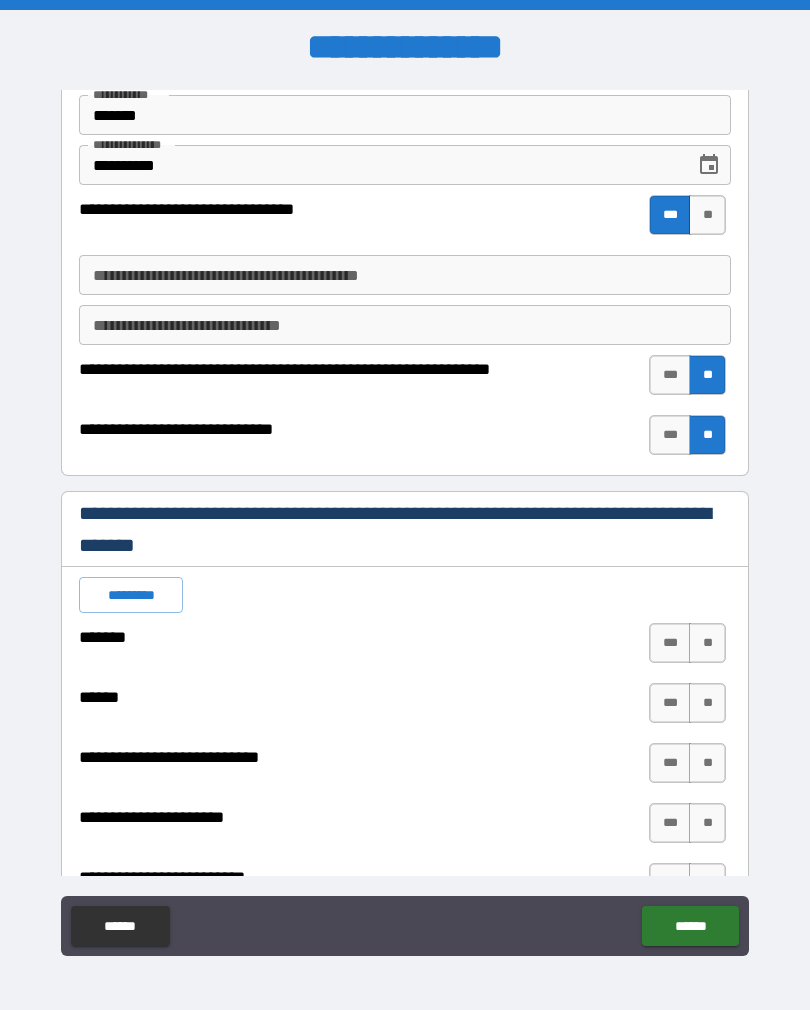 click on "*********" at bounding box center (131, 595) 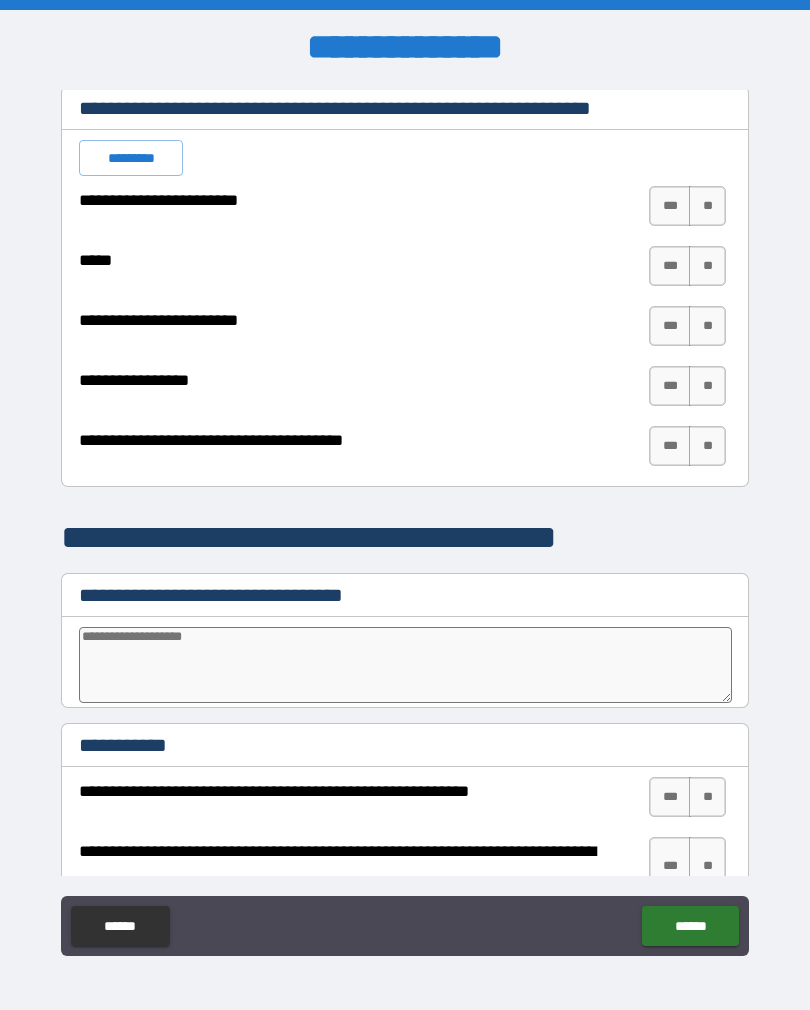 scroll, scrollTop: 3341, scrollLeft: 0, axis: vertical 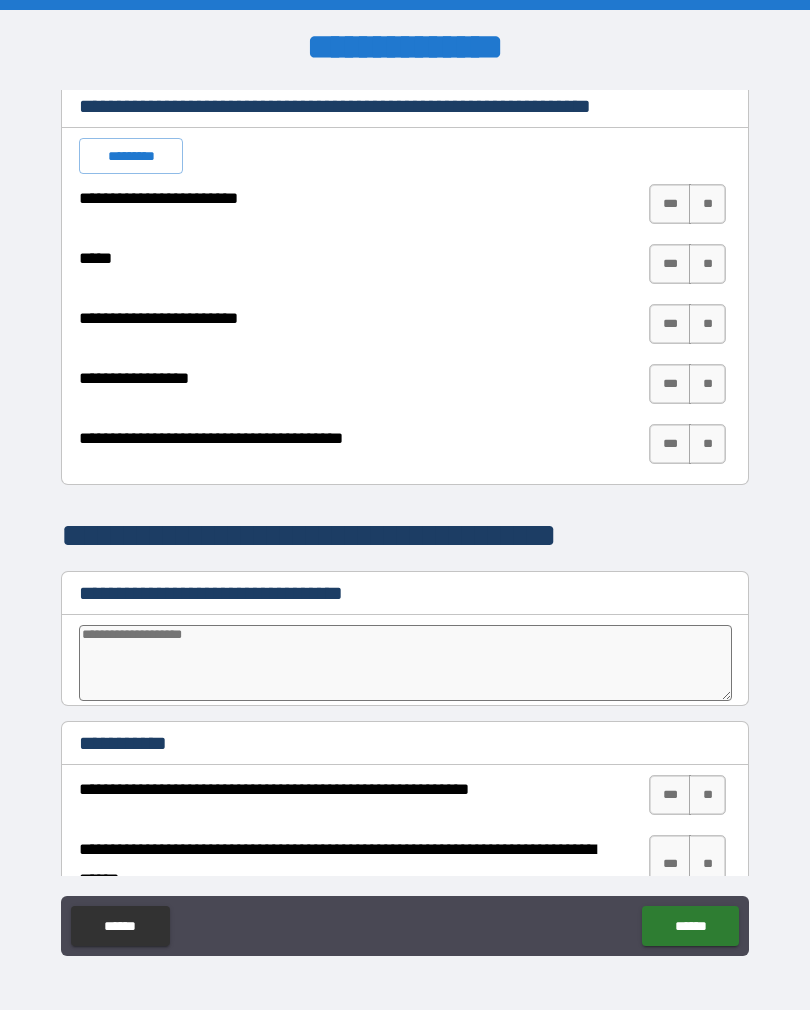click on "**" at bounding box center (707, 204) 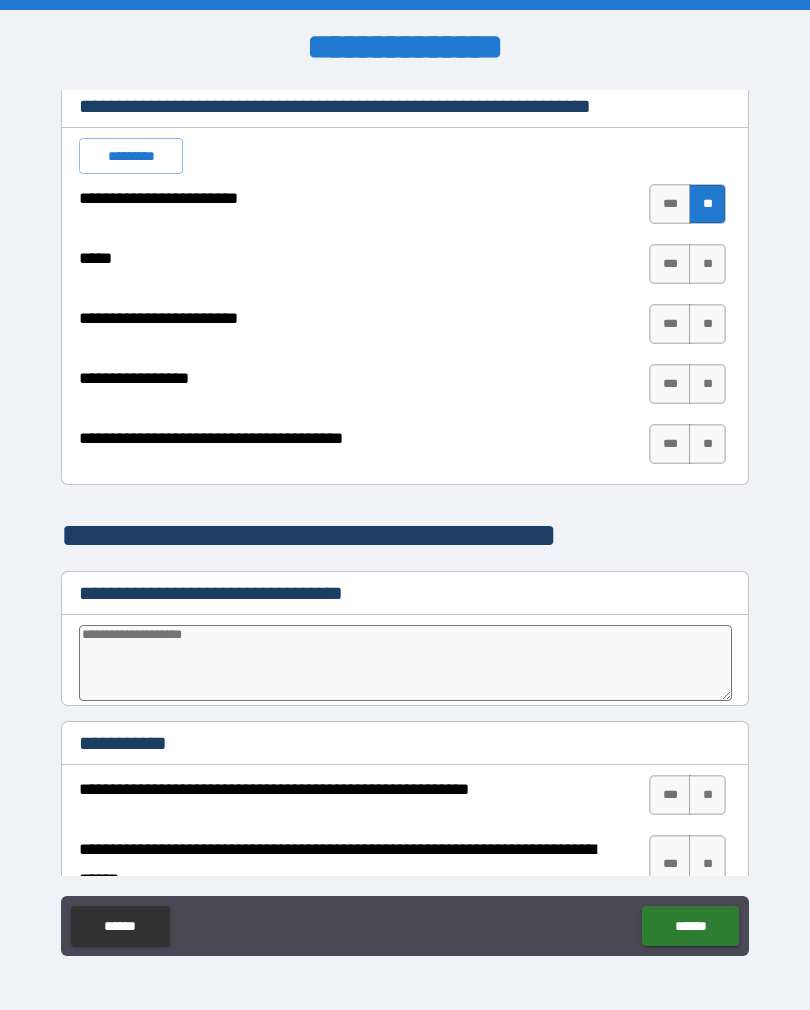 click on "**" at bounding box center [707, 264] 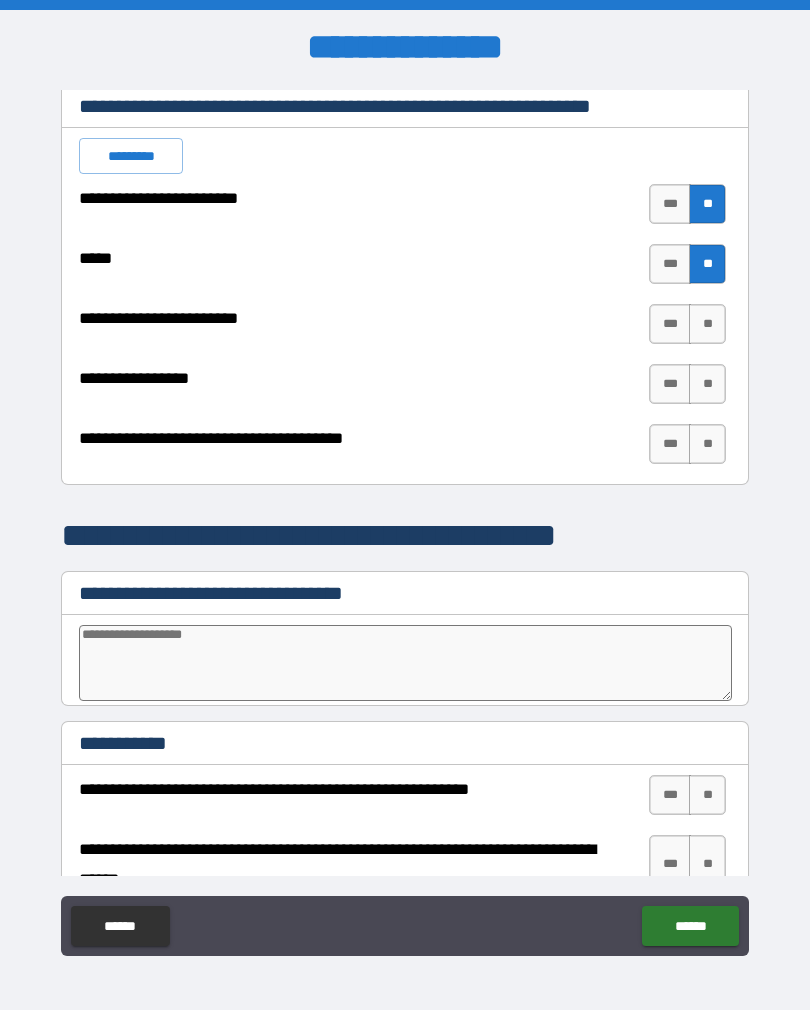 click on "***" at bounding box center (670, 324) 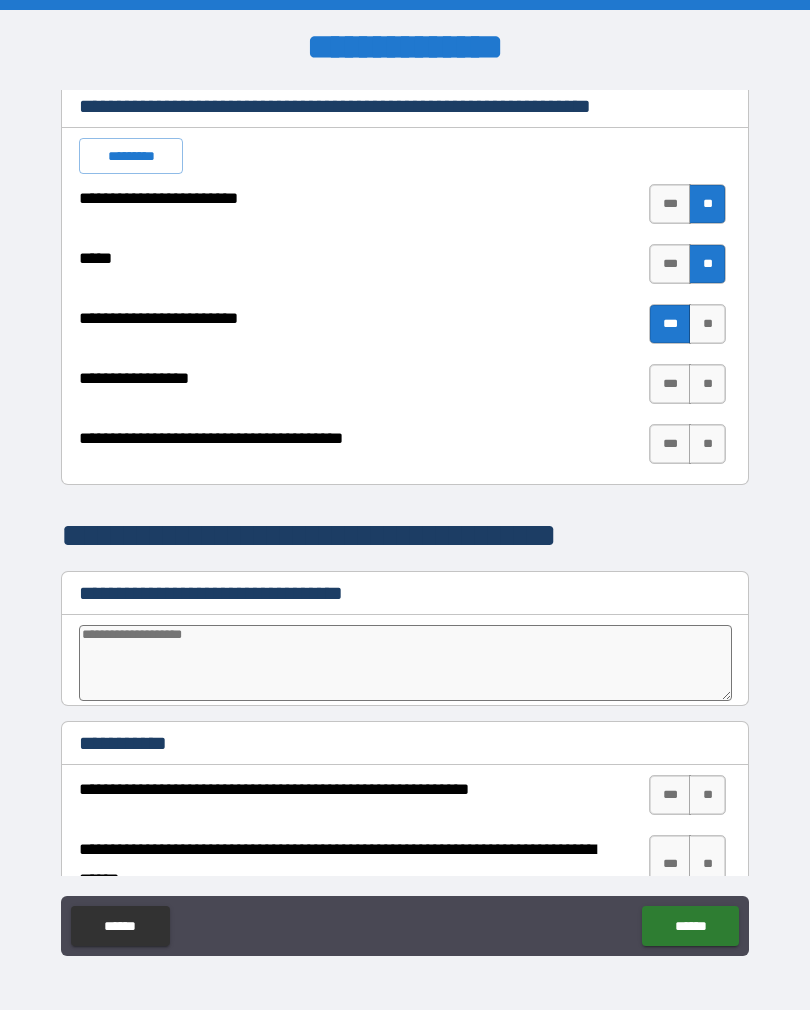 click on "**" at bounding box center [707, 384] 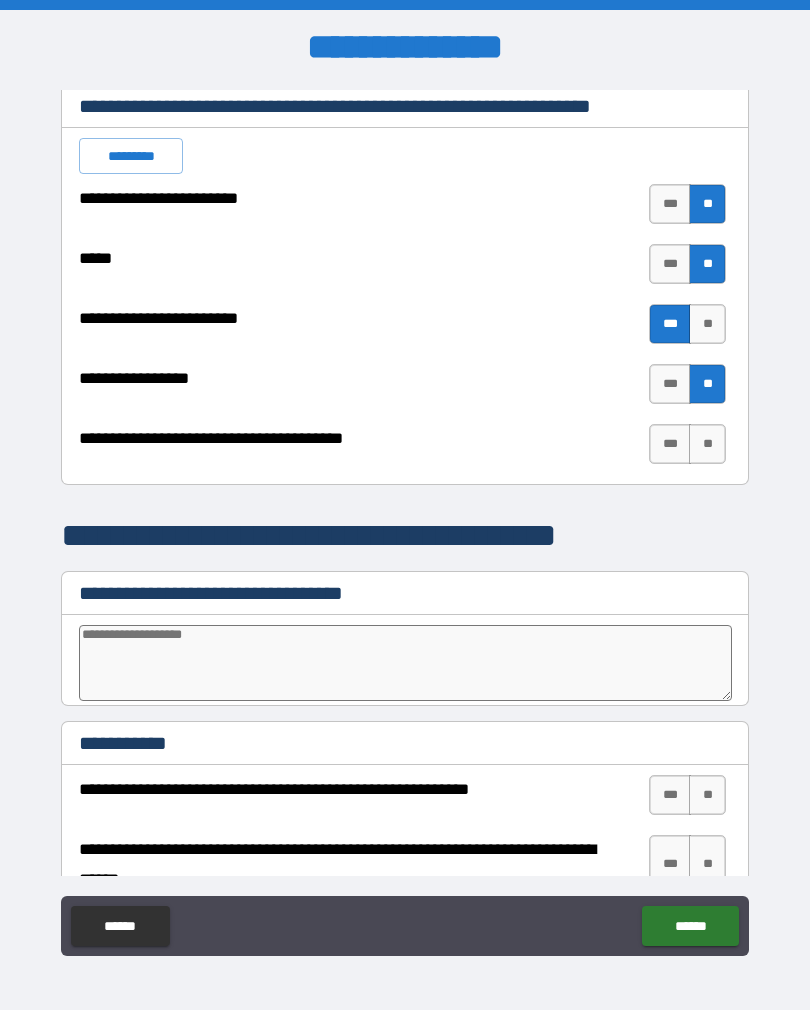 click on "**" at bounding box center [707, 444] 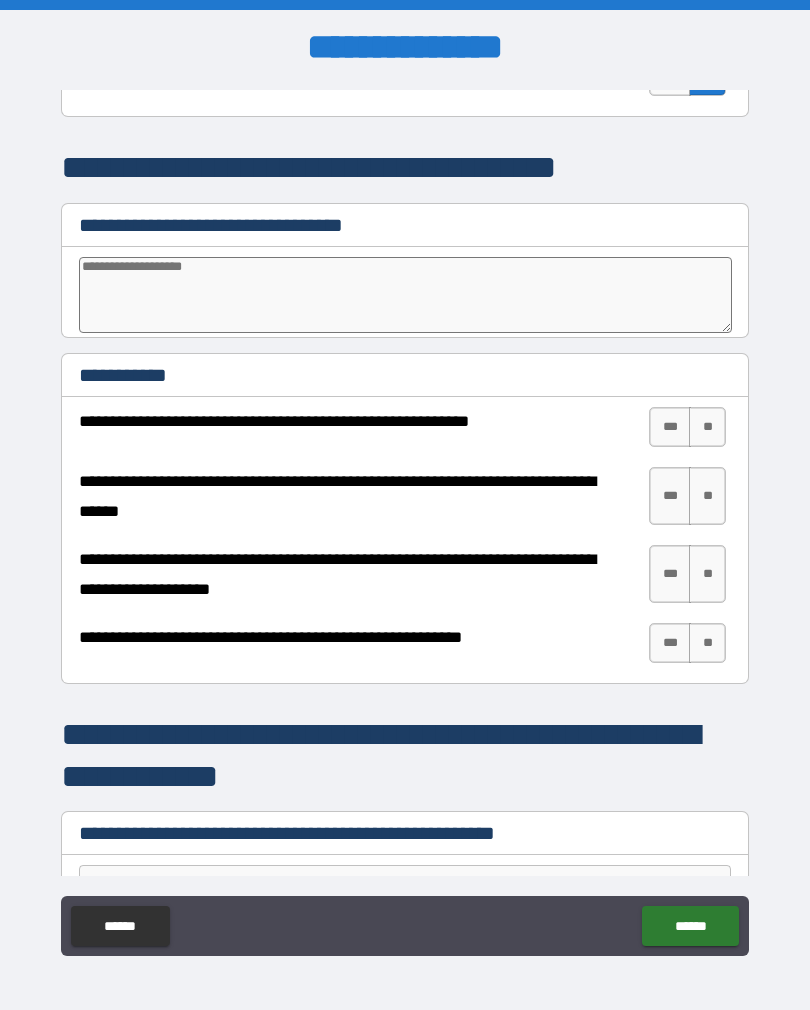 scroll, scrollTop: 3716, scrollLeft: 0, axis: vertical 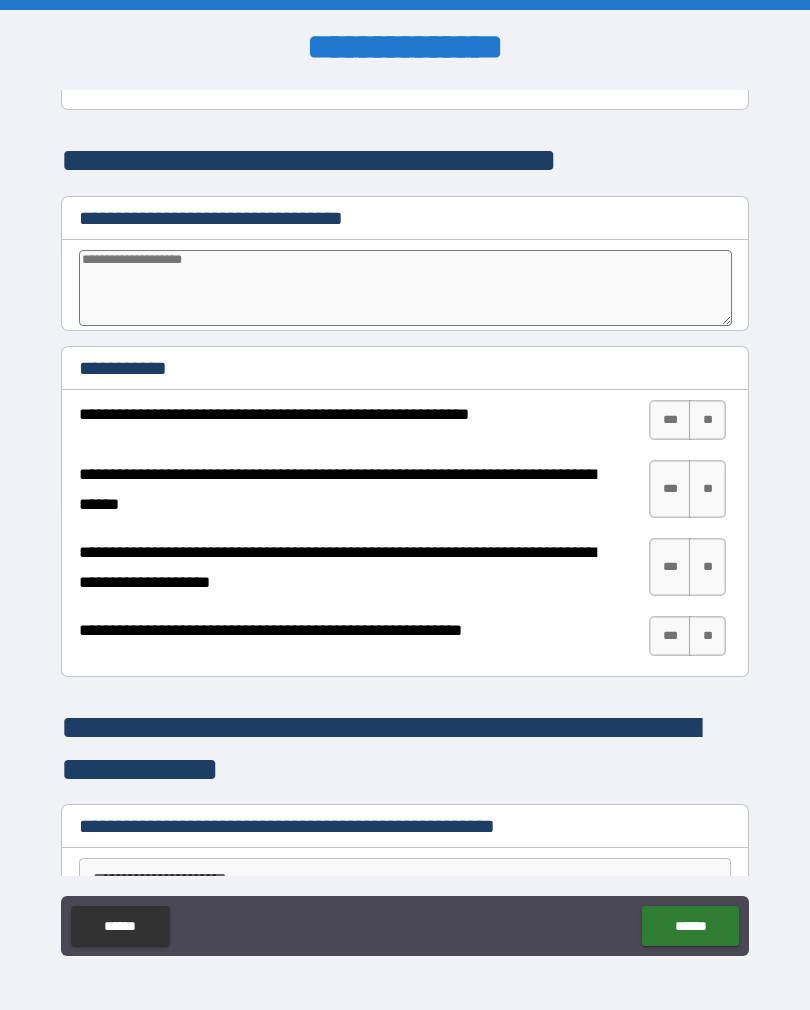 click on "**" at bounding box center (707, 420) 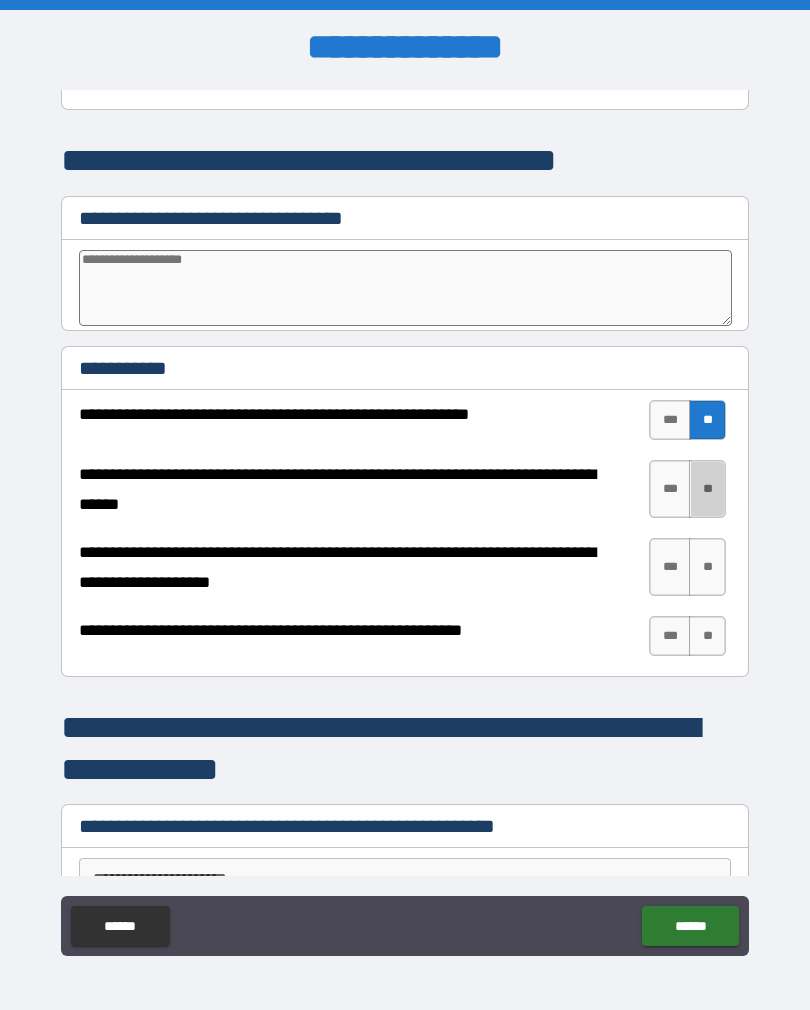 click on "**" at bounding box center (707, 489) 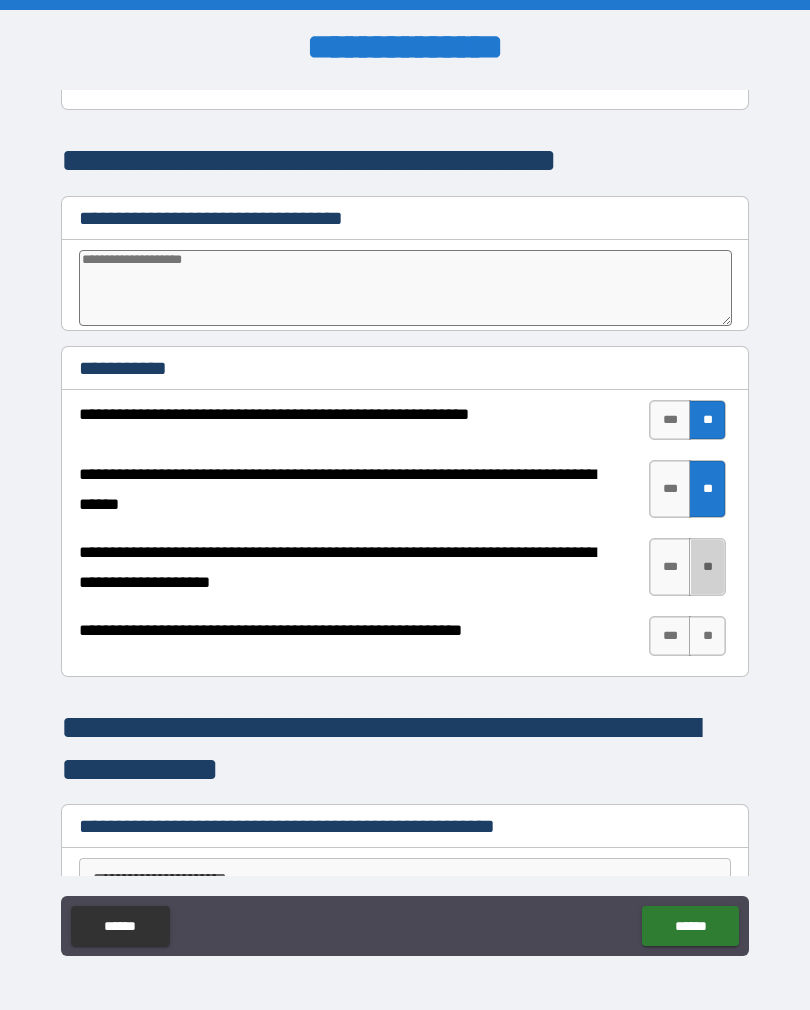 click on "**" at bounding box center (707, 567) 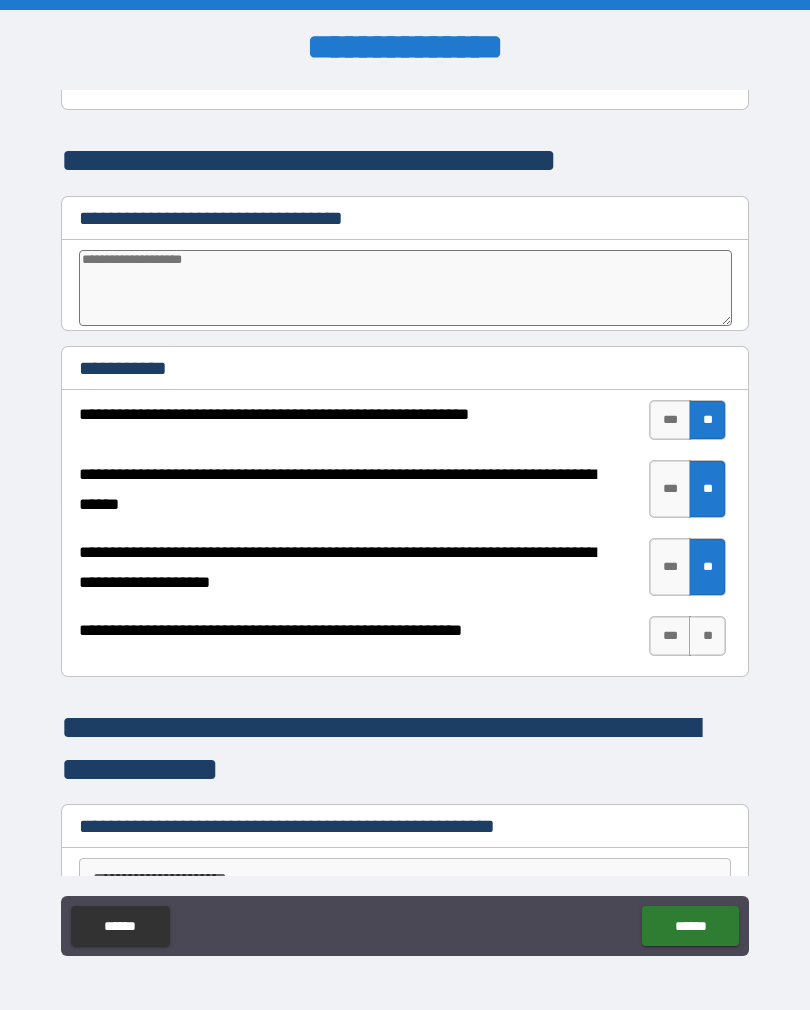 click on "**" at bounding box center (707, 636) 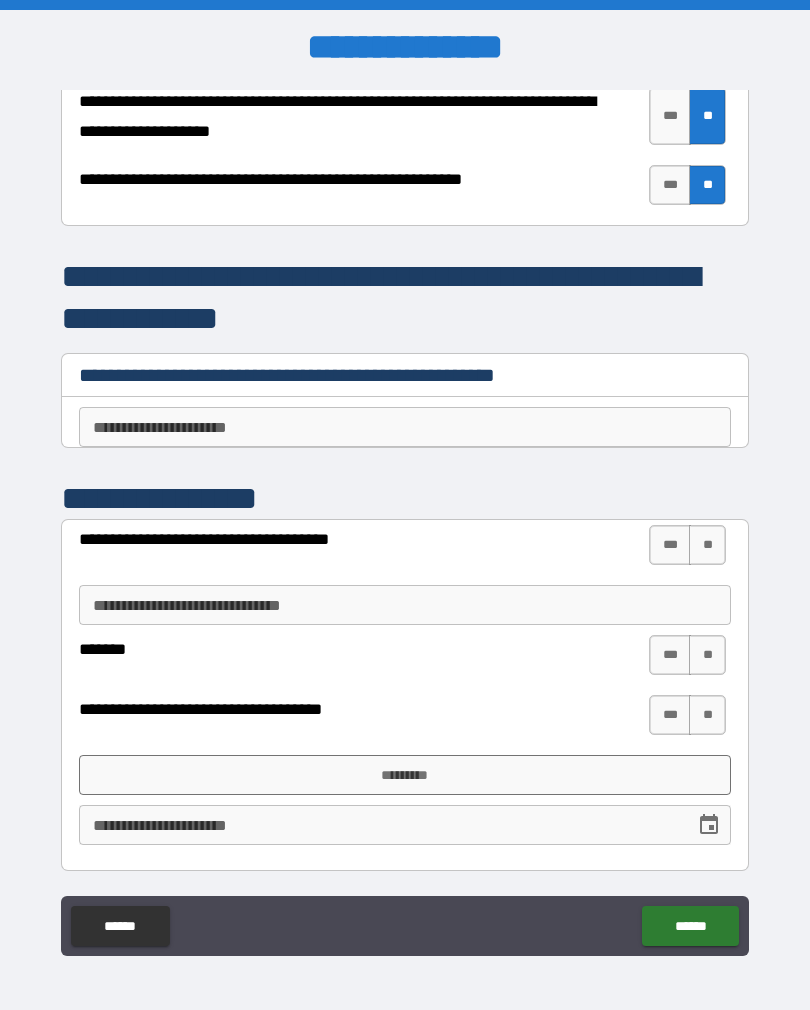 scroll, scrollTop: 4167, scrollLeft: 0, axis: vertical 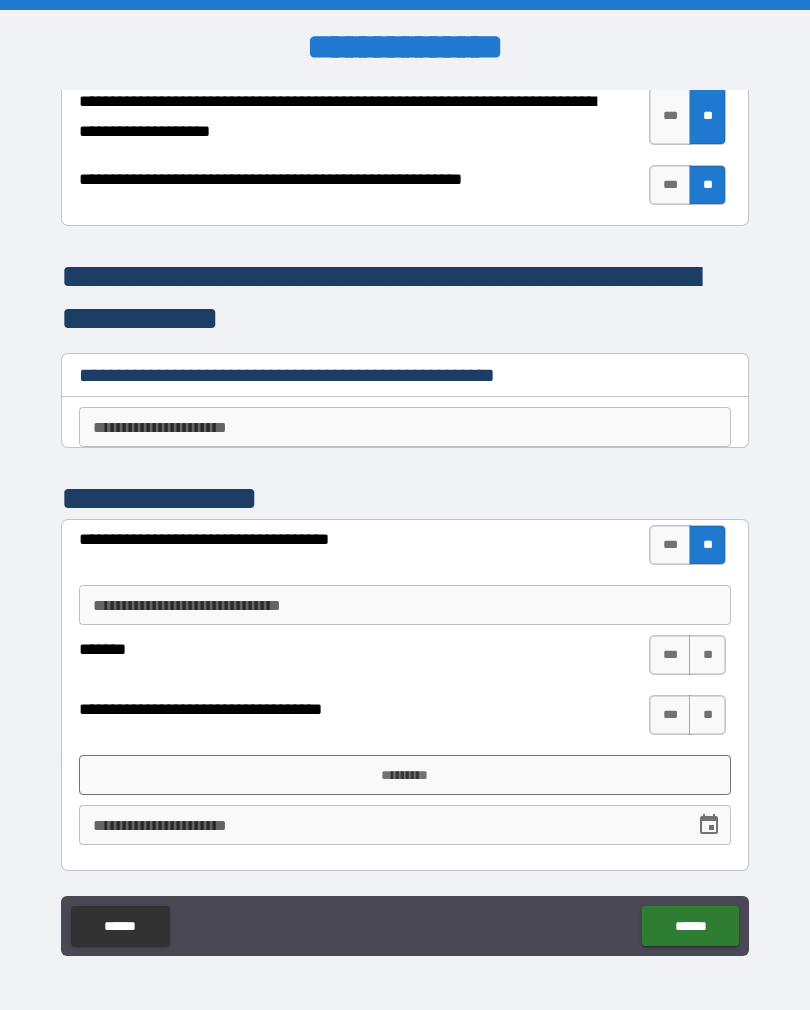 click on "**" at bounding box center [707, 655] 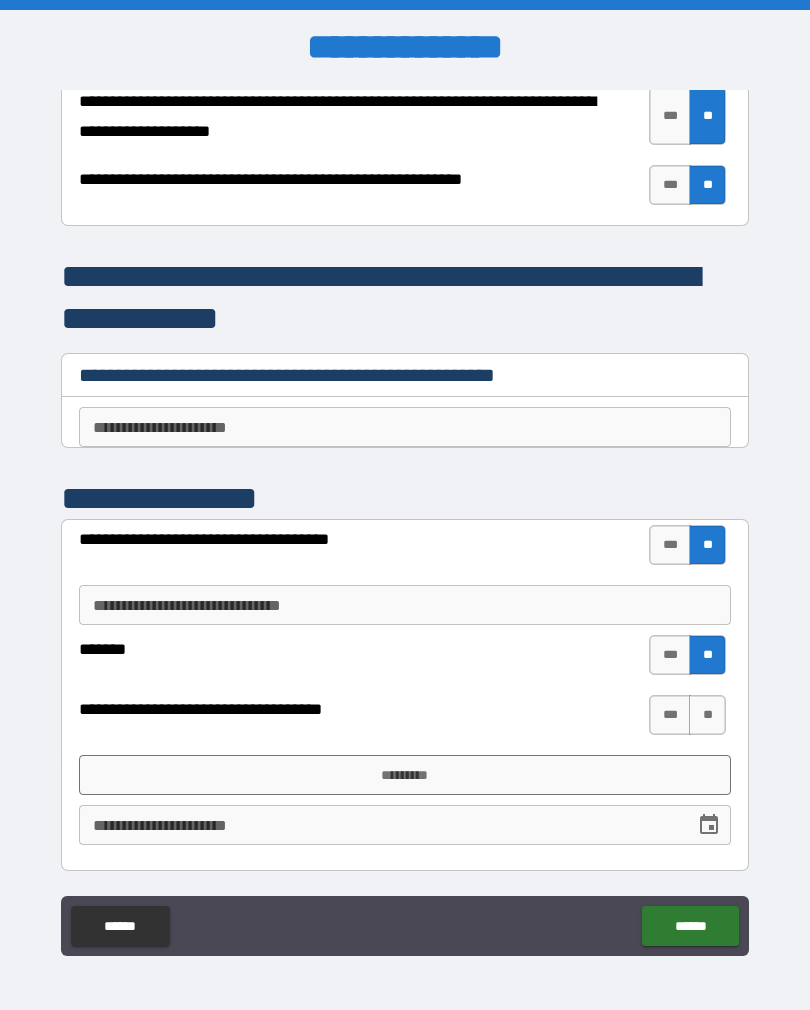 click on "**" at bounding box center [707, 715] 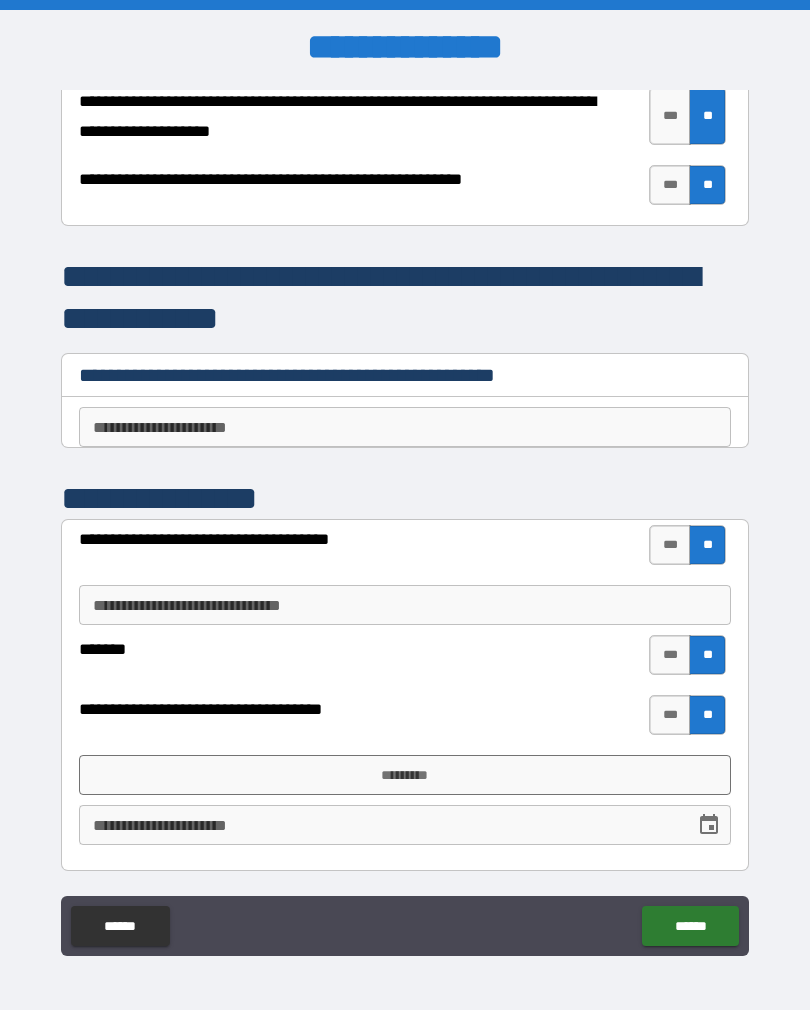 click on "*********" at bounding box center (405, 775) 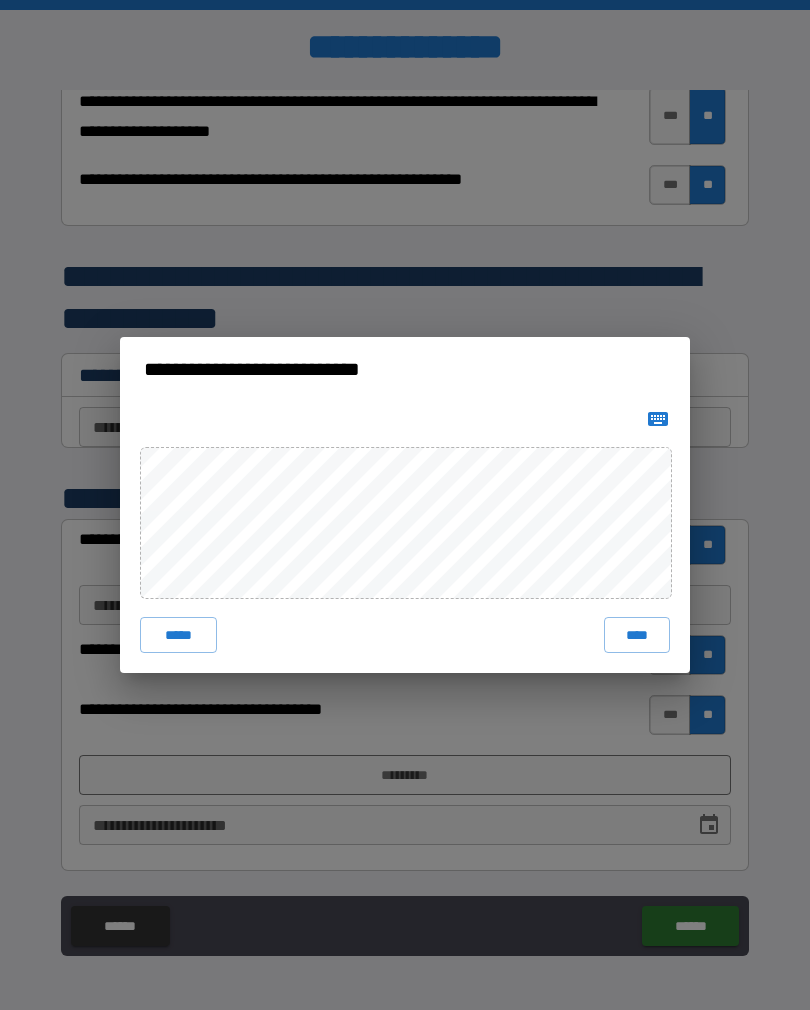 click on "****" at bounding box center [637, 635] 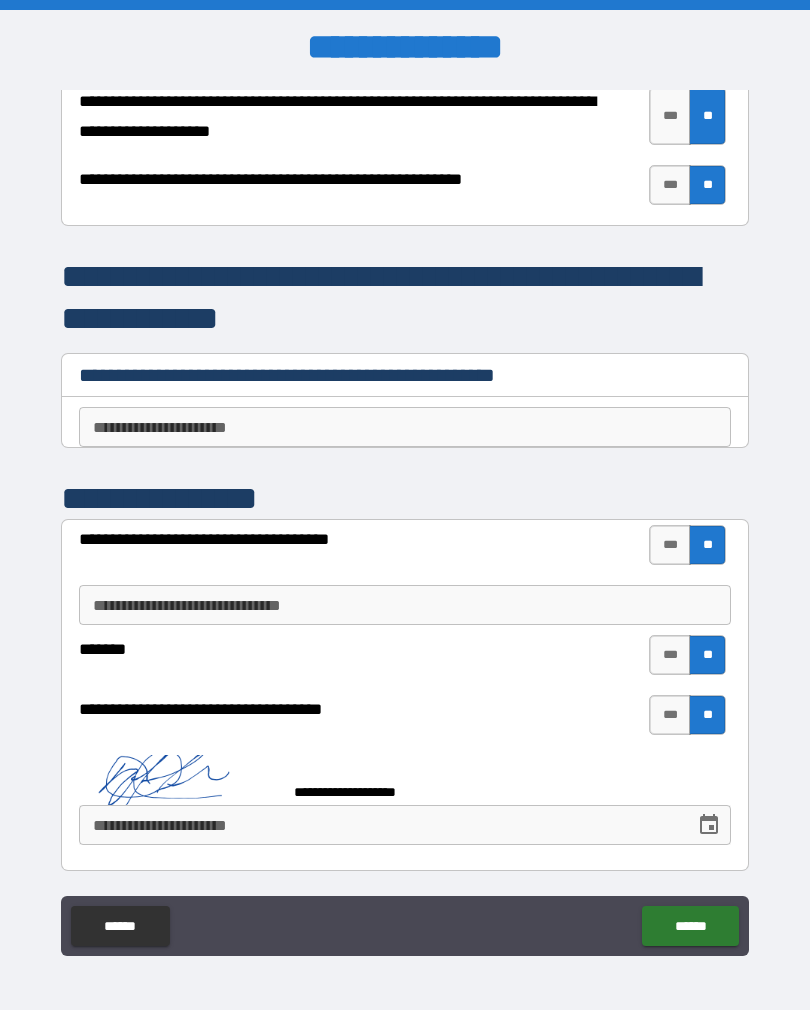 scroll, scrollTop: 4157, scrollLeft: 0, axis: vertical 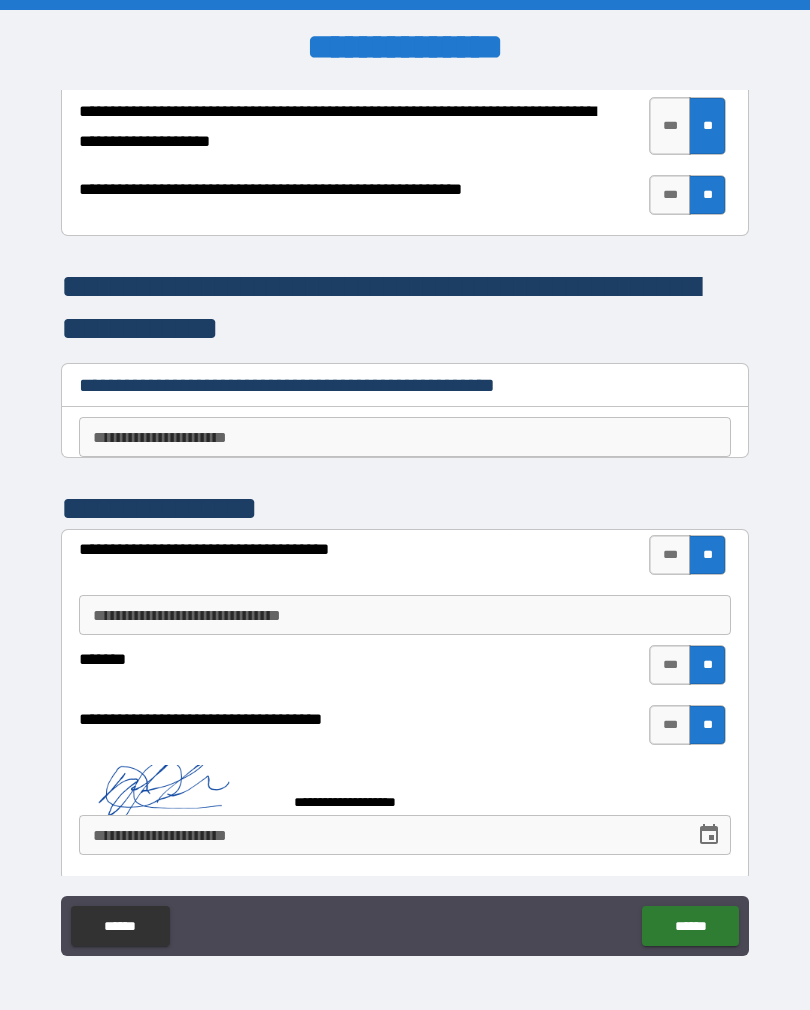 type on "*" 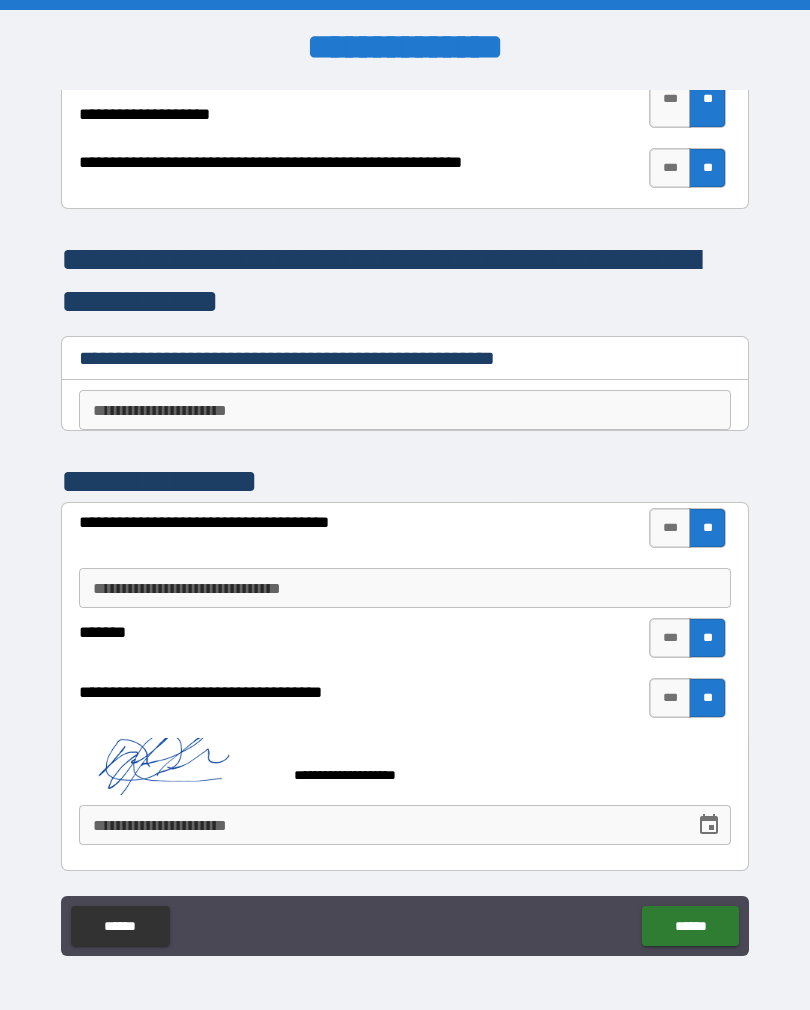 scroll, scrollTop: 4184, scrollLeft: 0, axis: vertical 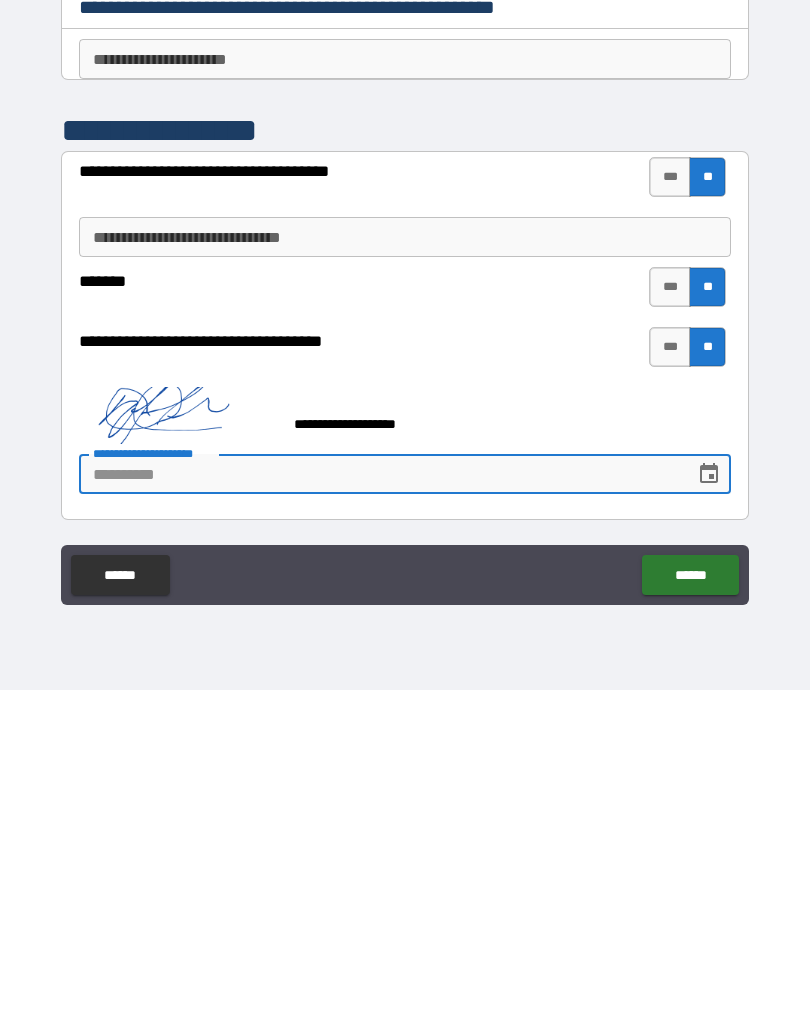 type on "*" 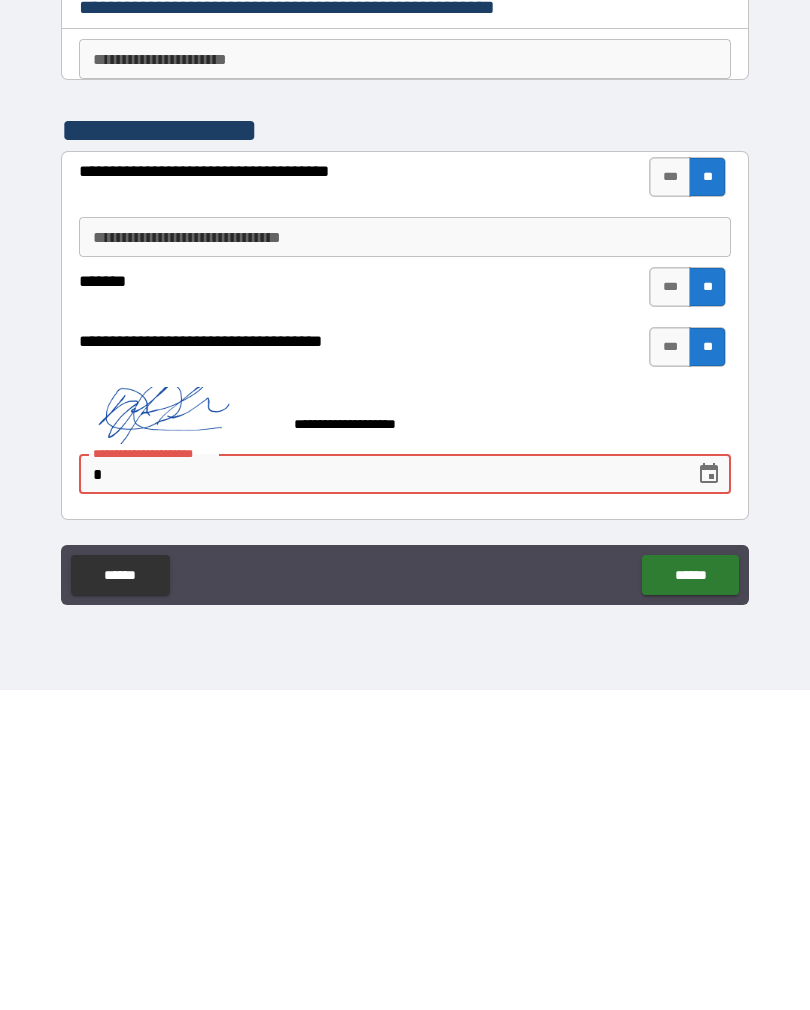 type on "*" 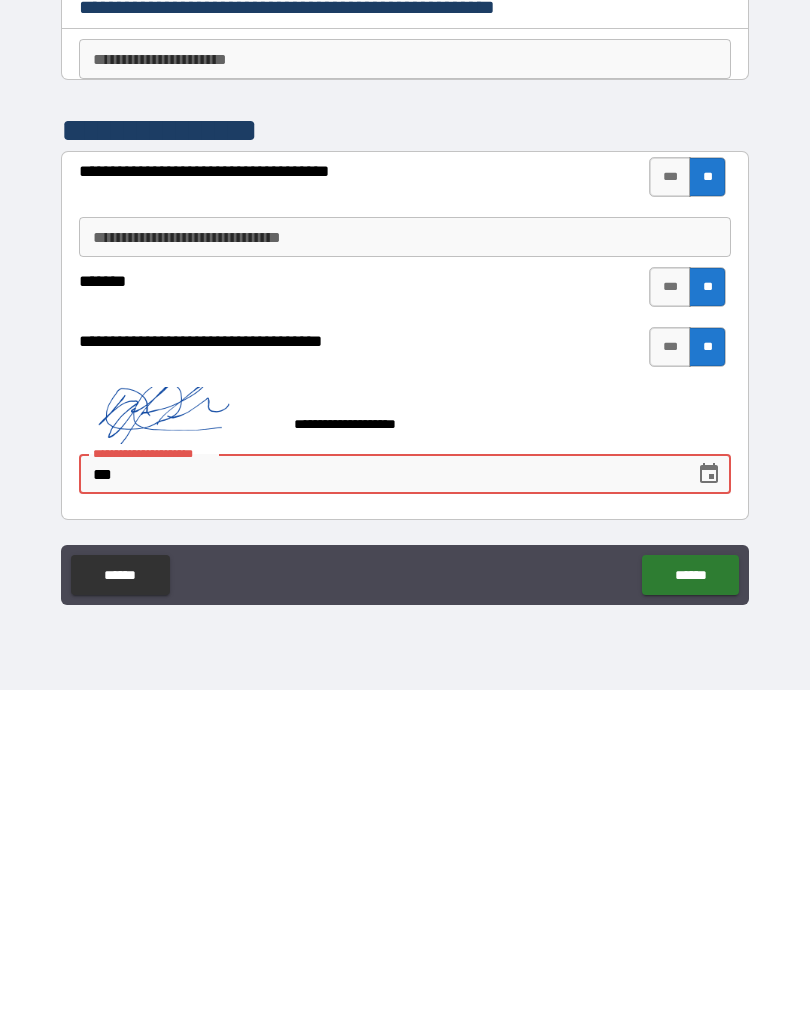 type on "*" 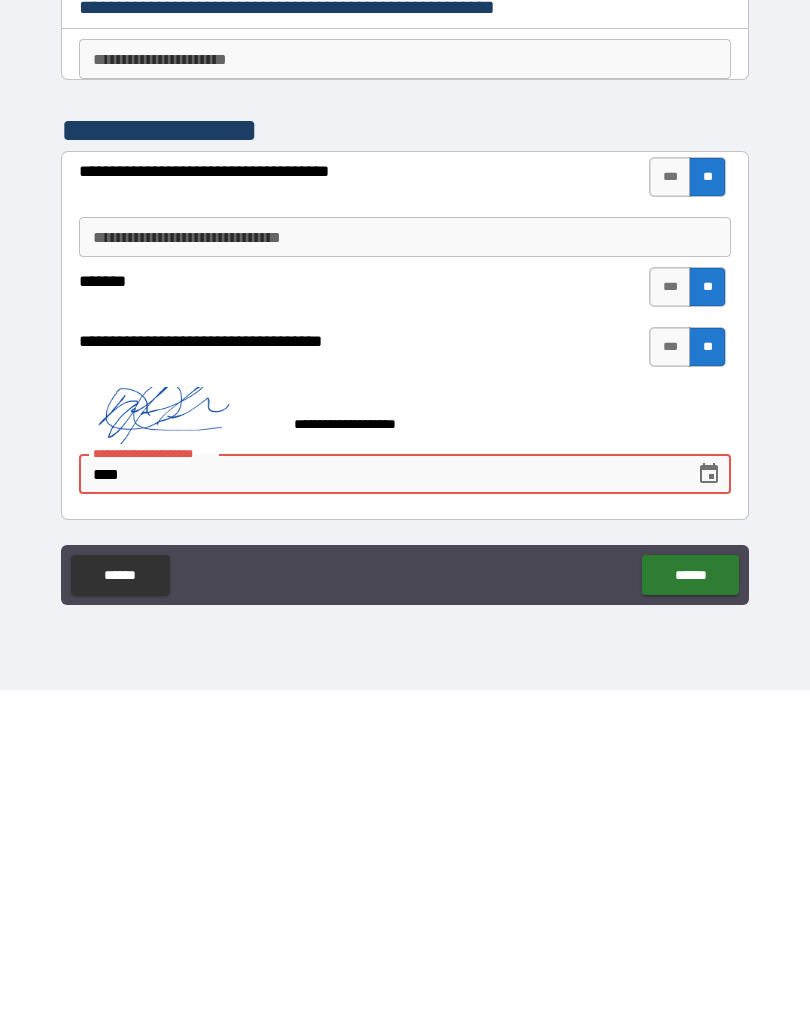 type on "*" 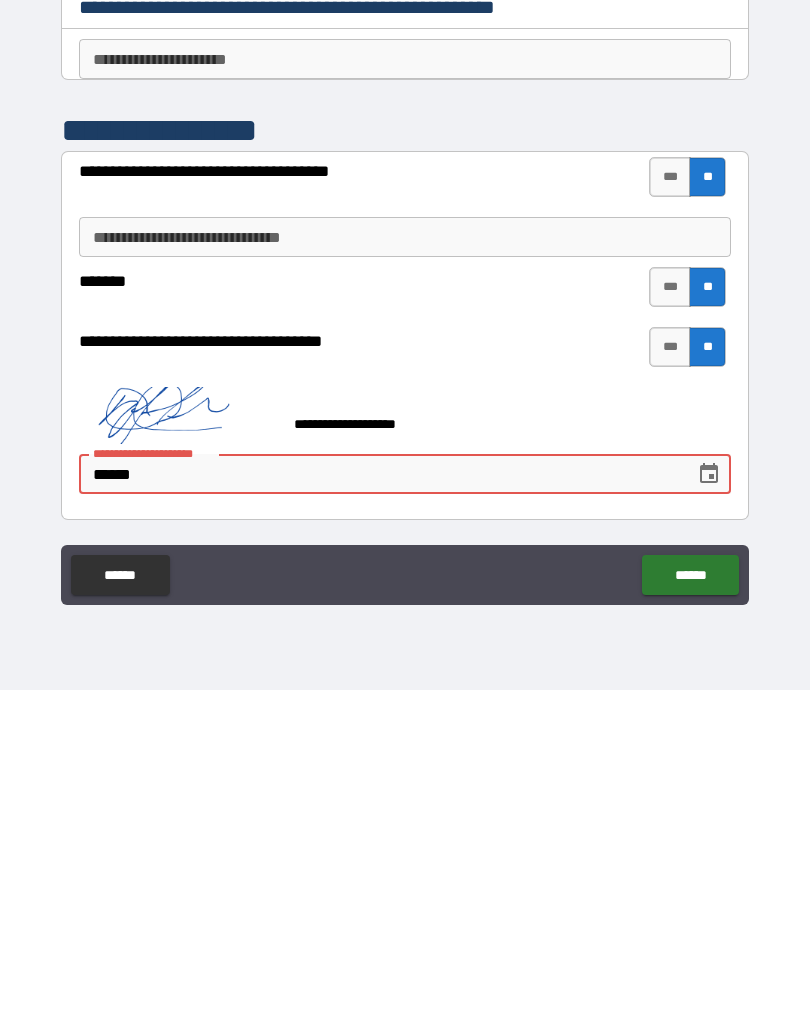 type on "*" 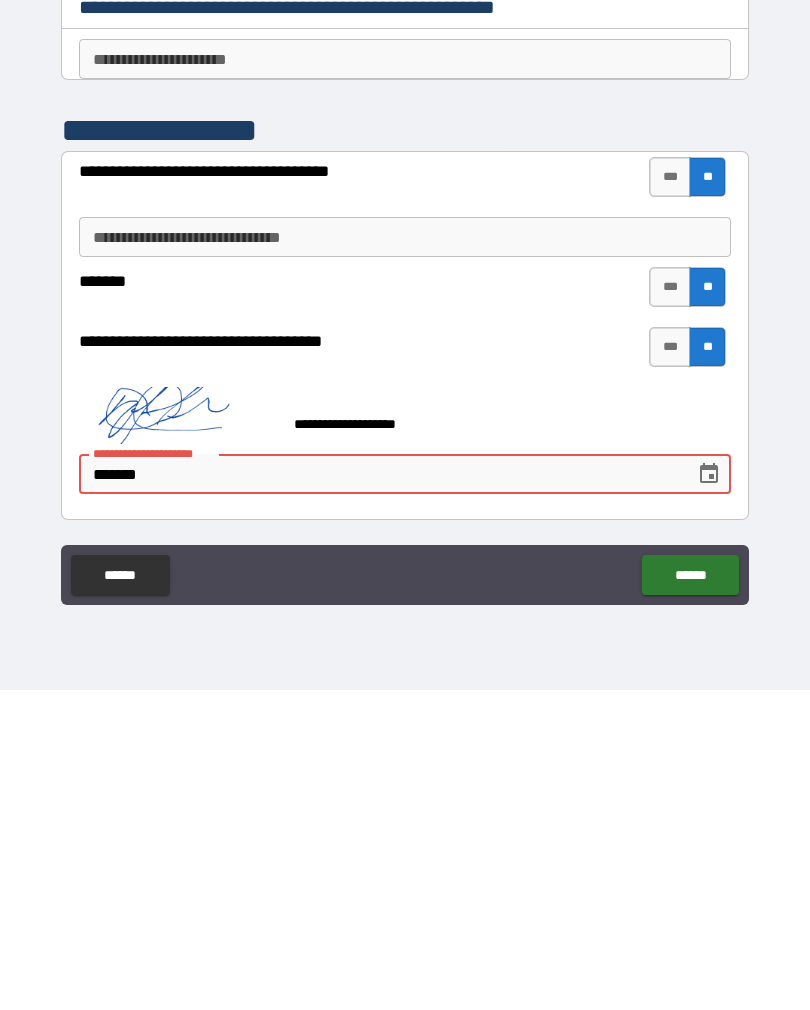 type on "*" 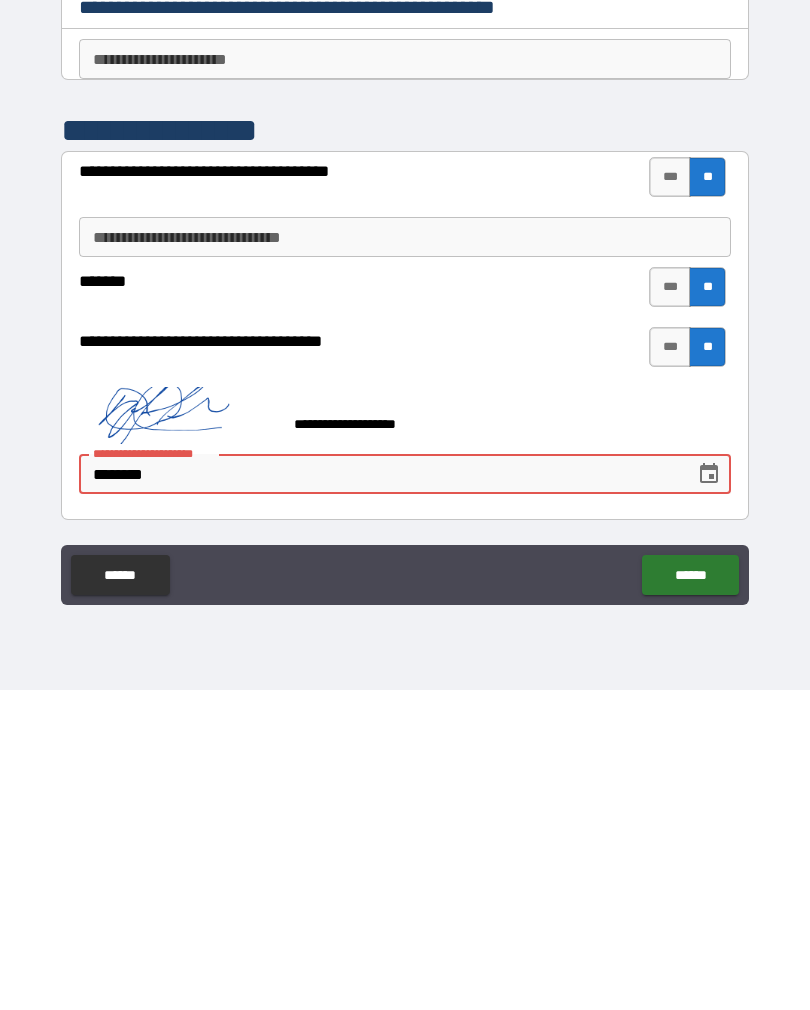 type on "*" 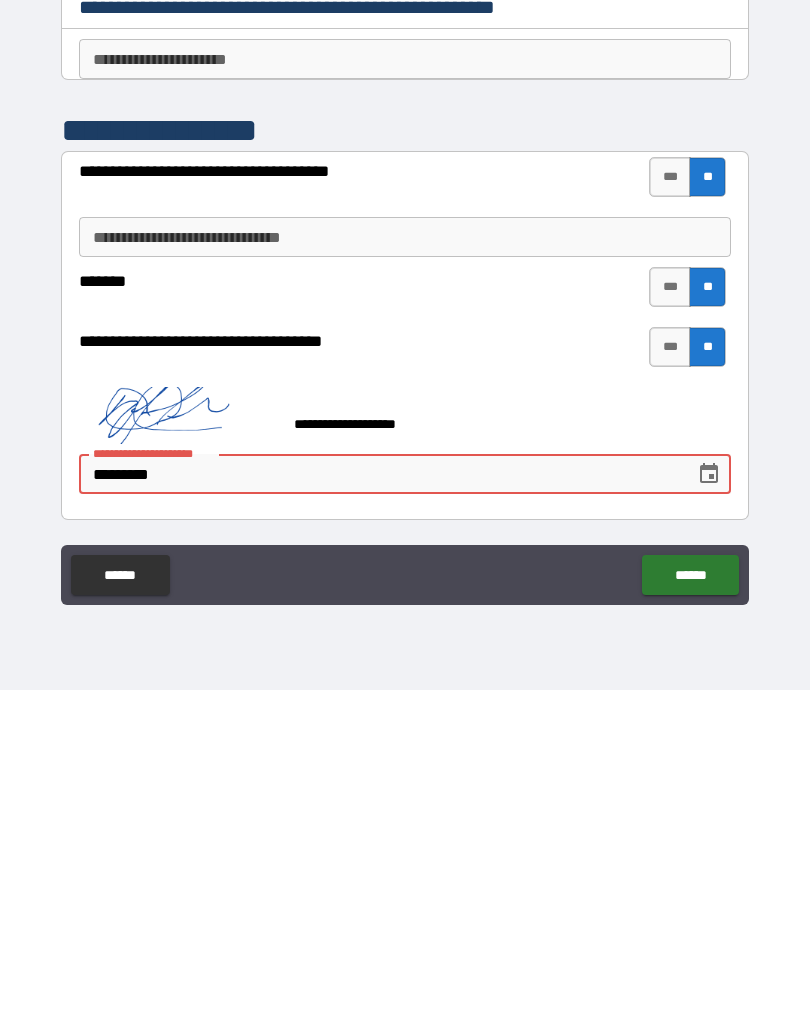type on "*" 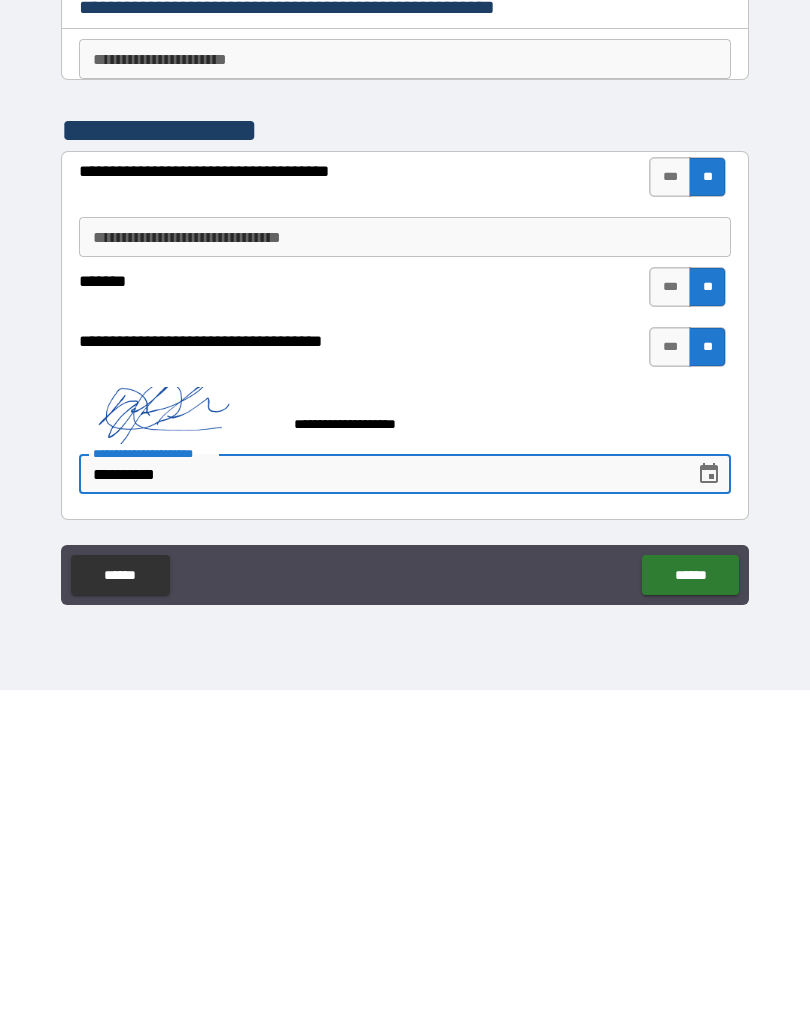 type on "*" 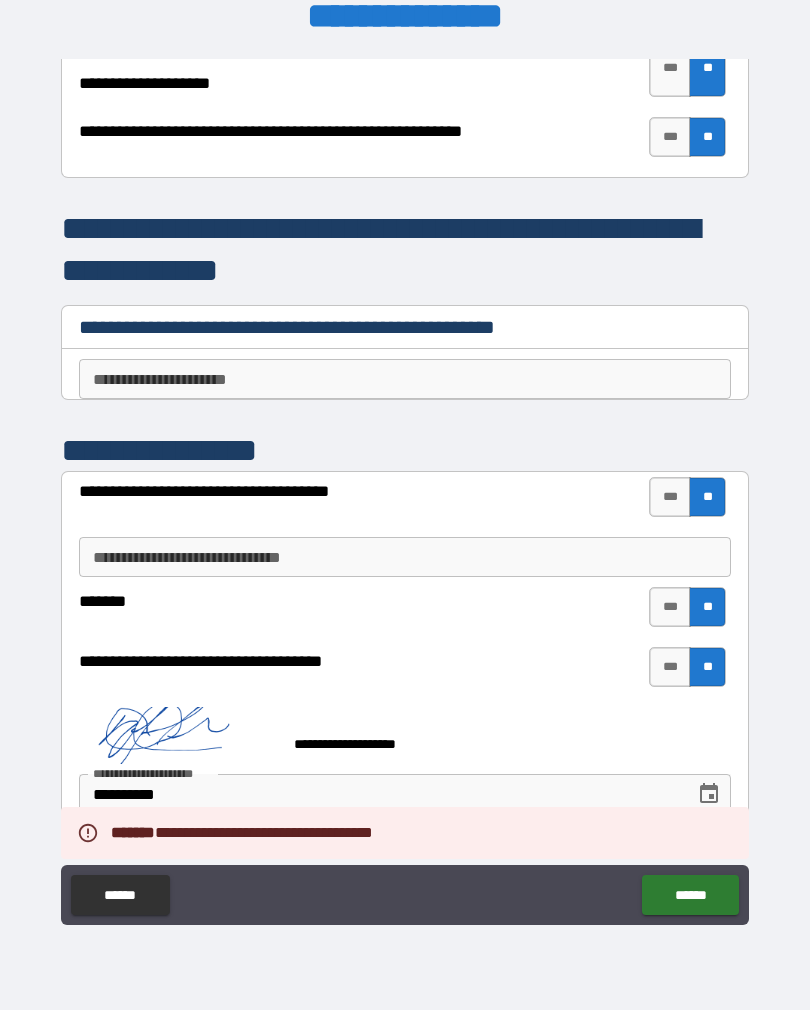 type on "*" 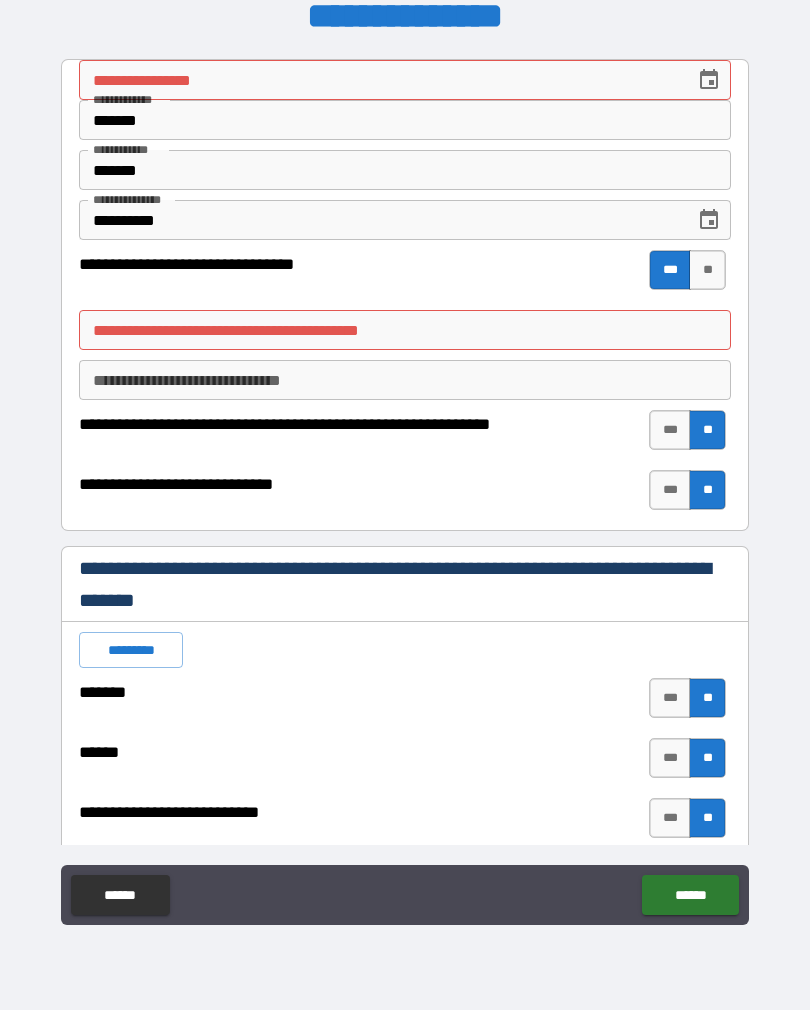 scroll, scrollTop: 0, scrollLeft: 0, axis: both 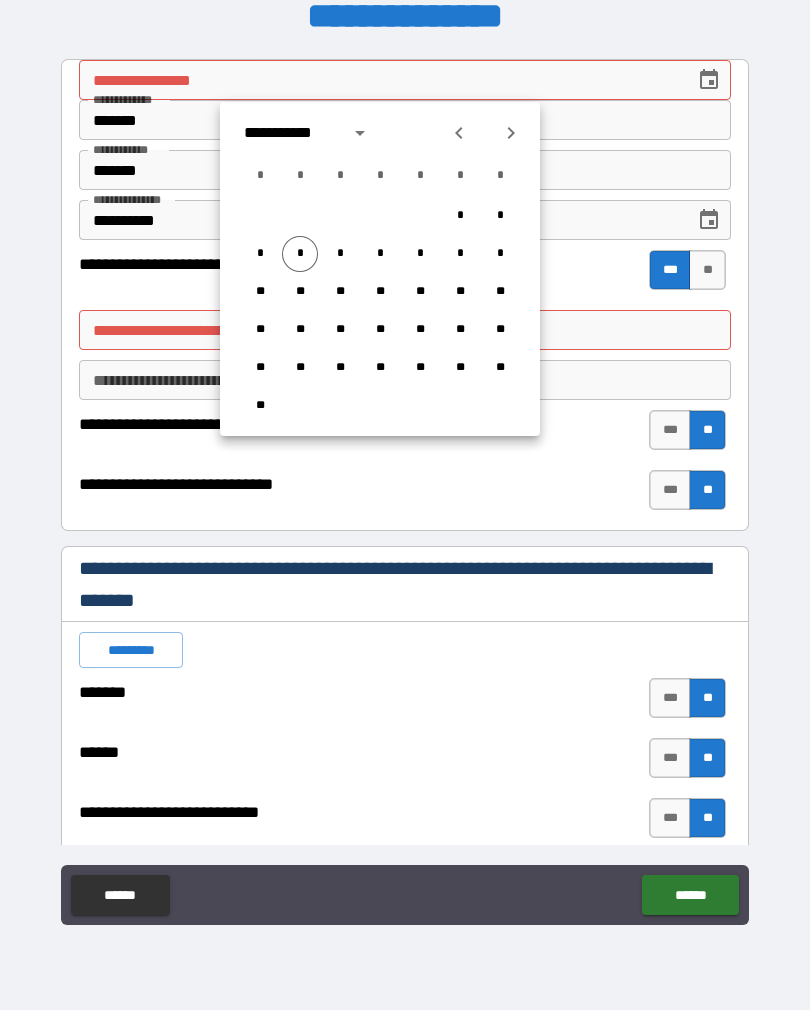 click on "*" at bounding box center [300, 254] 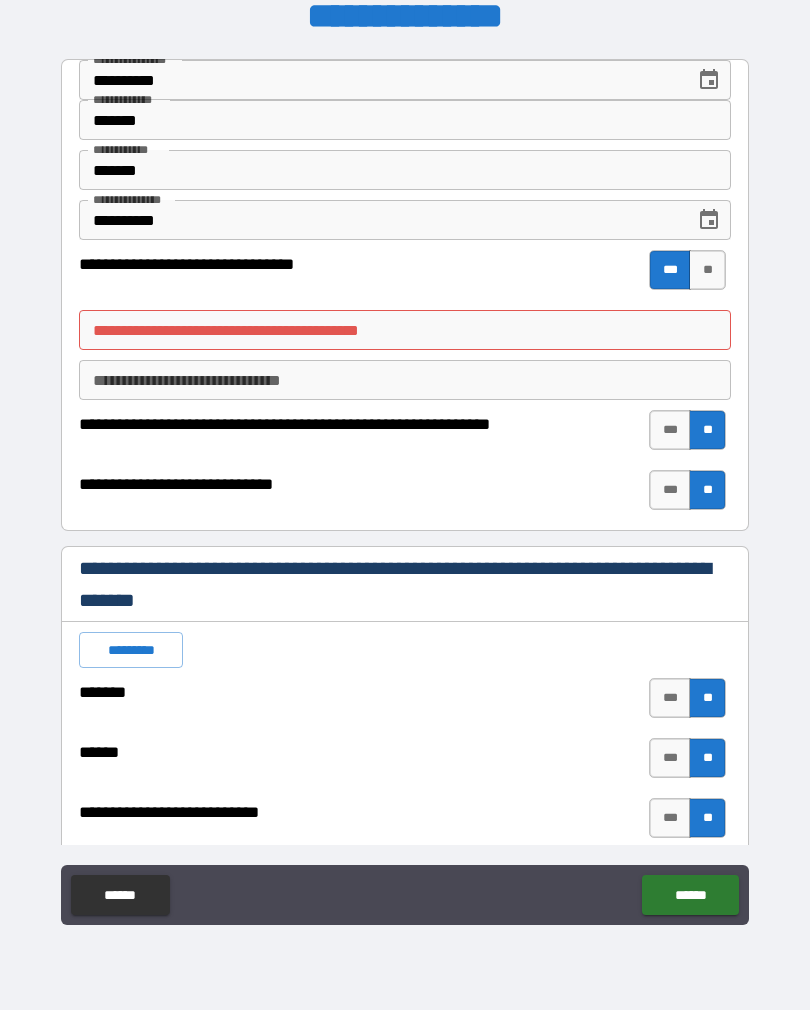 type on "*" 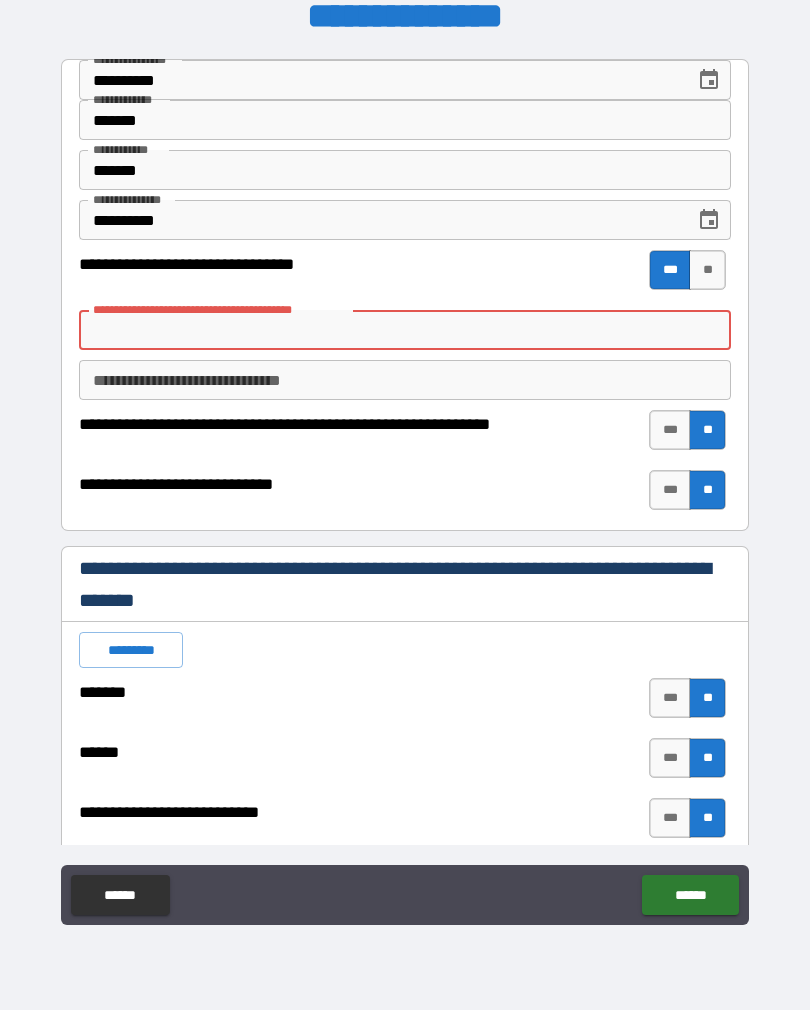 type on "*" 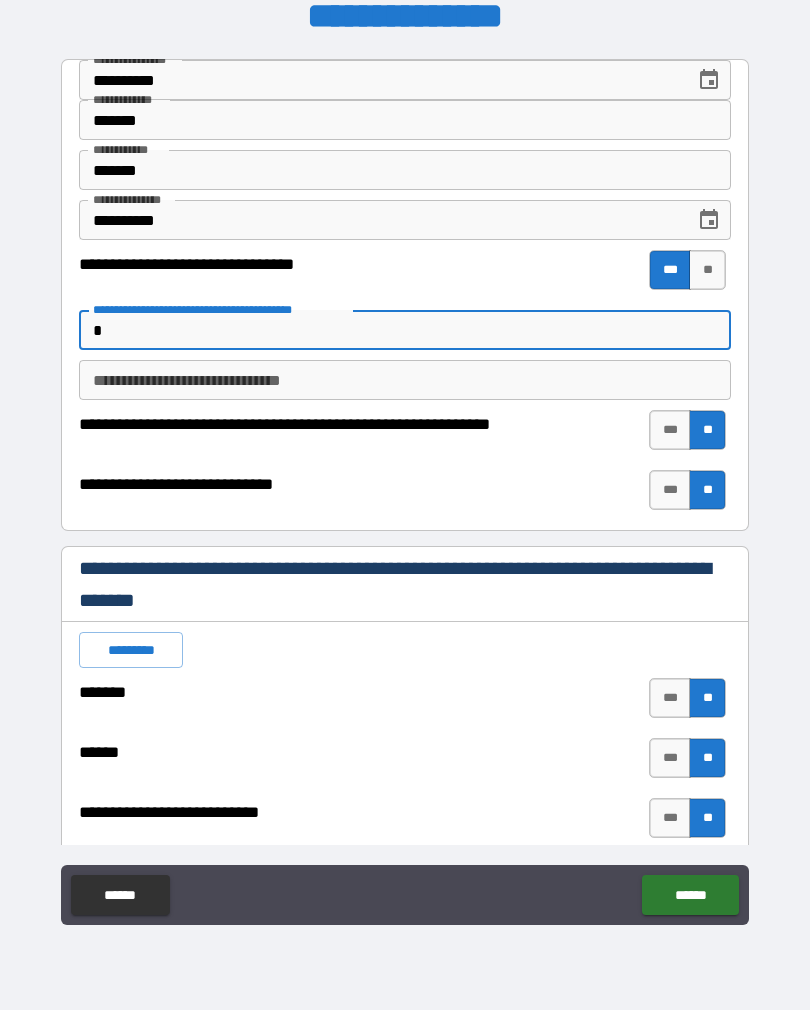 type on "*" 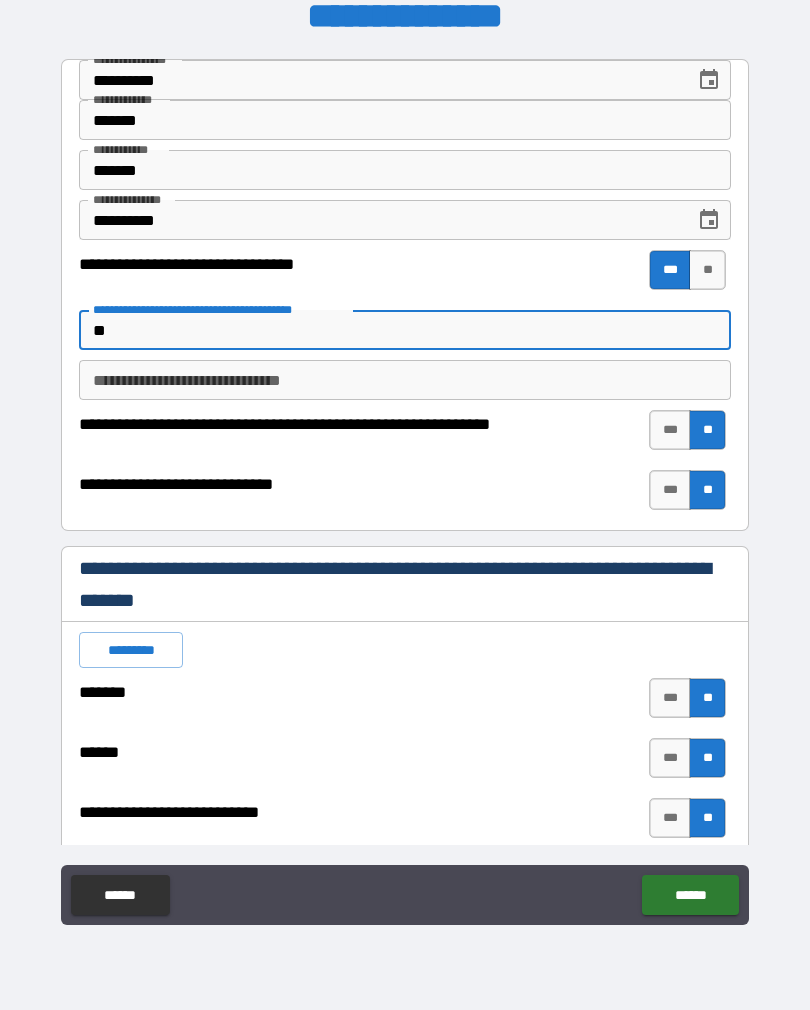 type on "*" 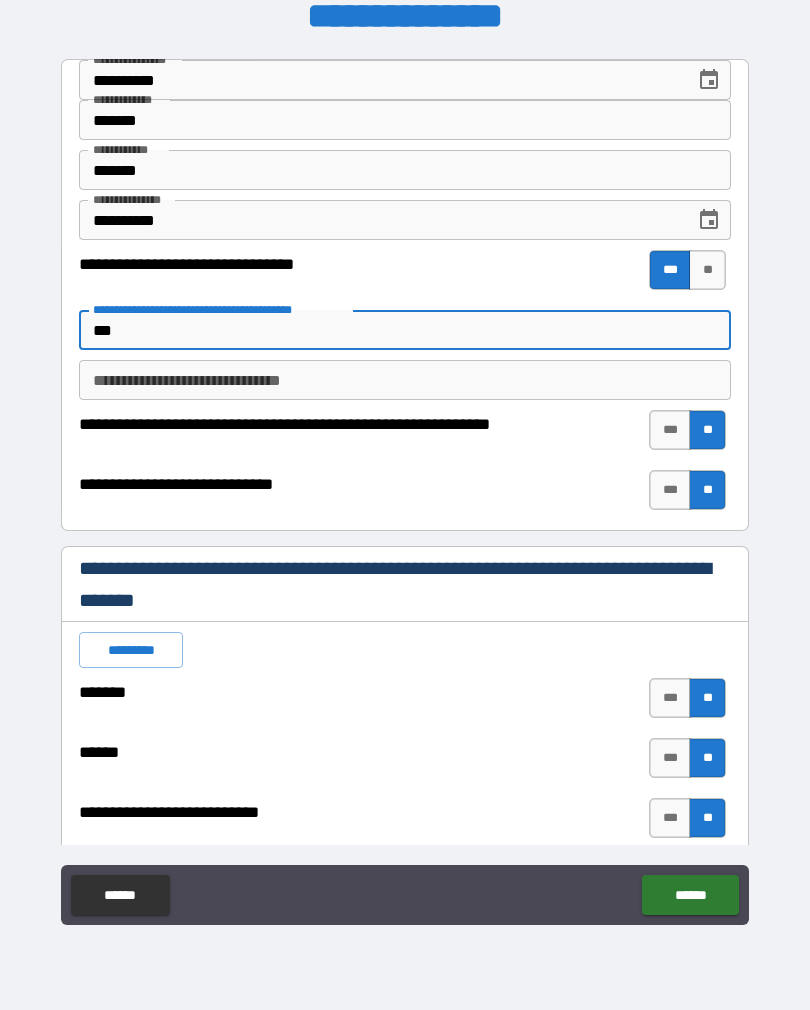 type on "*" 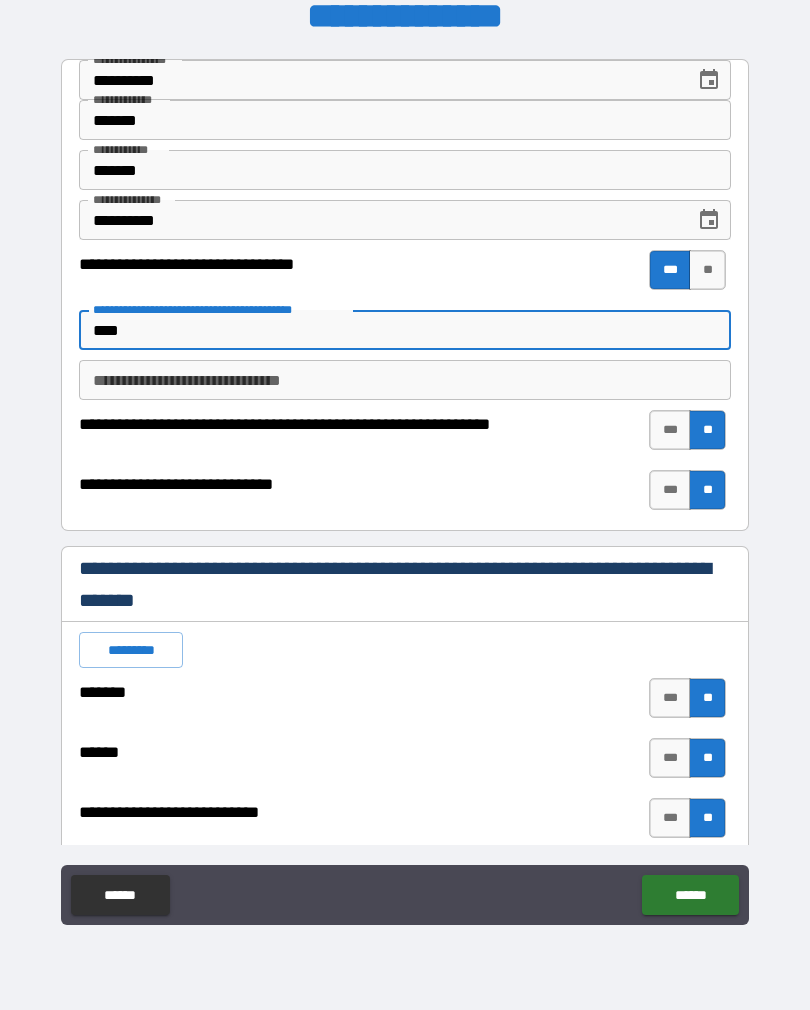 type on "*" 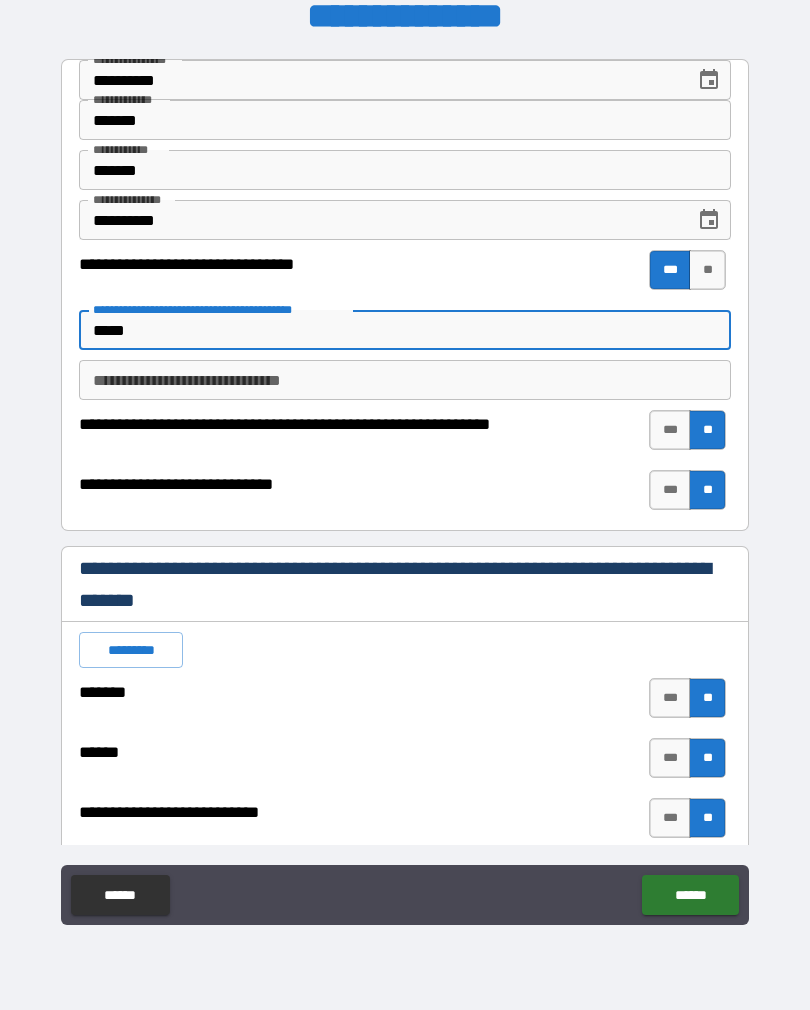 type on "*" 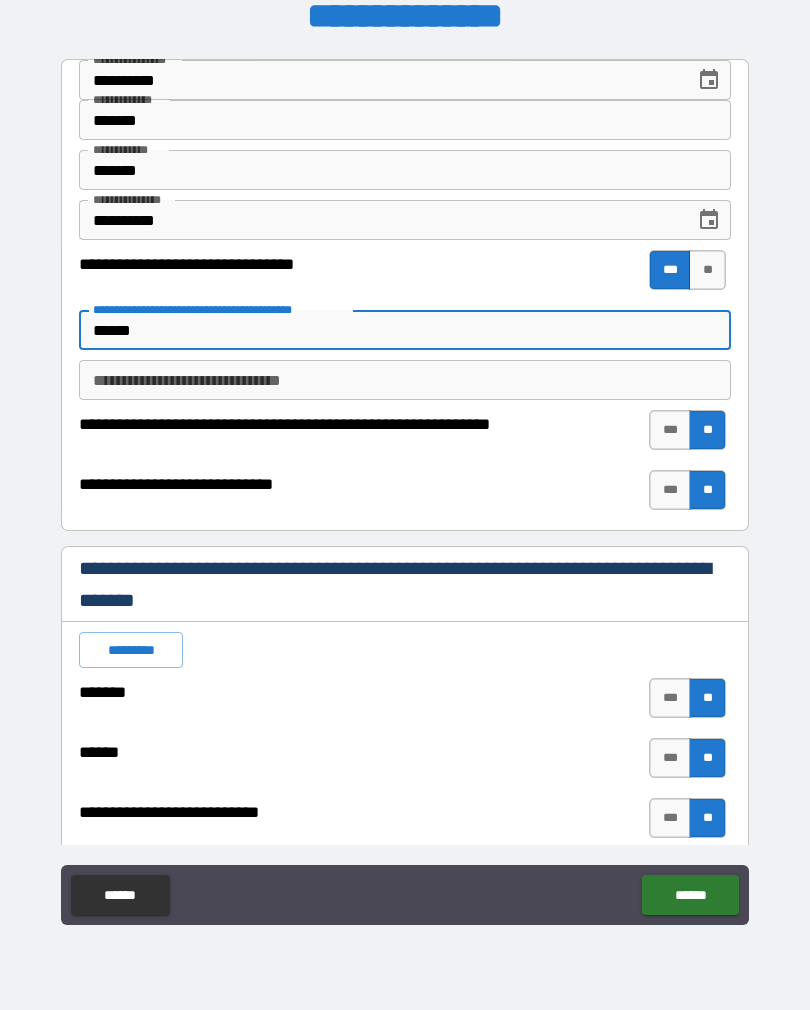 type on "*" 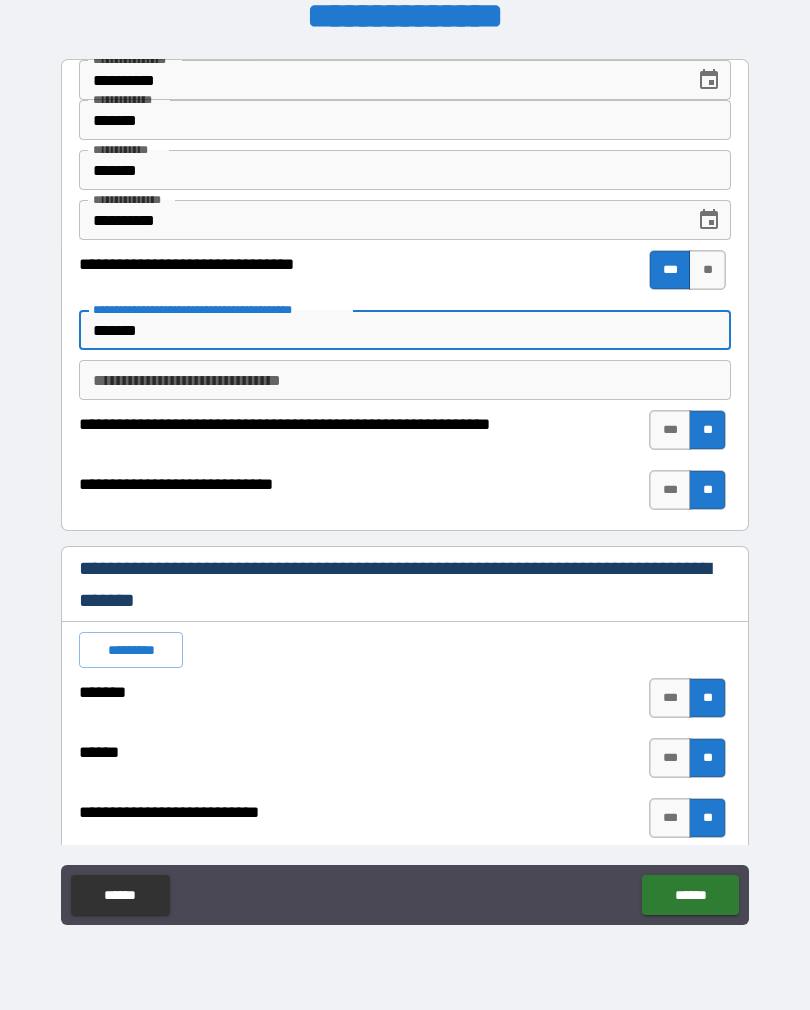 type on "*" 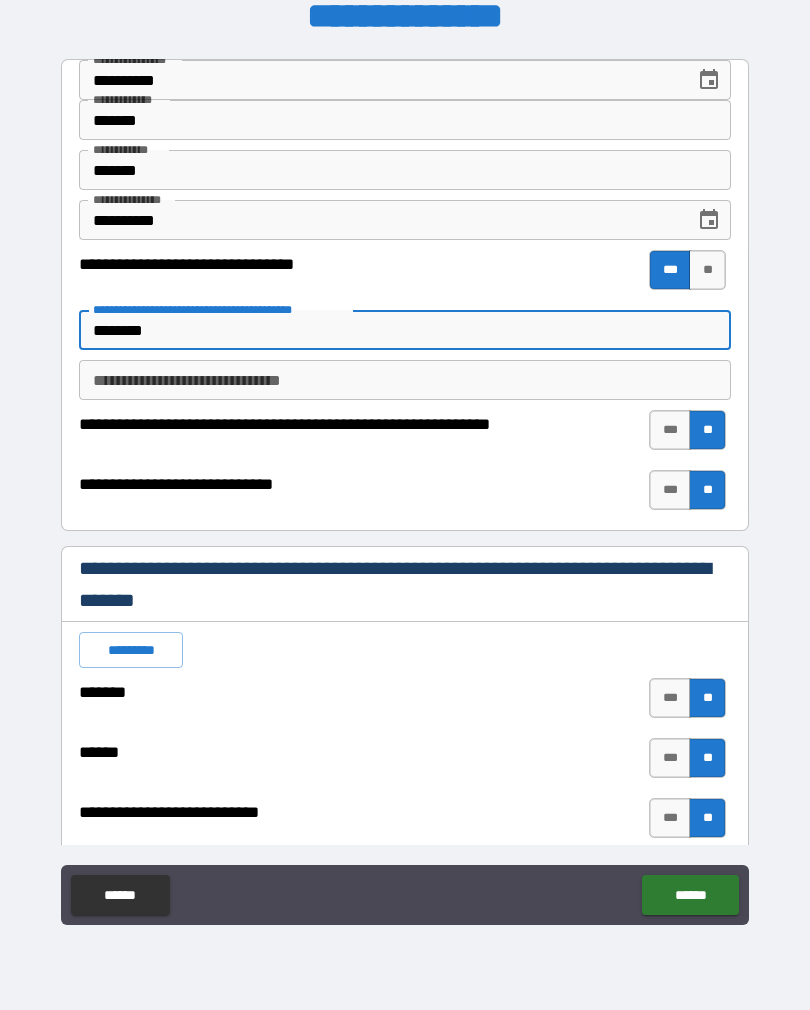 type on "*" 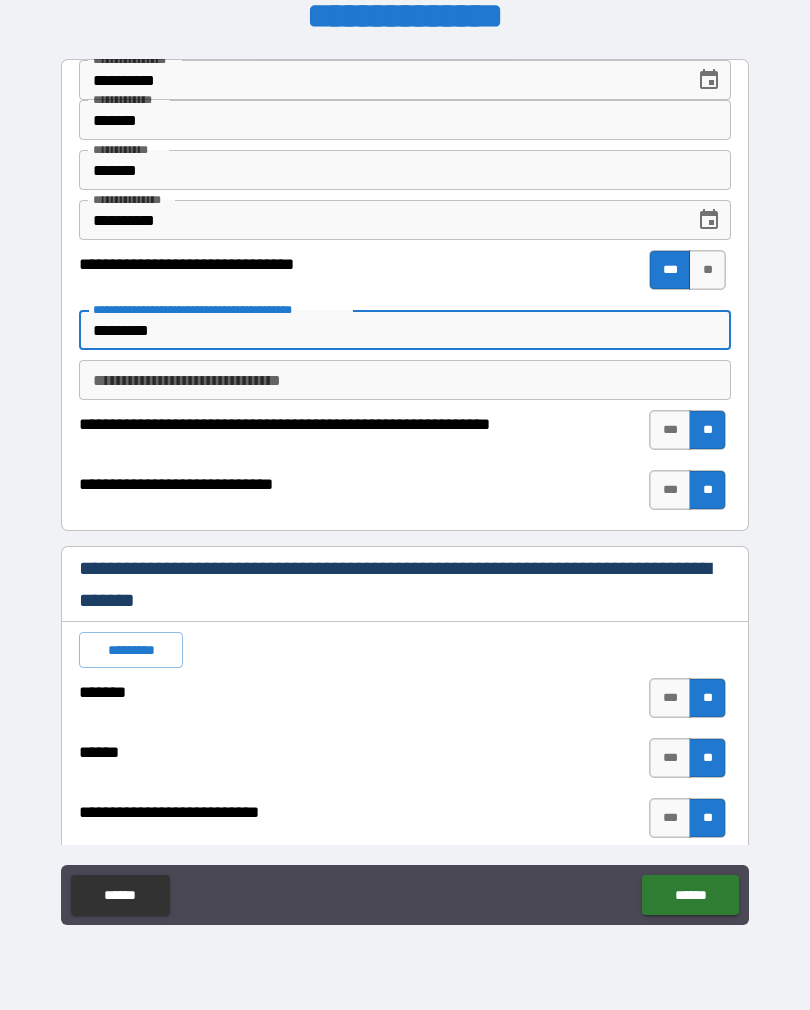 type on "*" 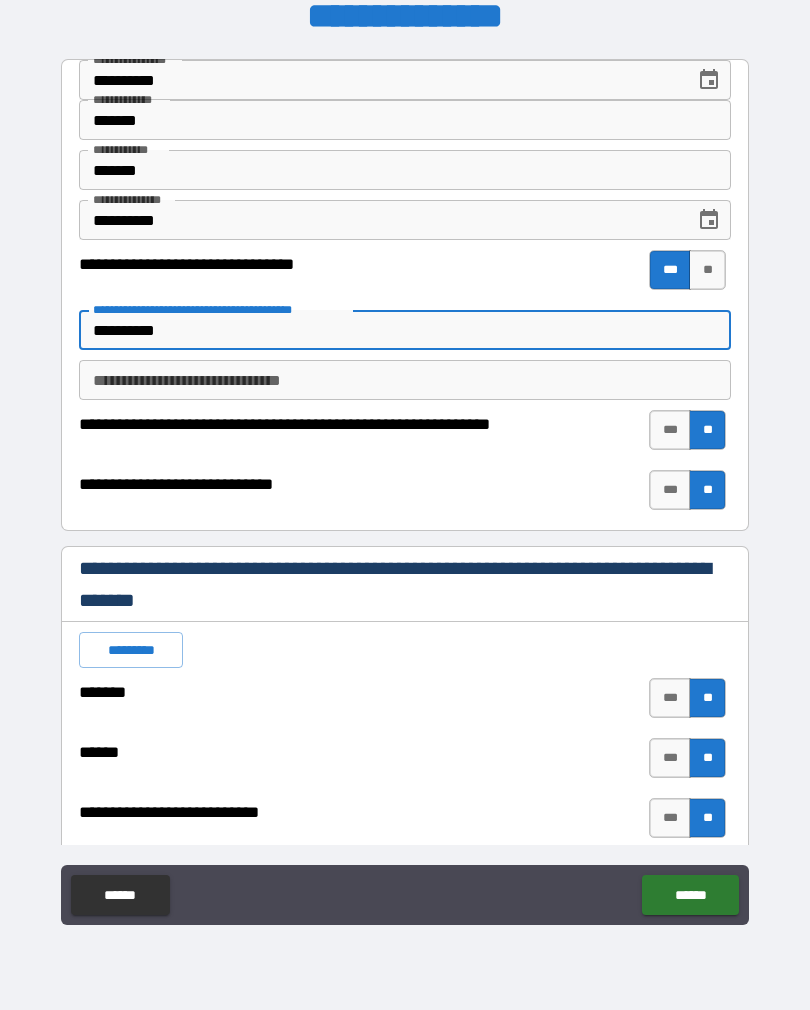 type on "*" 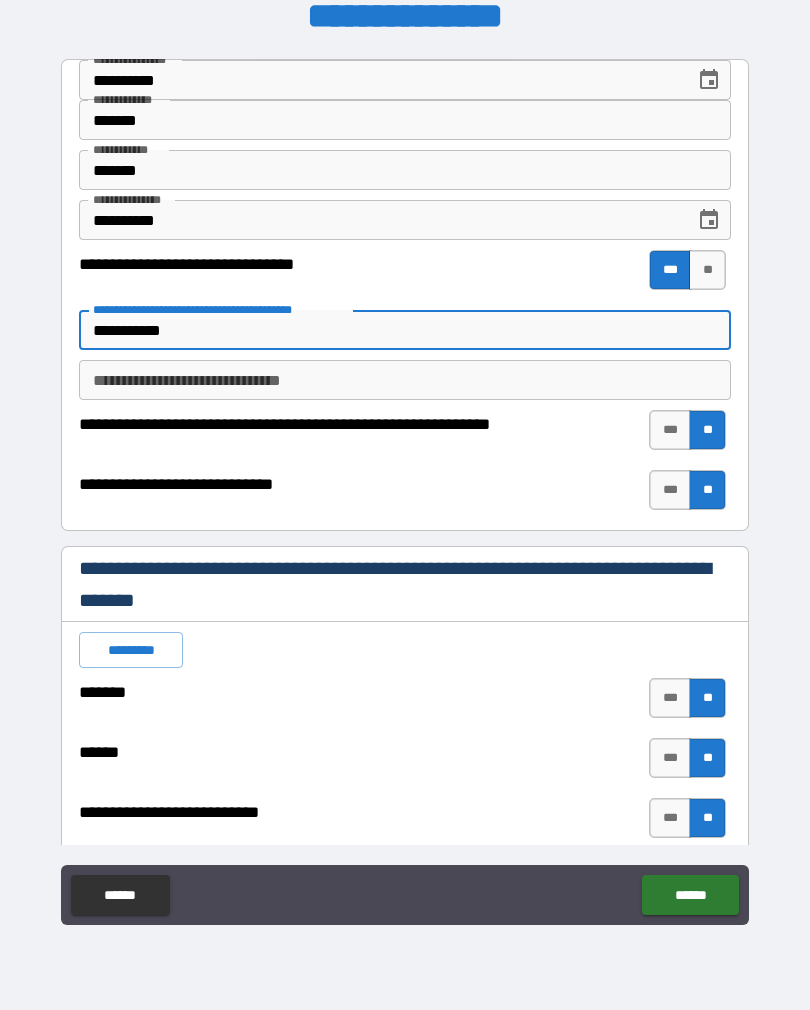 type on "*" 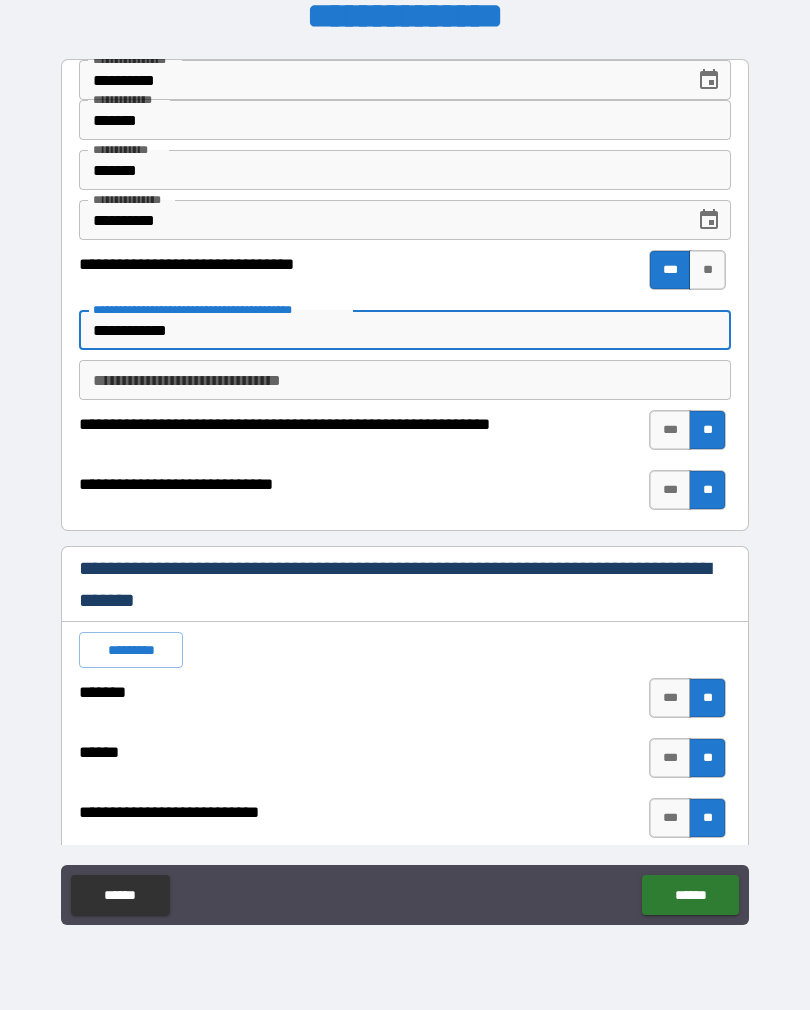 type on "*" 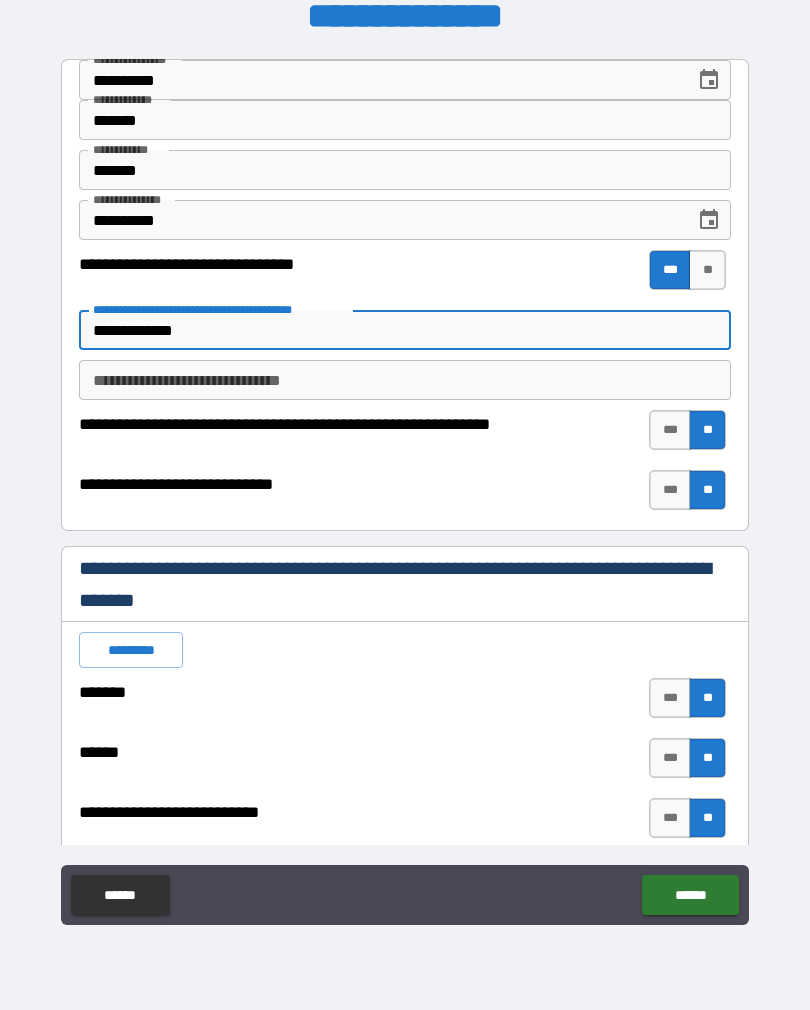 type on "*" 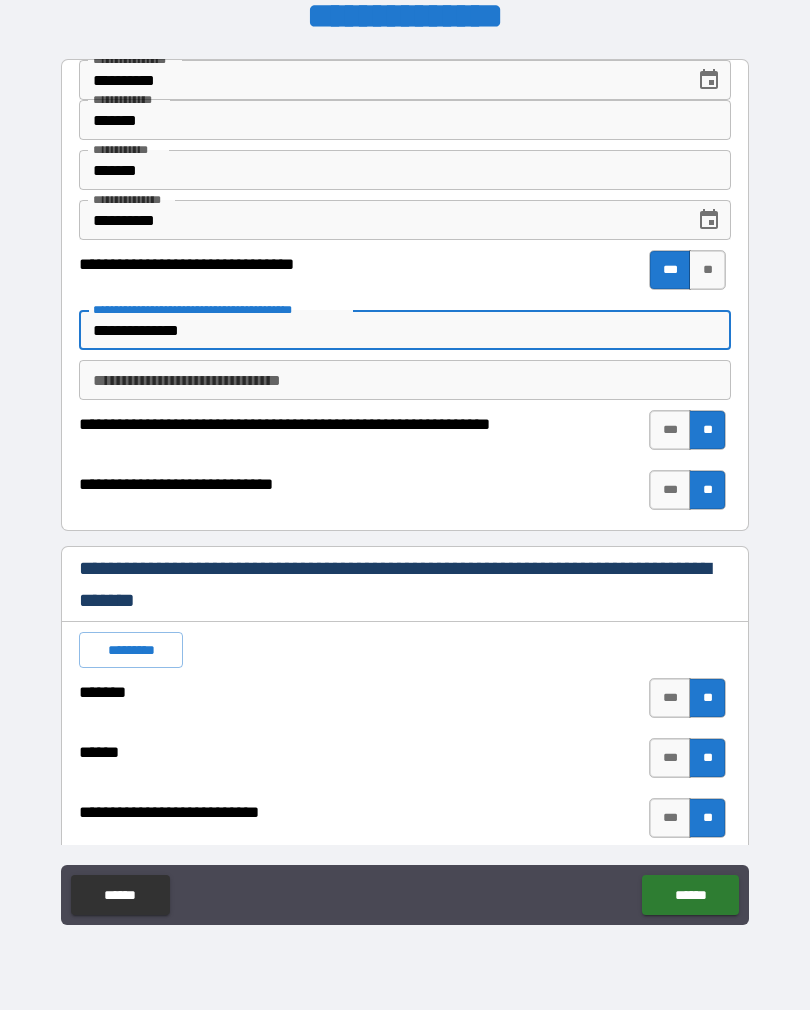 type on "*" 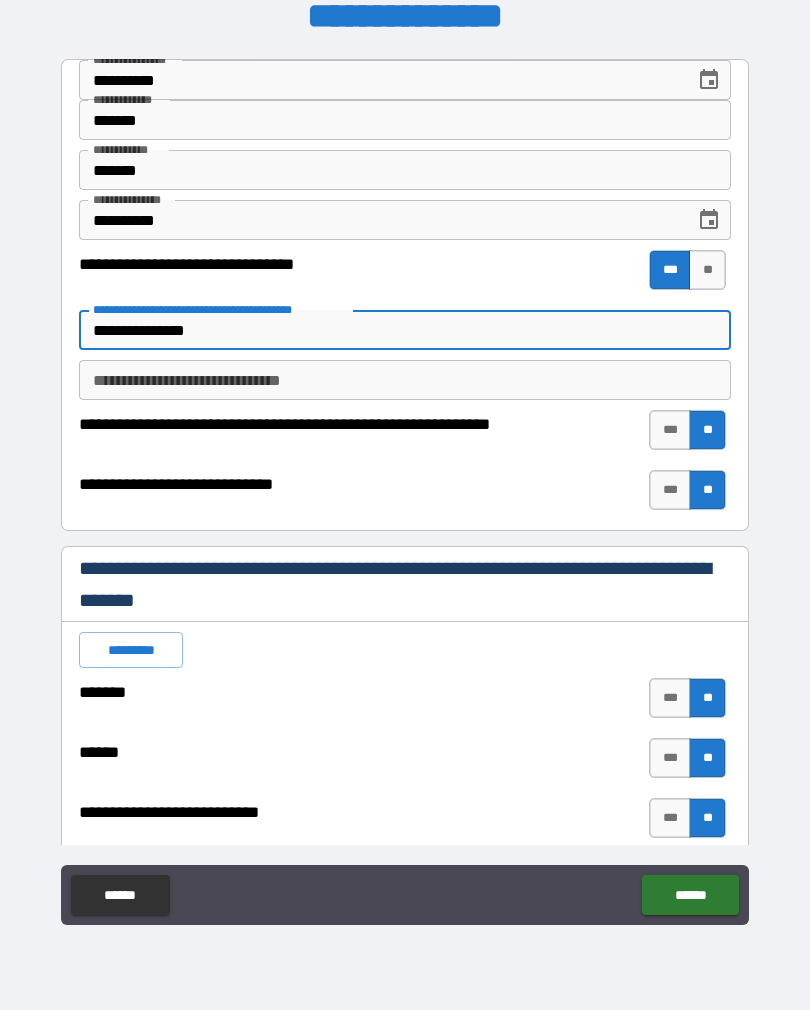 type on "*" 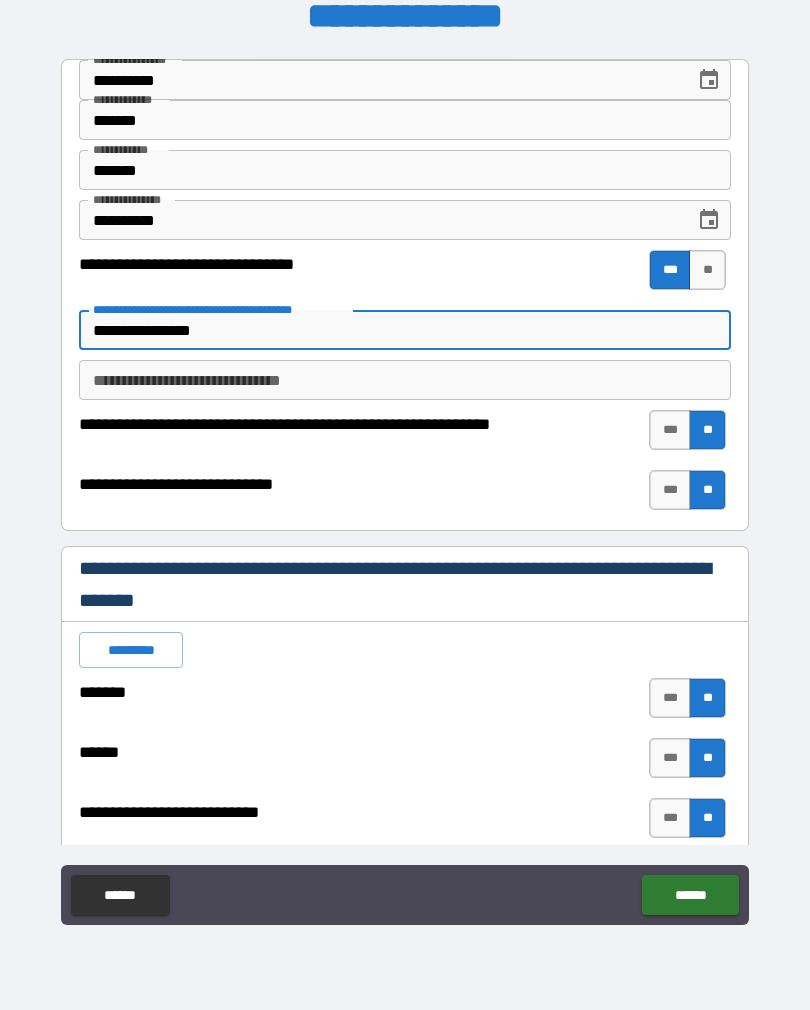 type on "*" 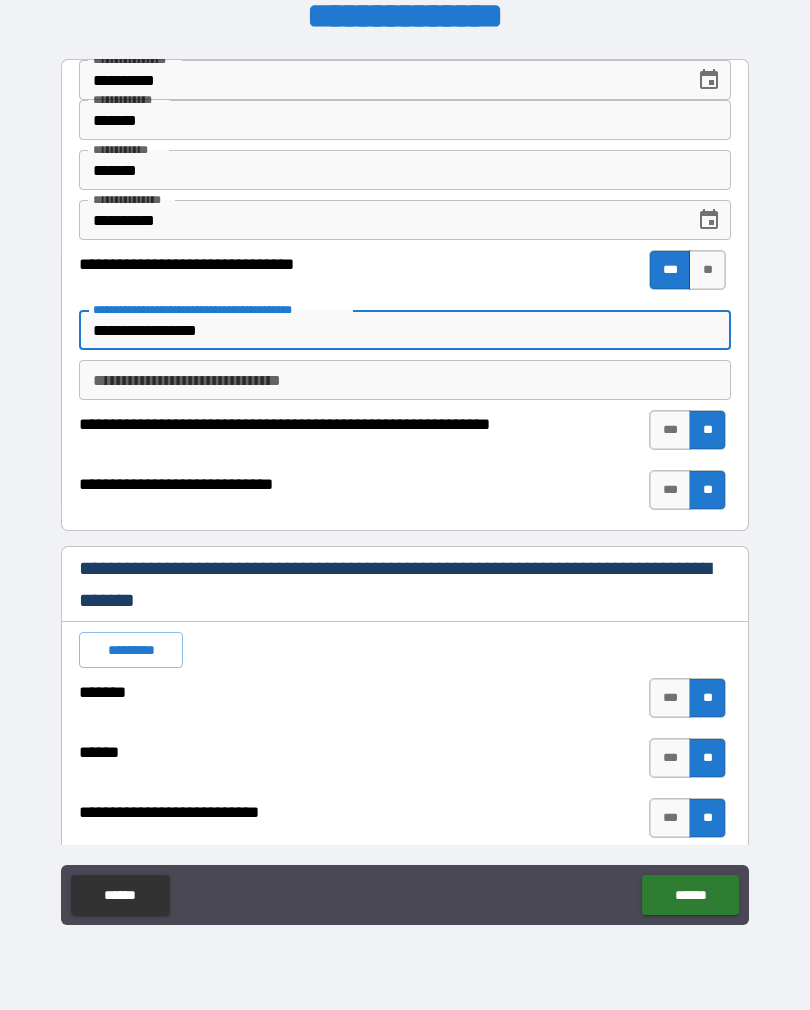 type on "*" 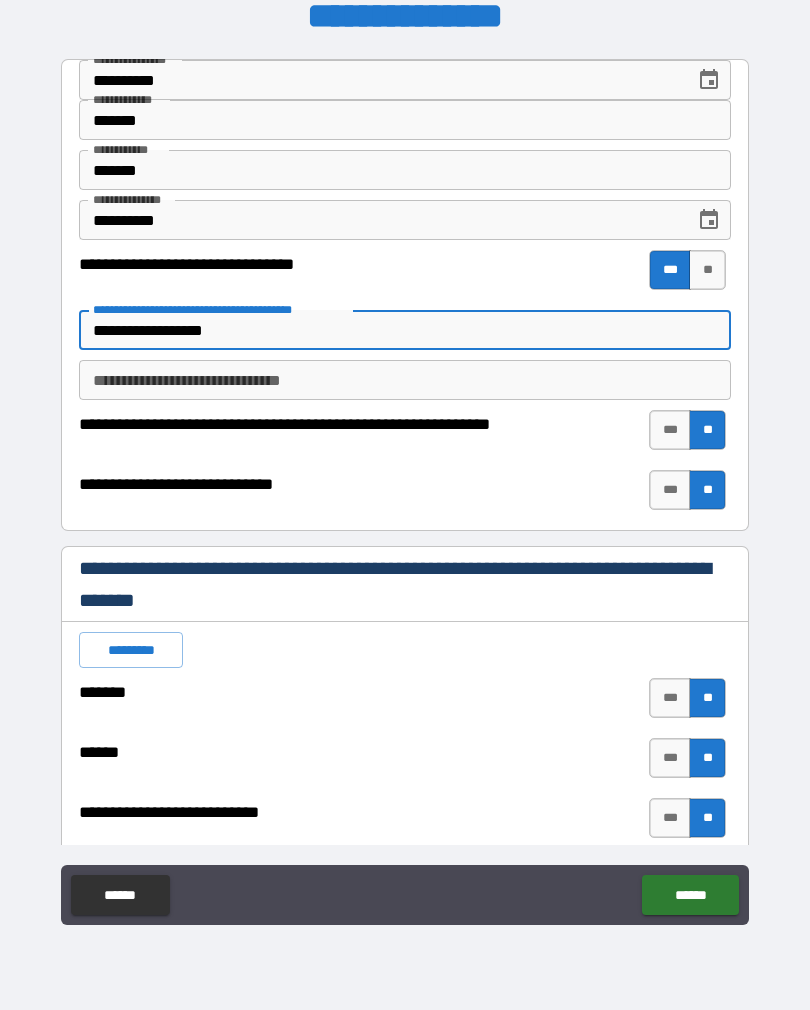 type on "*" 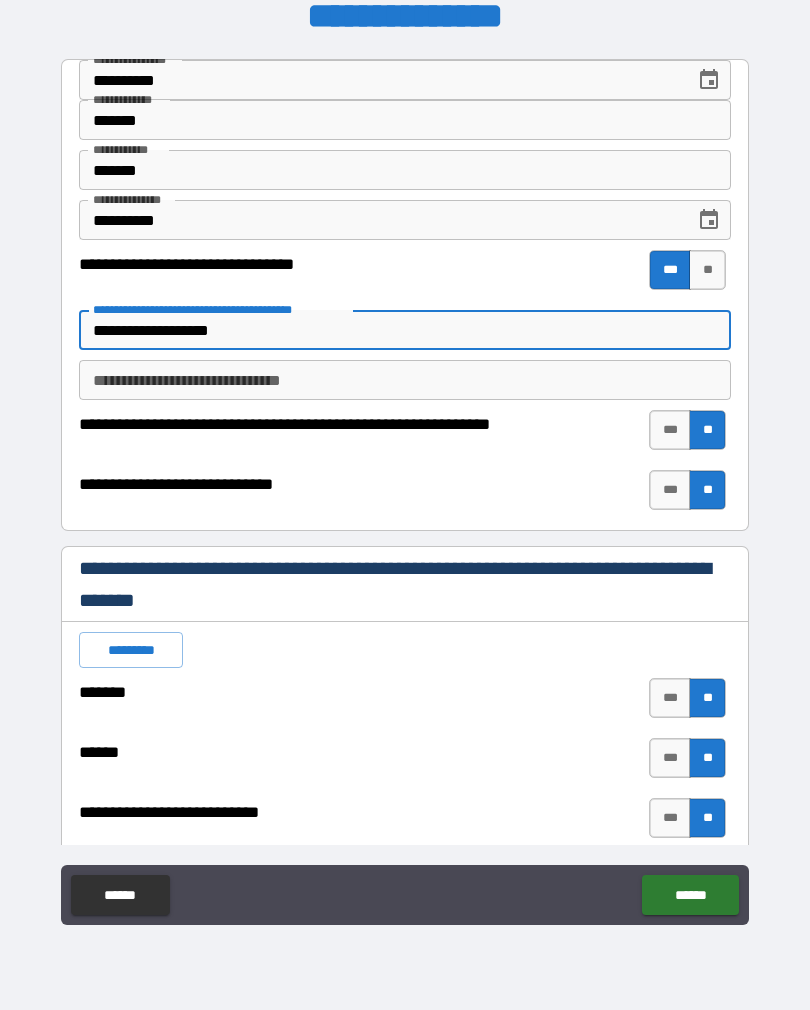 type on "*" 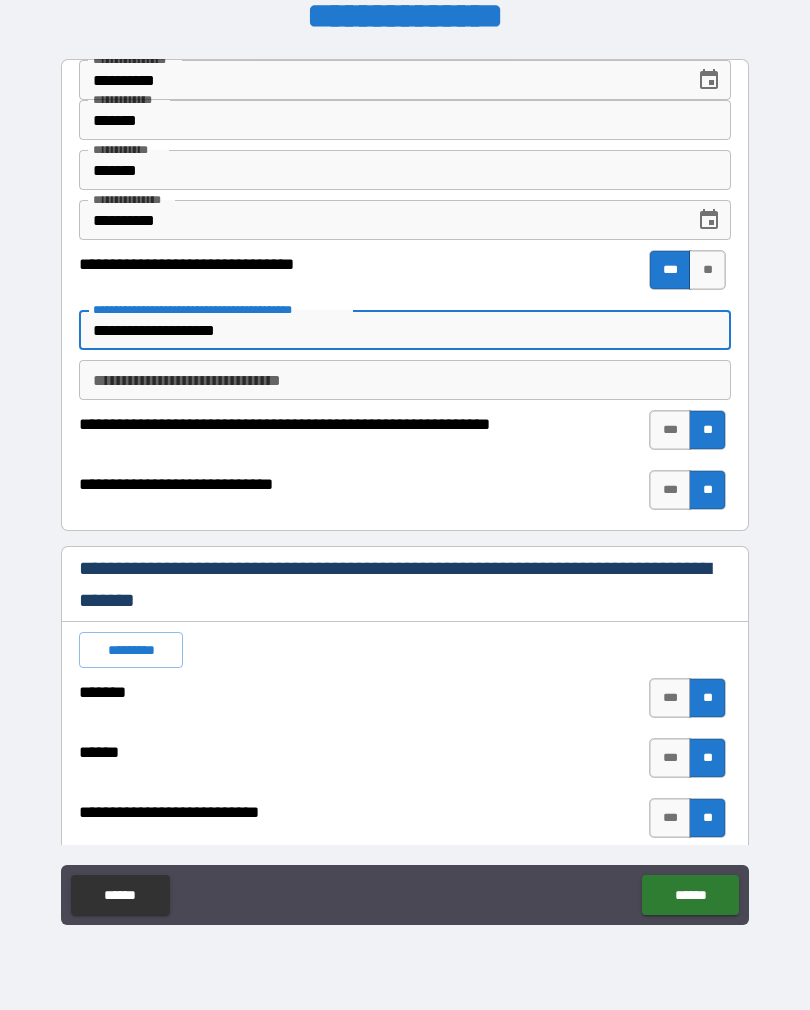 type on "**********" 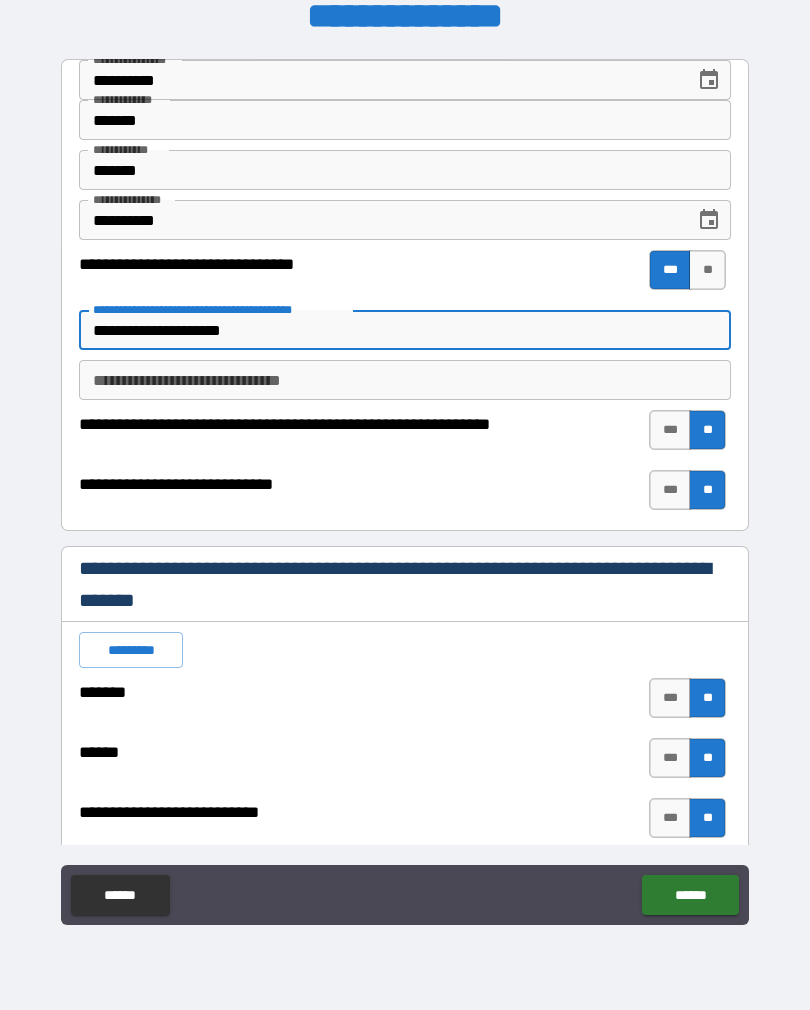 type on "*" 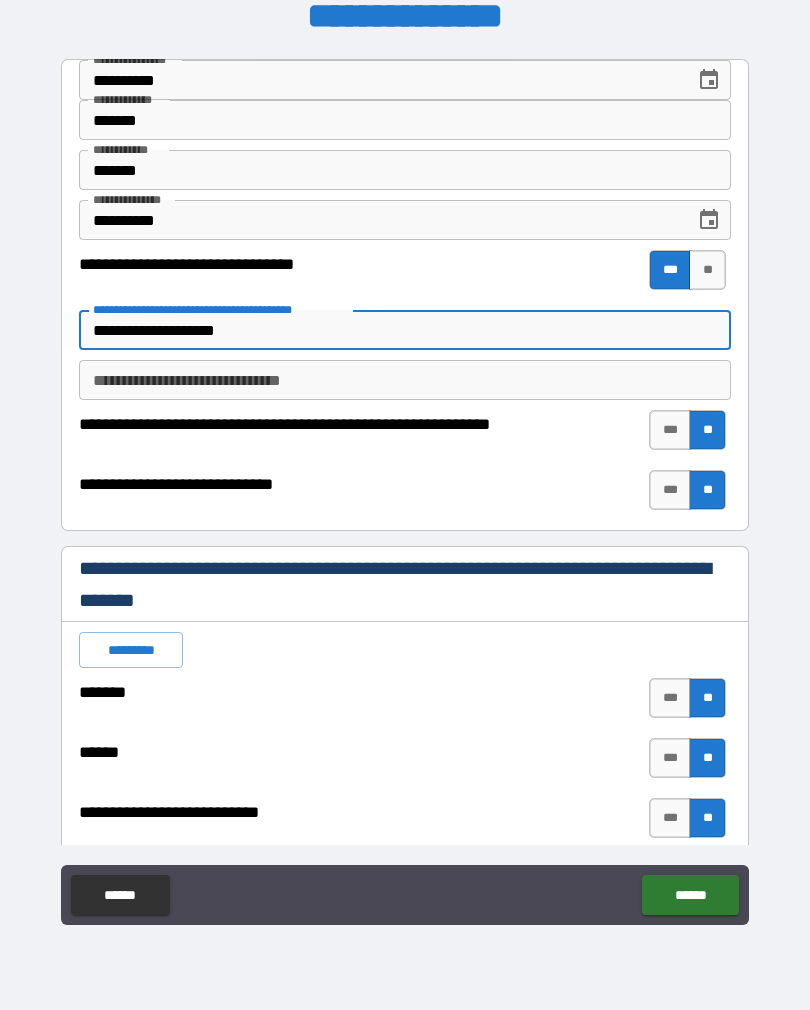 type on "**********" 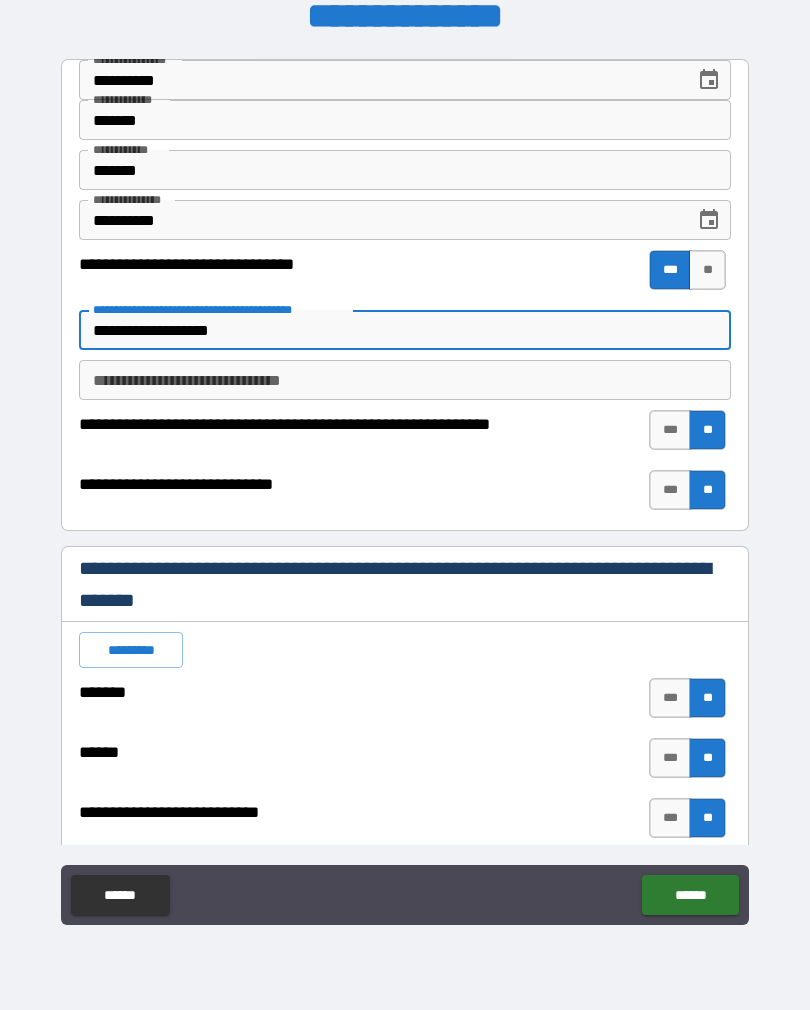 type on "*" 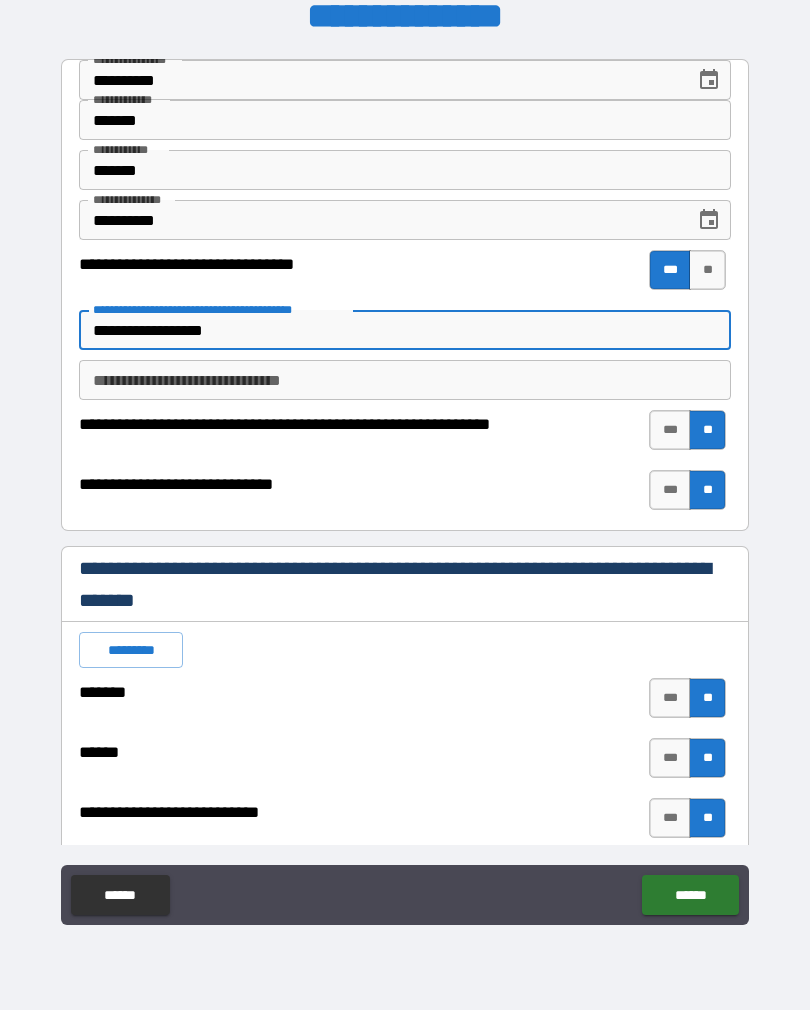 type on "*" 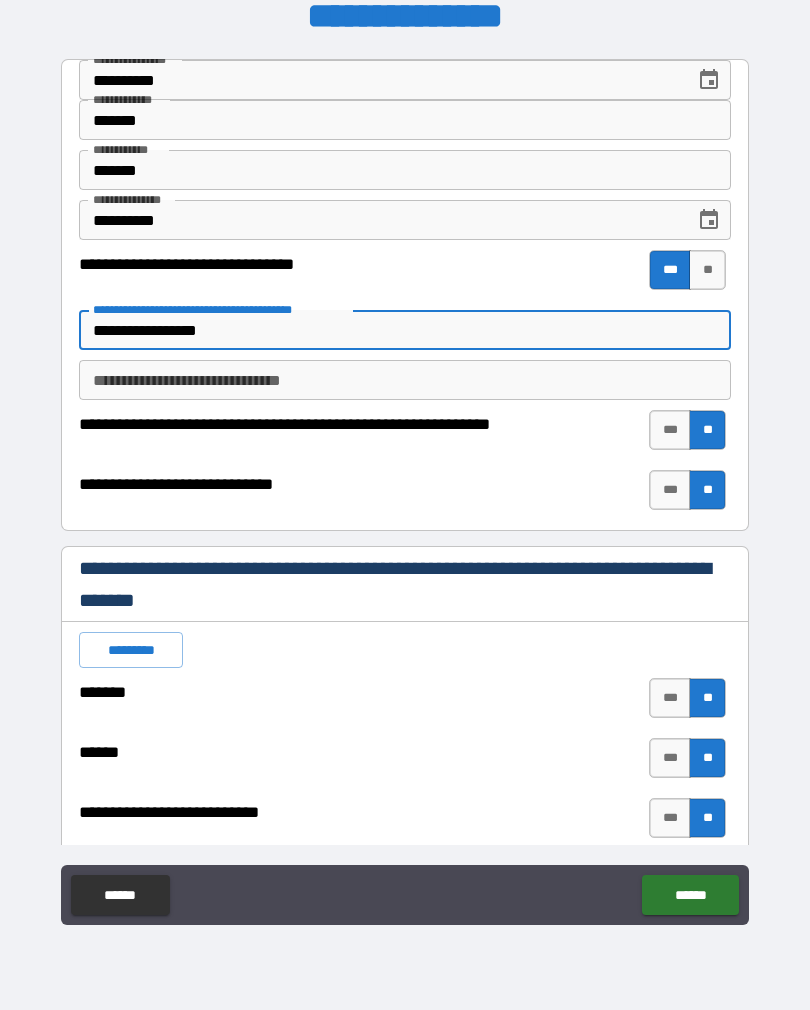 type on "*" 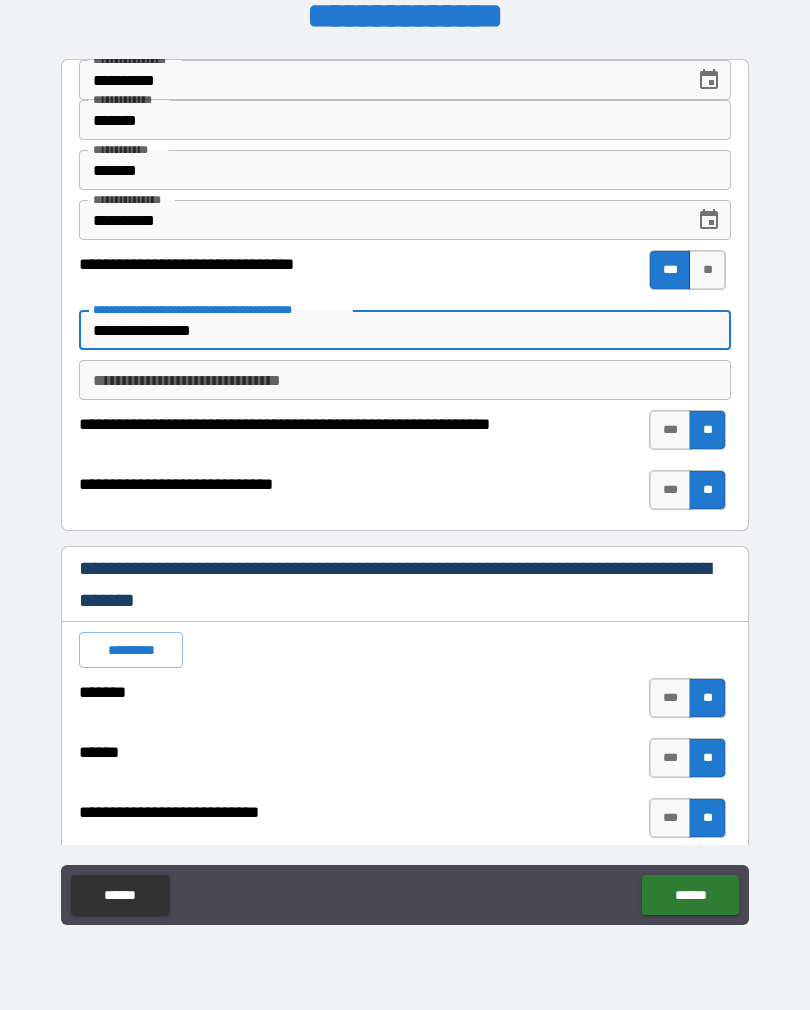 type on "*" 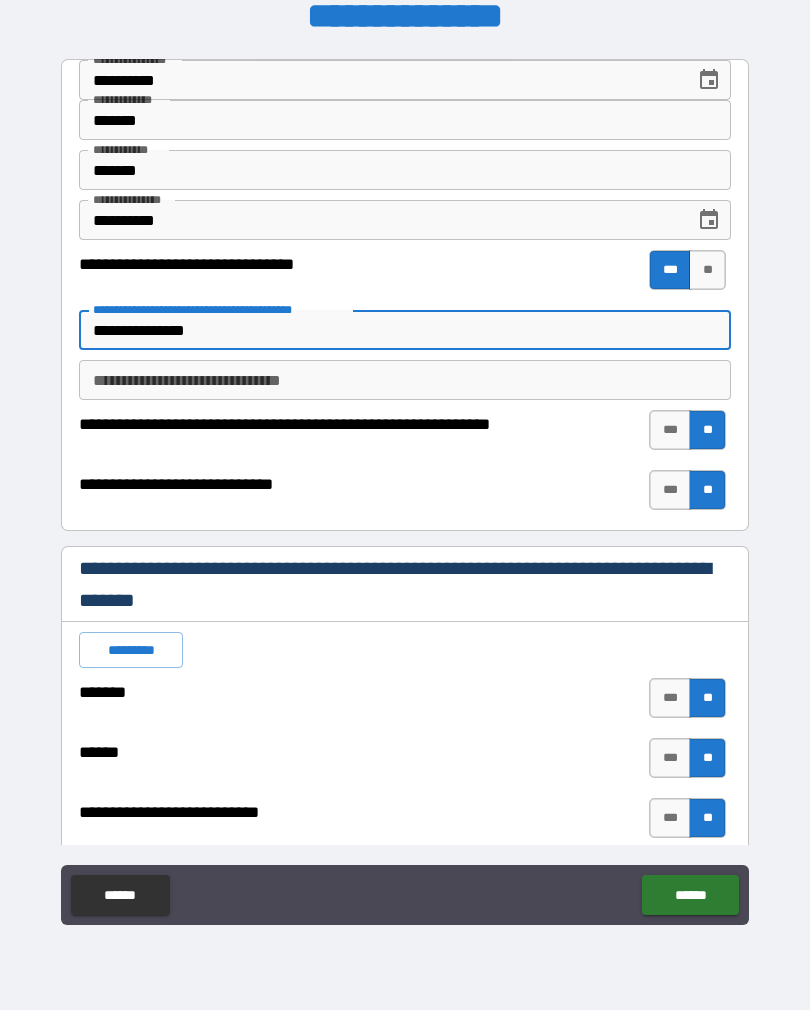 type on "*" 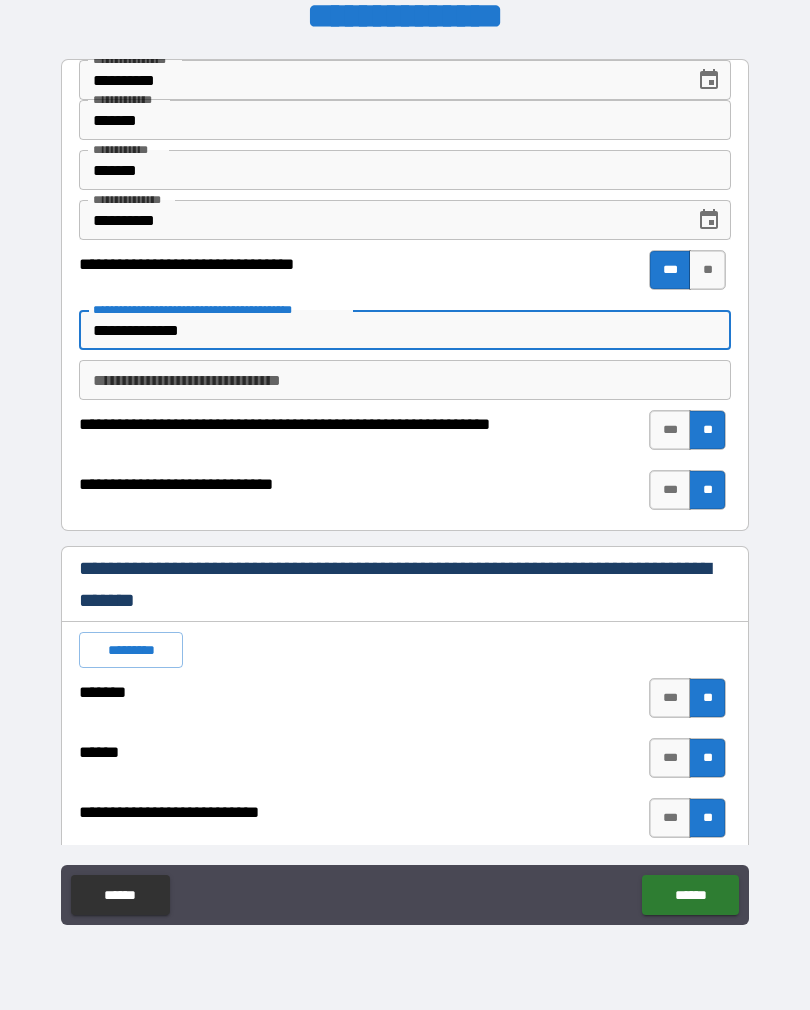 type on "*" 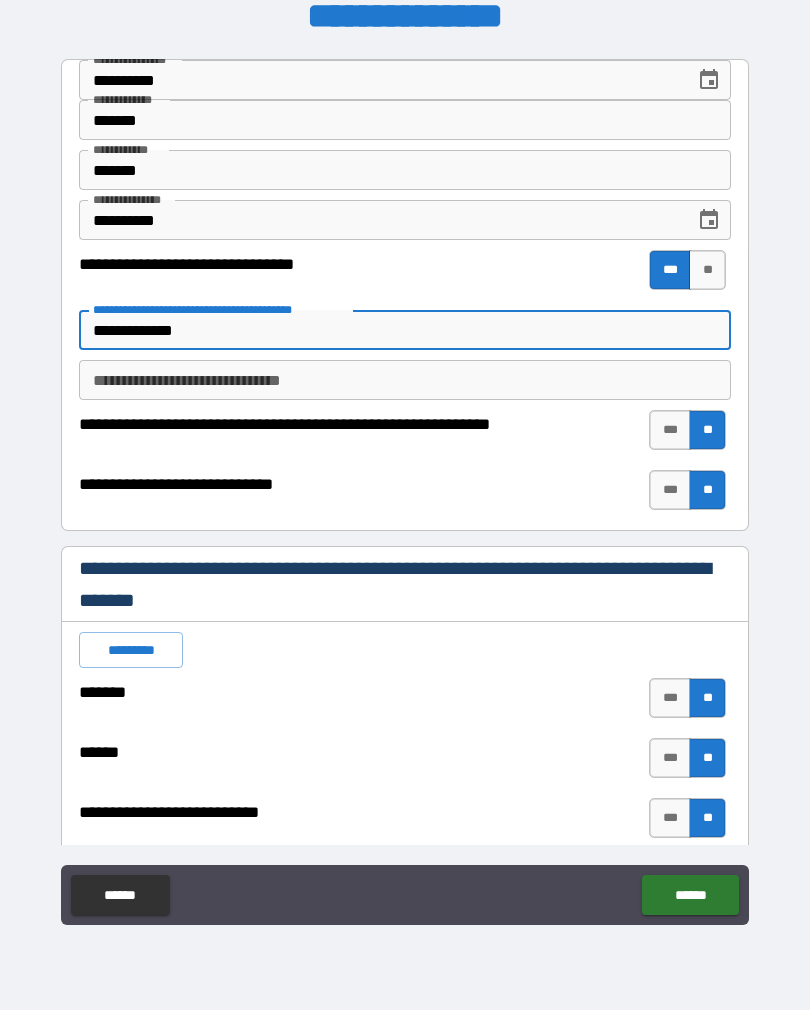 type on "*" 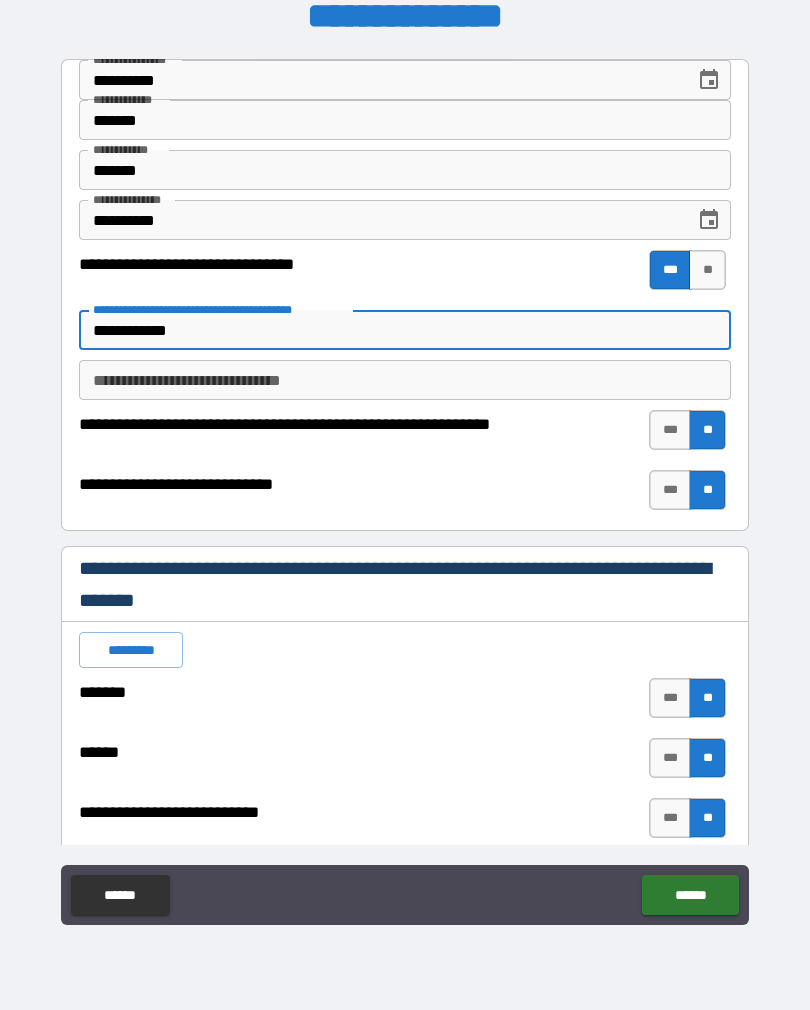 type on "**********" 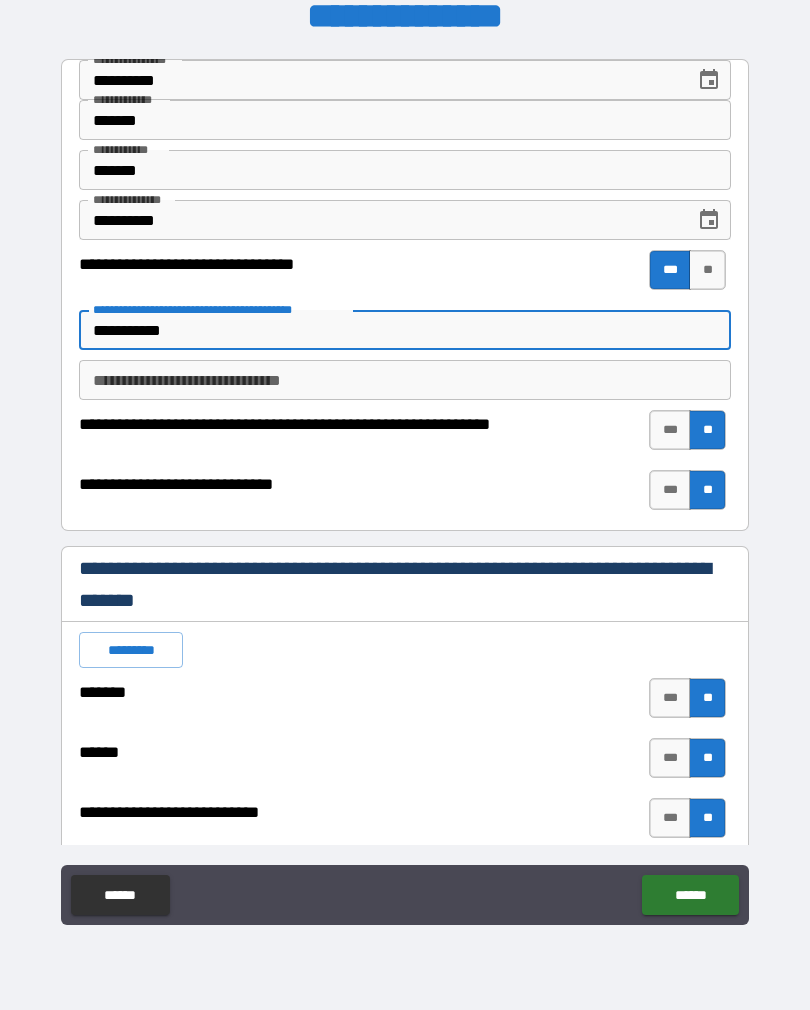 type on "*" 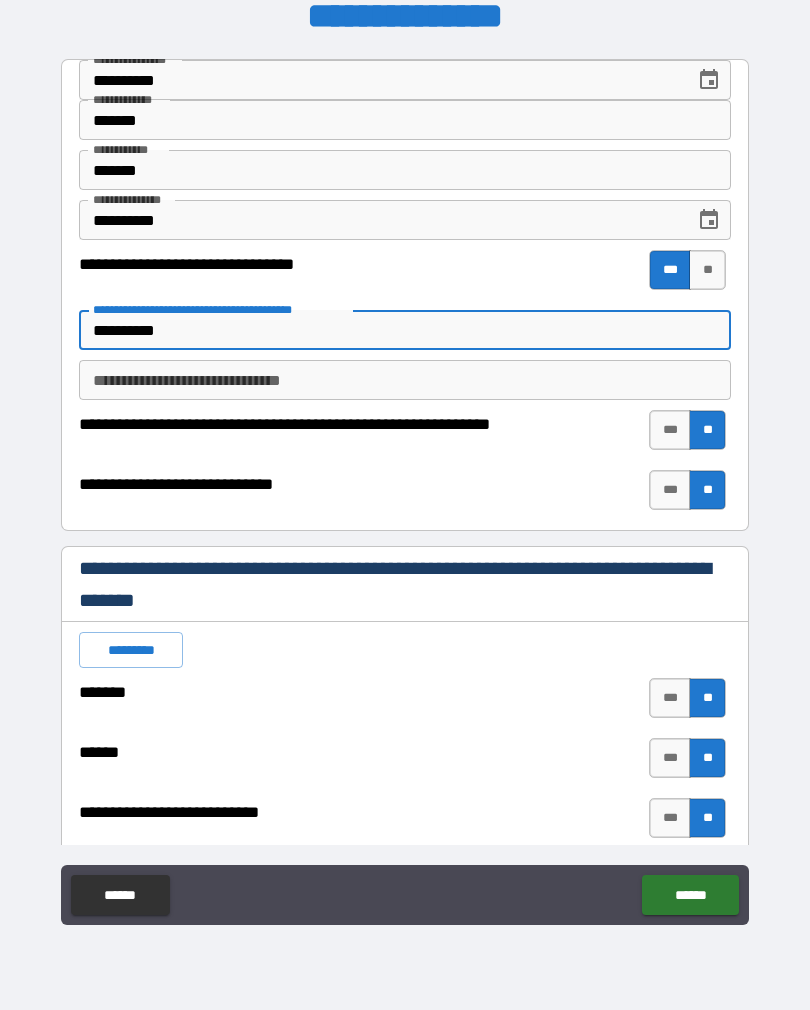 type on "*" 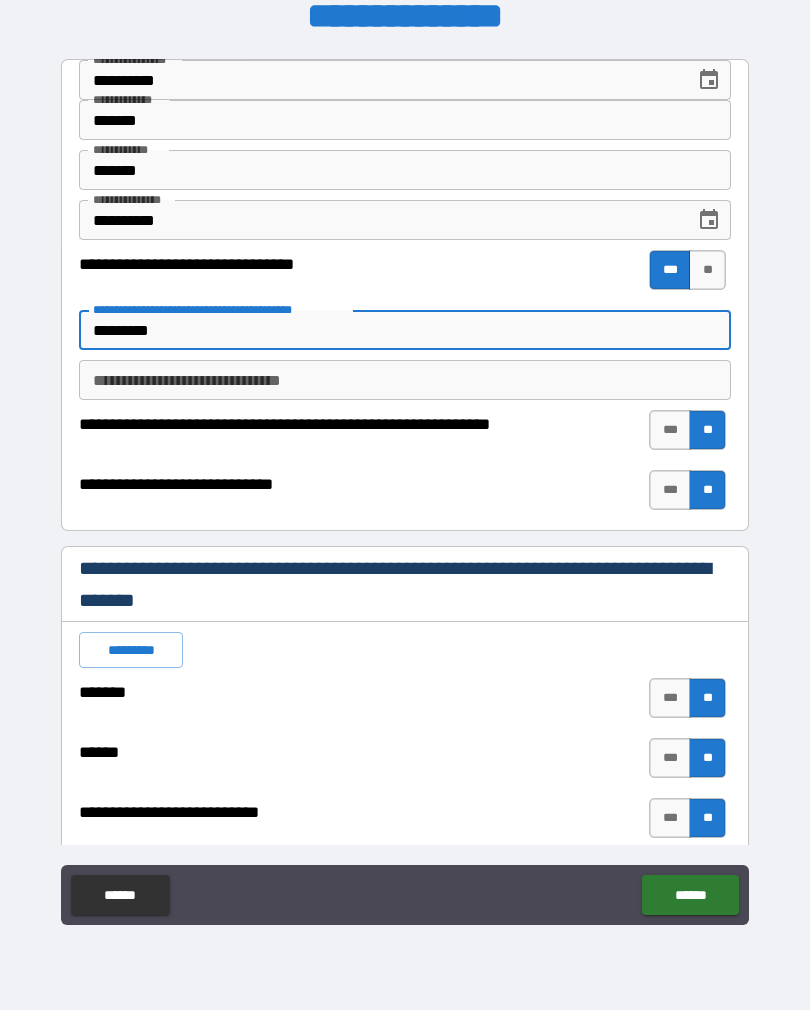 type on "*" 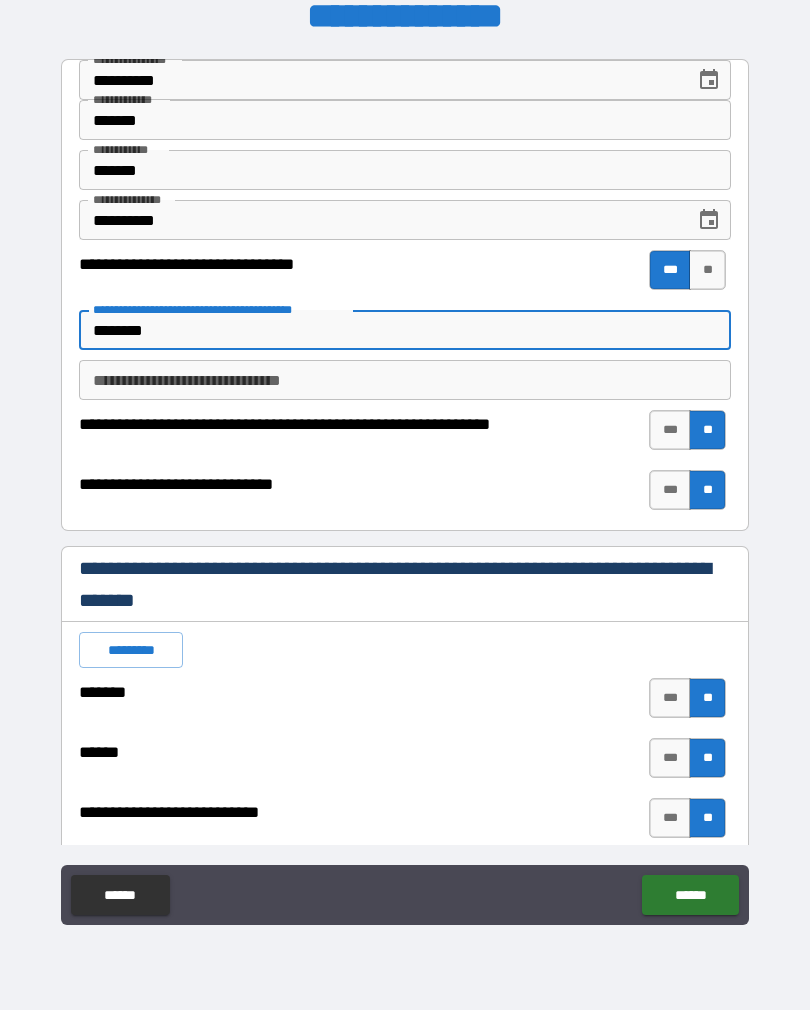 type on "*" 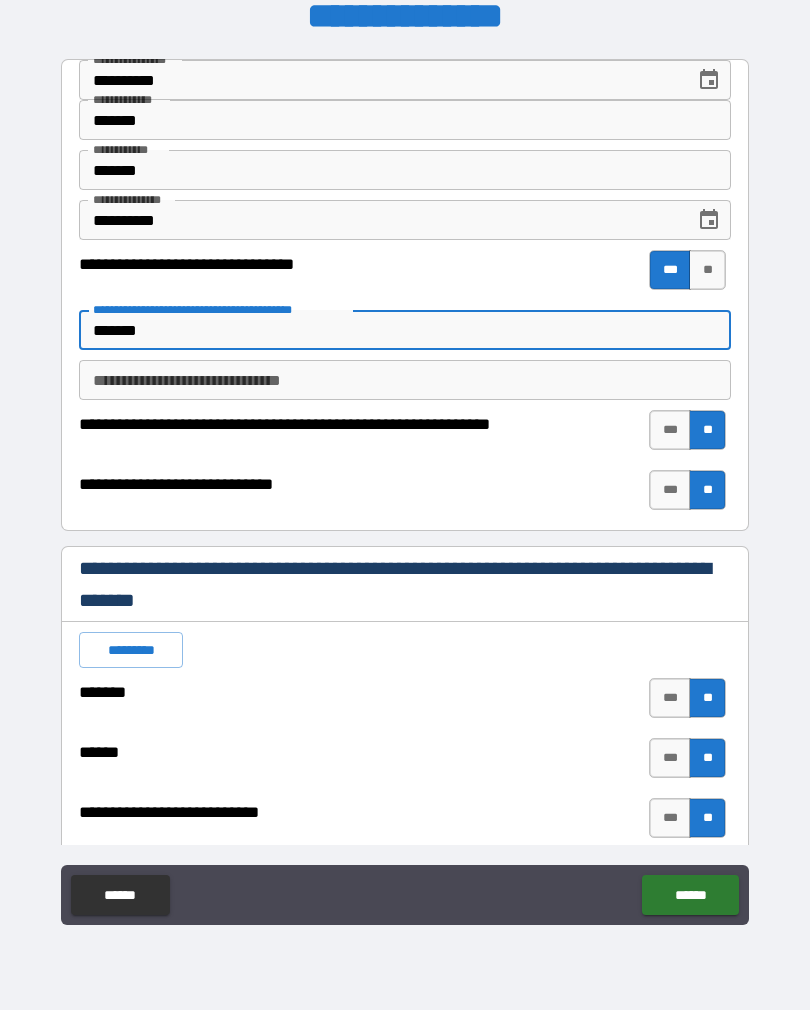 type on "*" 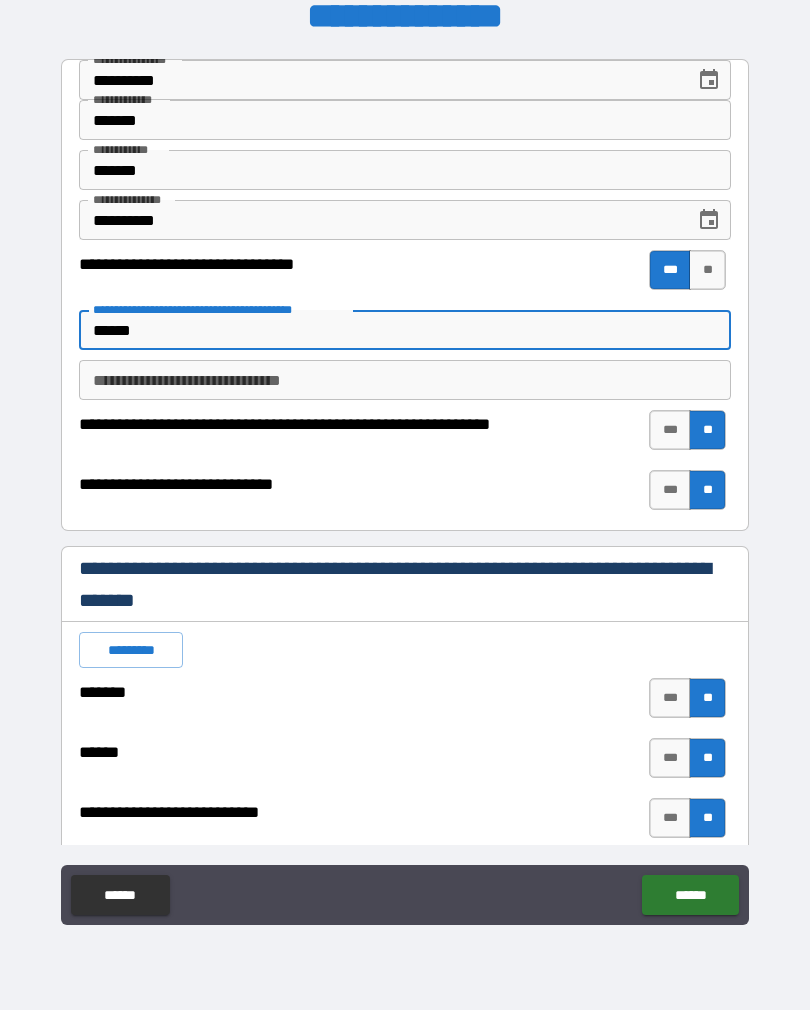 type on "*****" 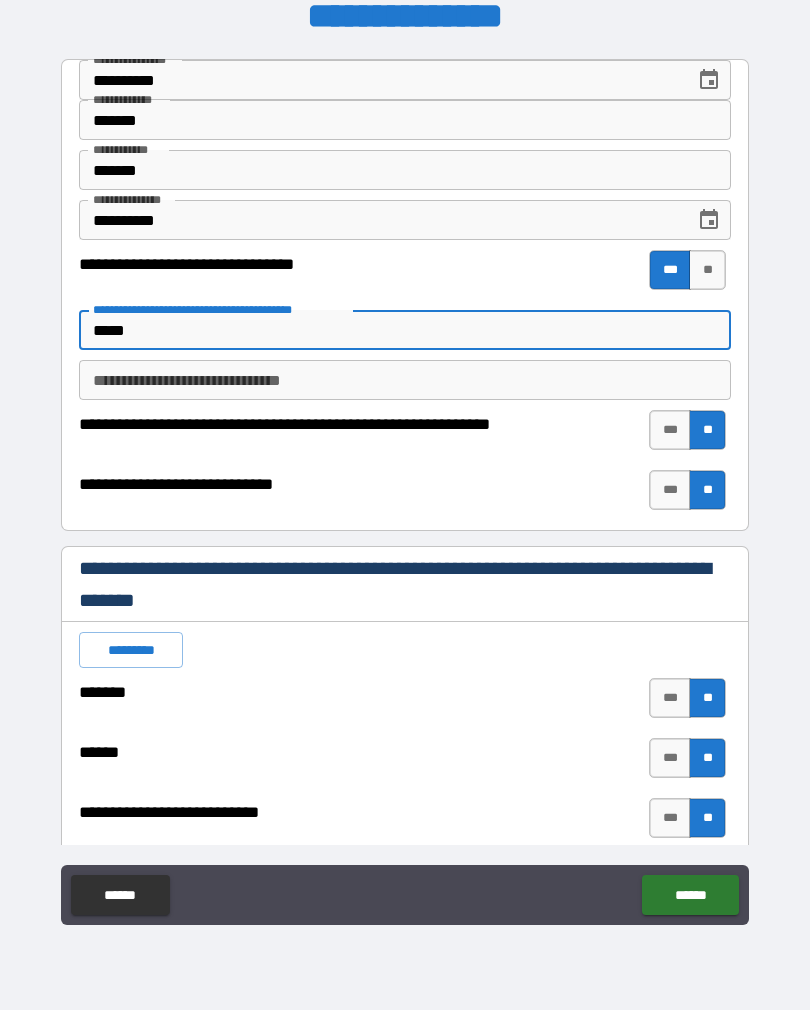 type on "*" 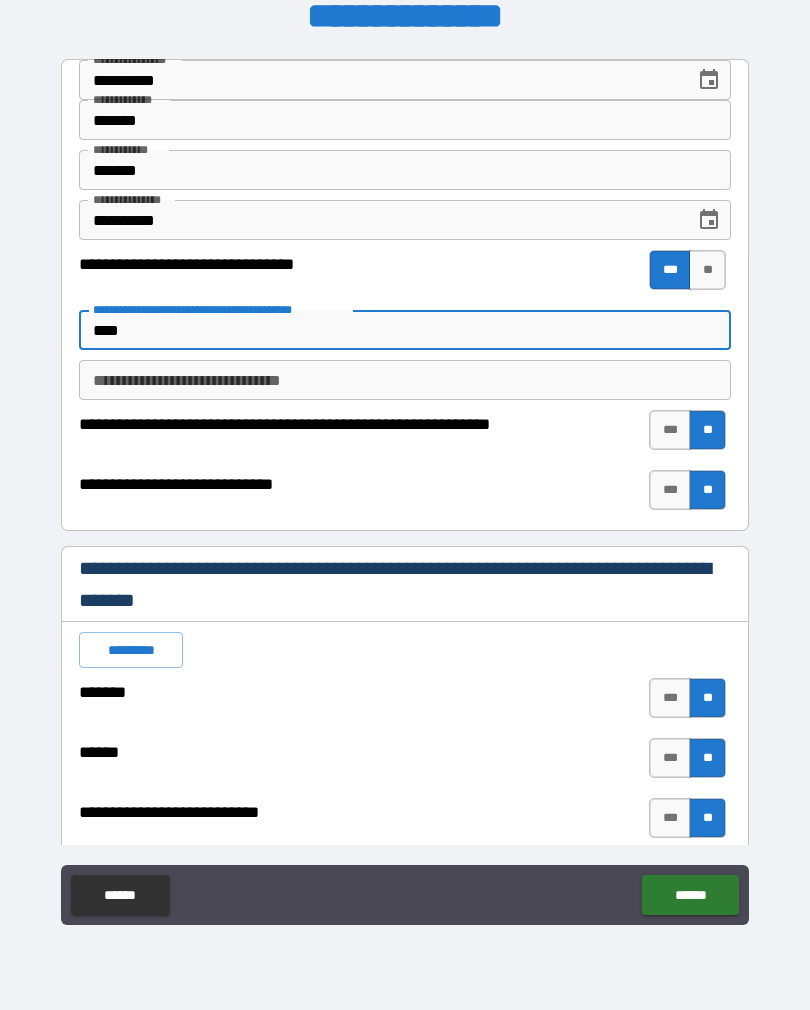 type on "*" 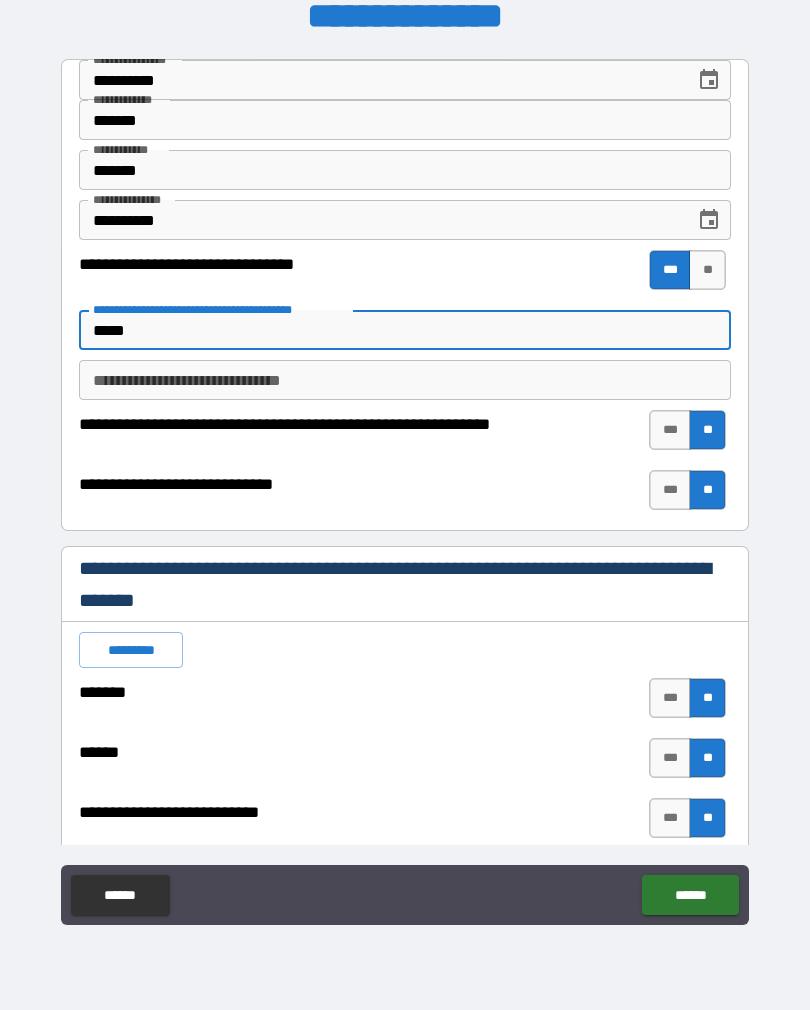 type on "*" 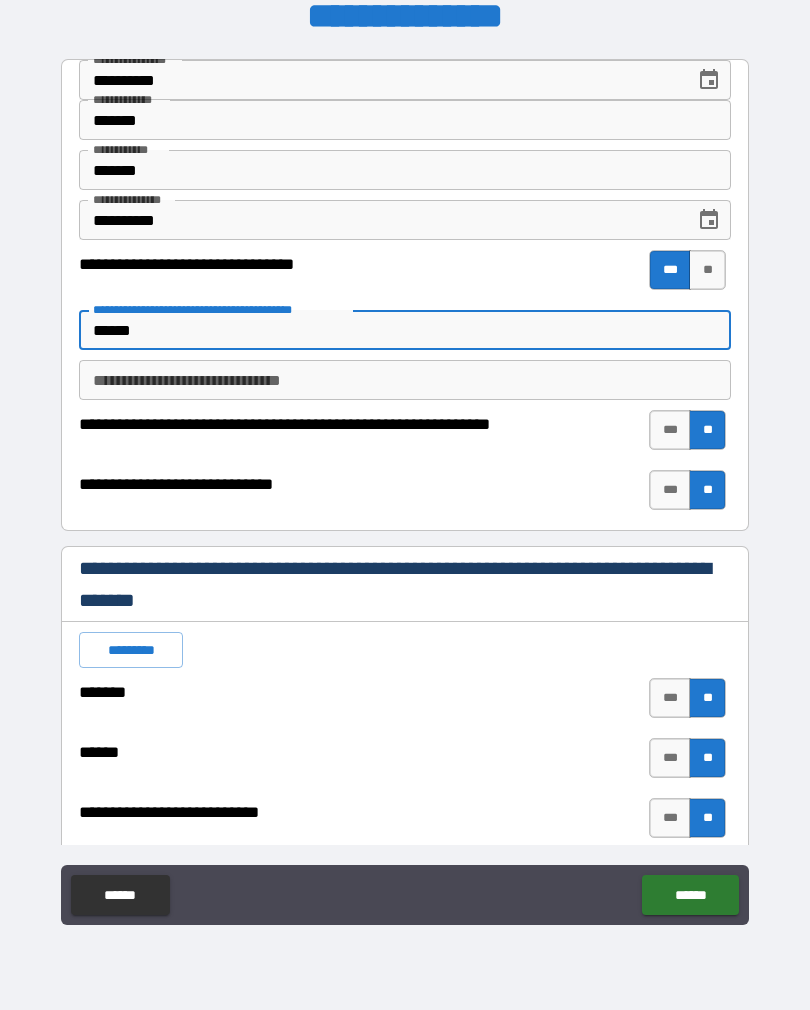 type on "*" 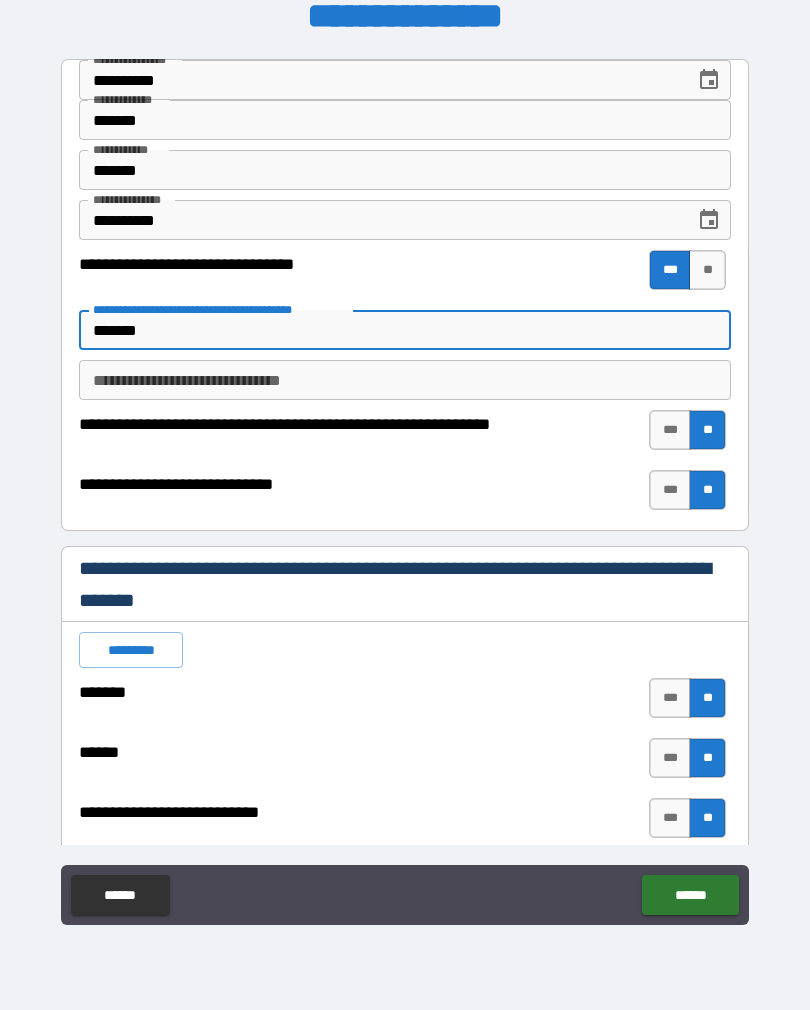 type on "*" 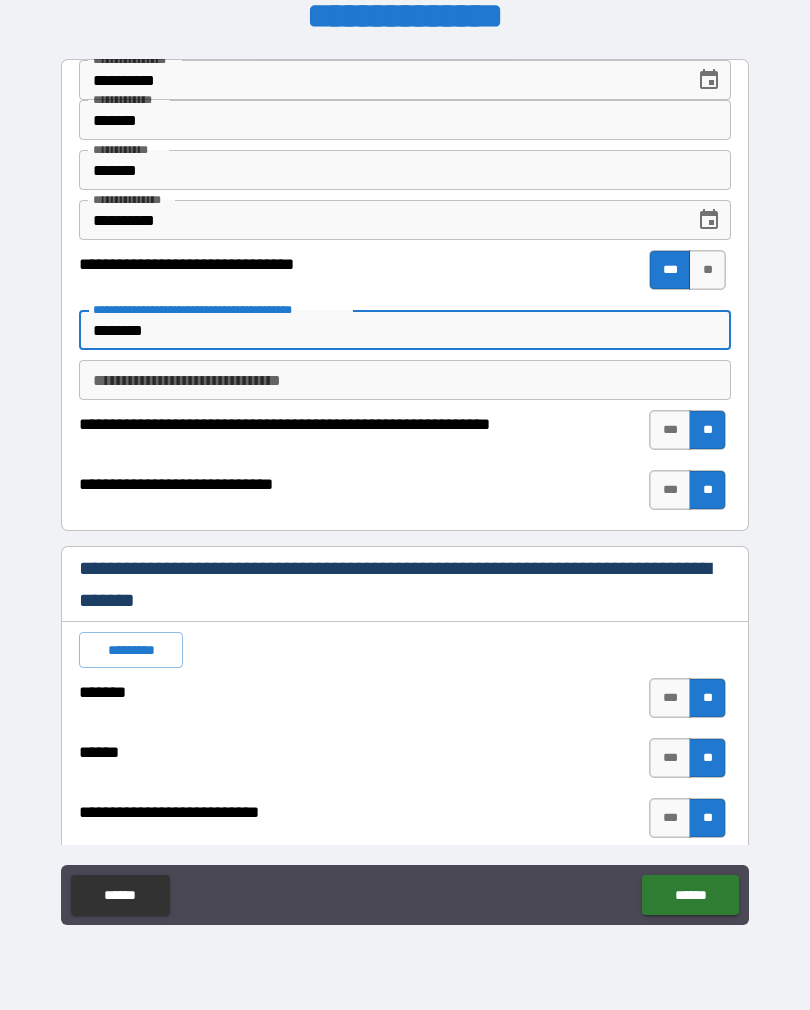 type on "*" 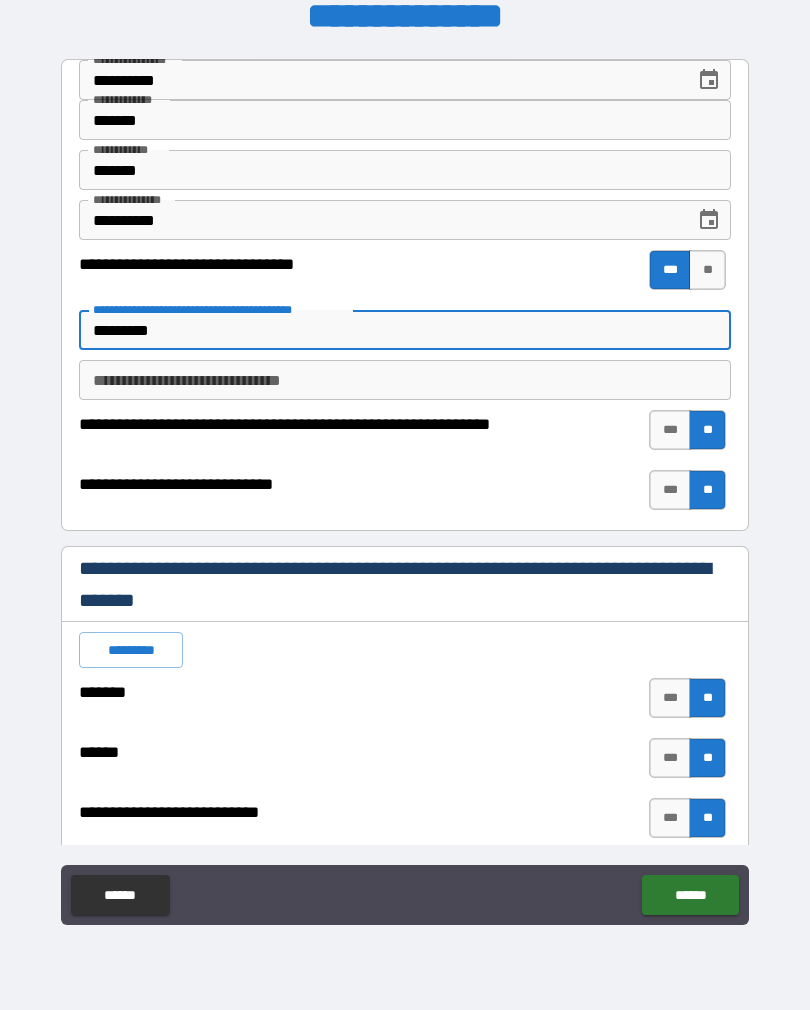 type on "*" 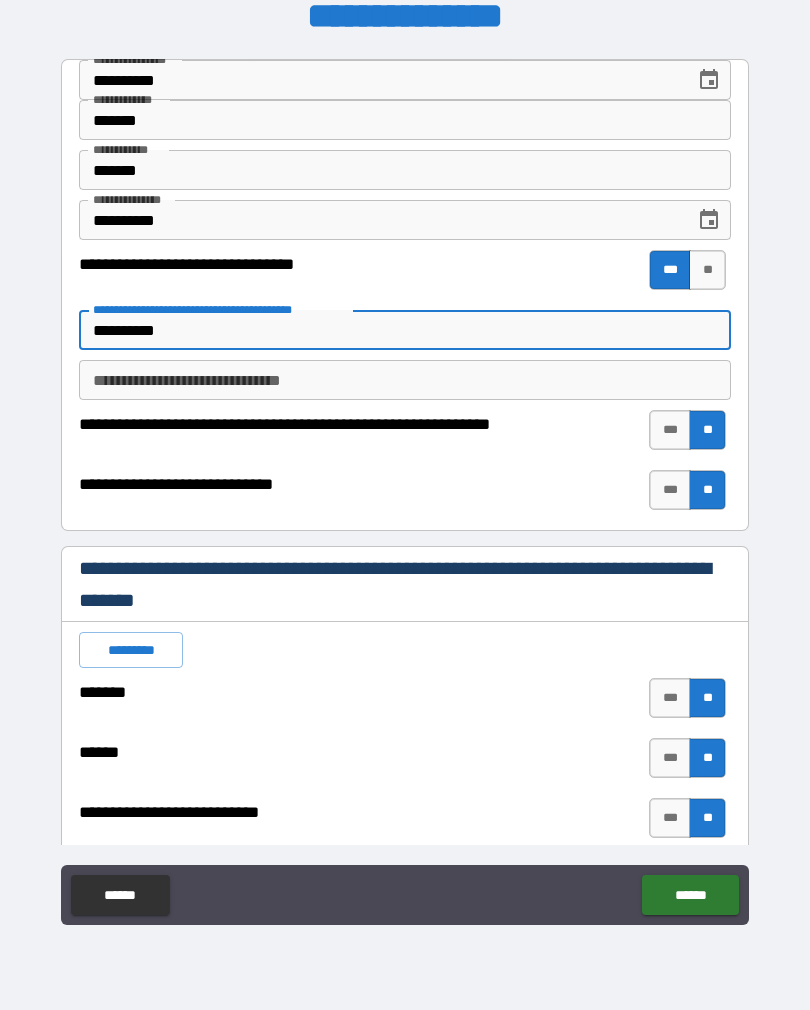 type on "*" 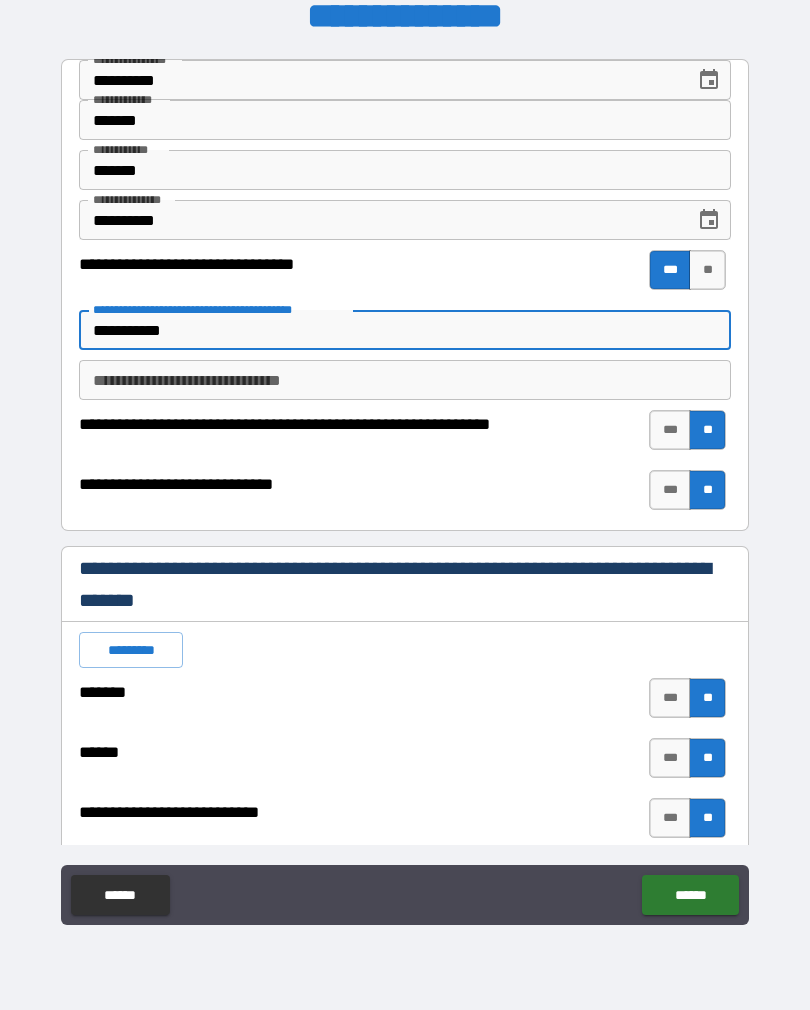 type on "*" 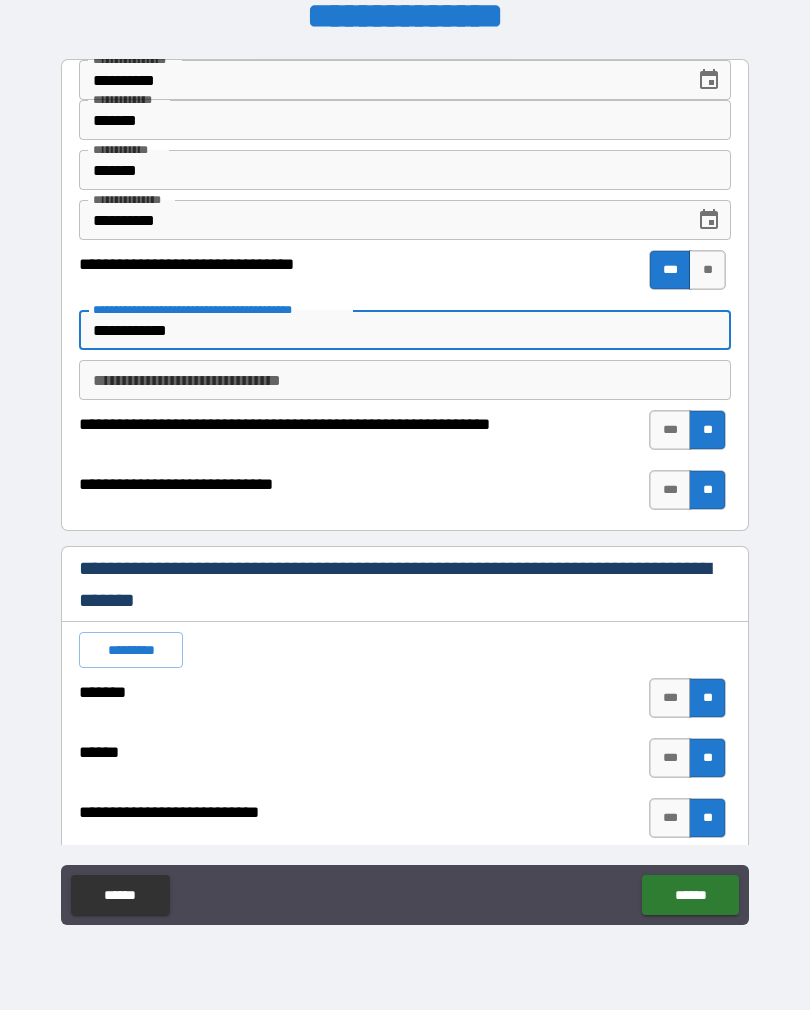 type on "*" 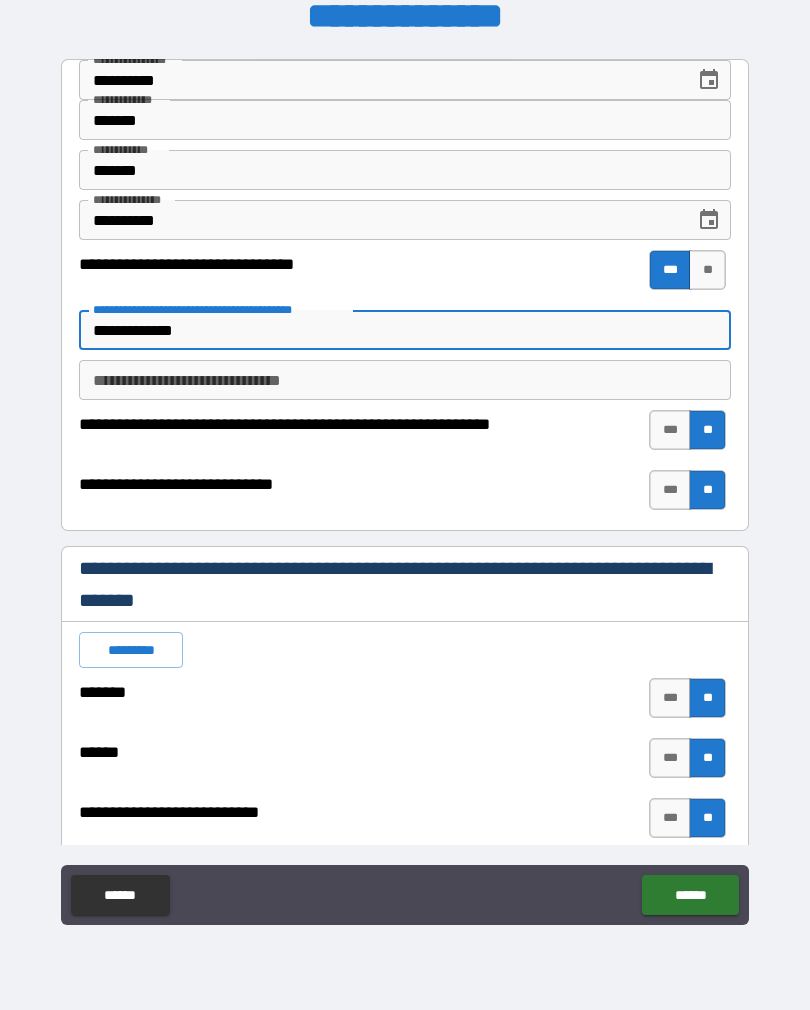 type on "*" 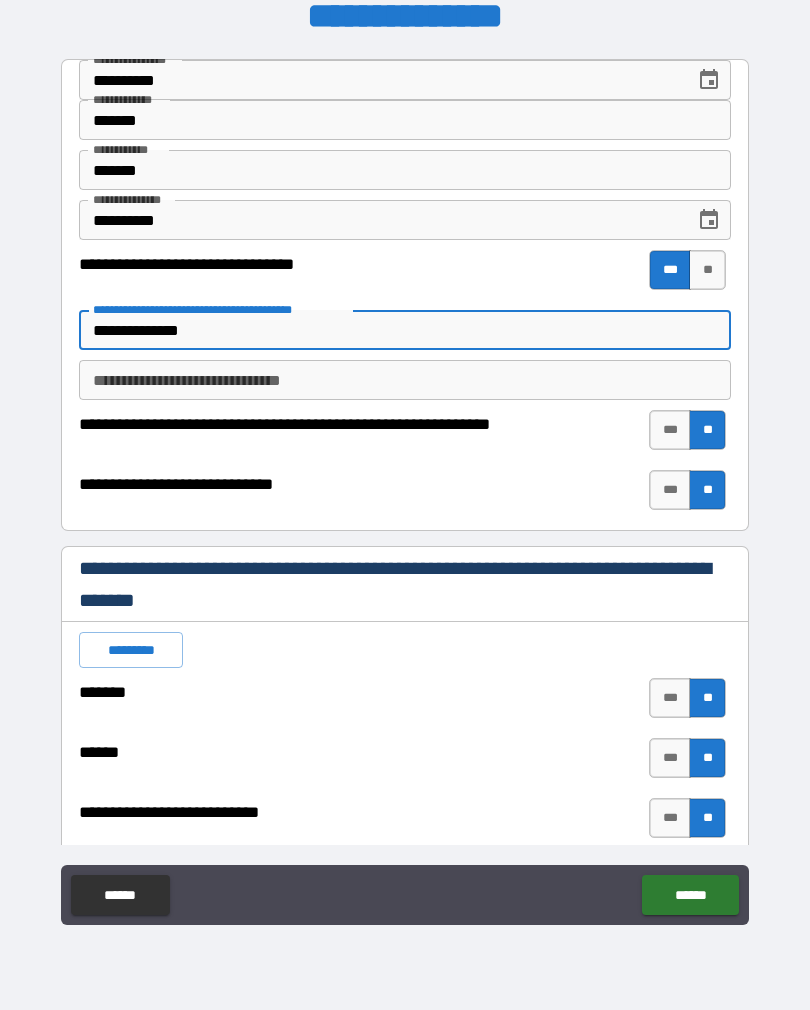 type on "*" 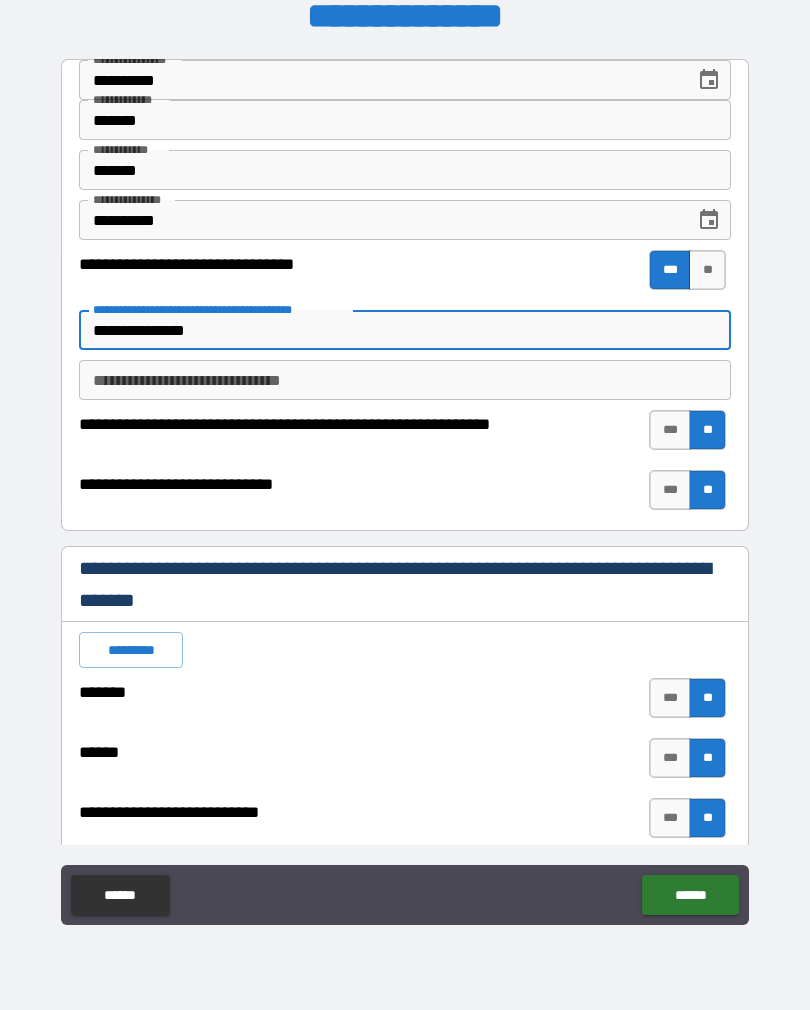 type on "*" 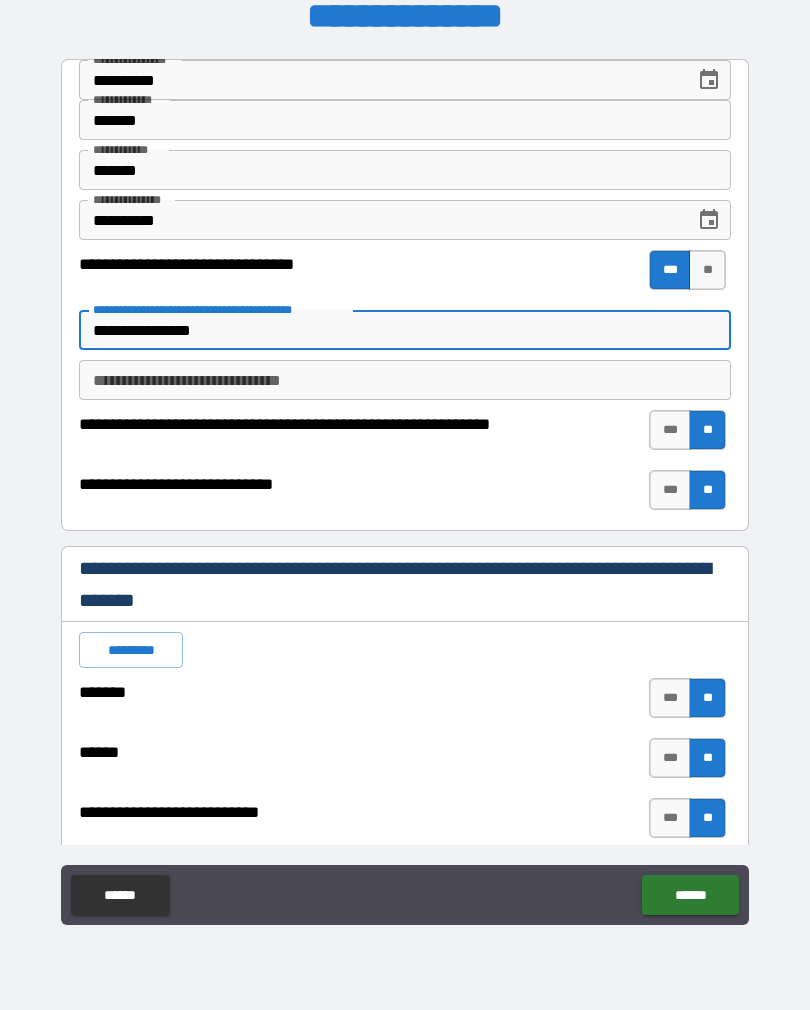 type on "*" 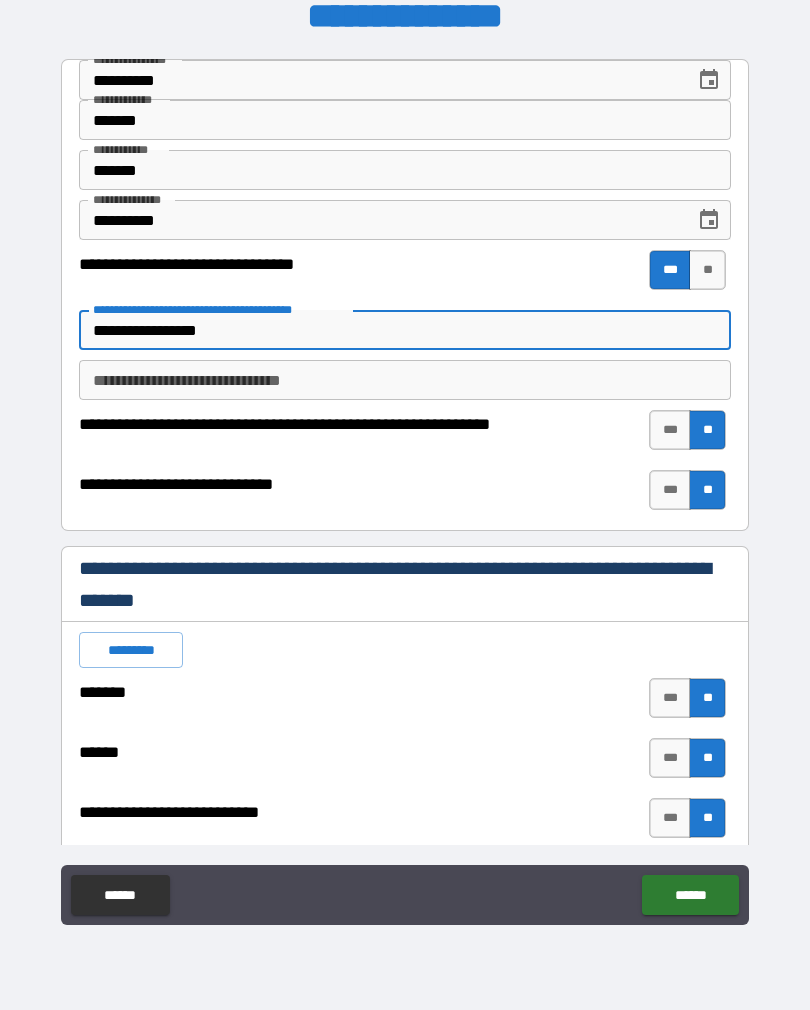 type on "*" 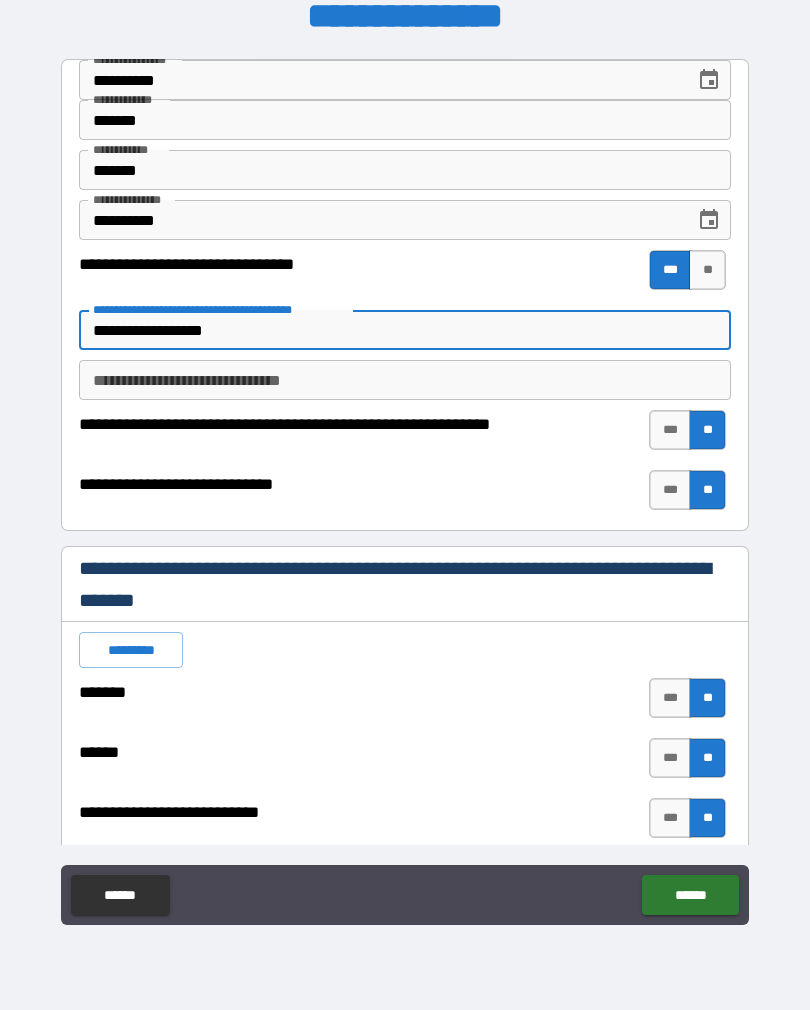 type on "*" 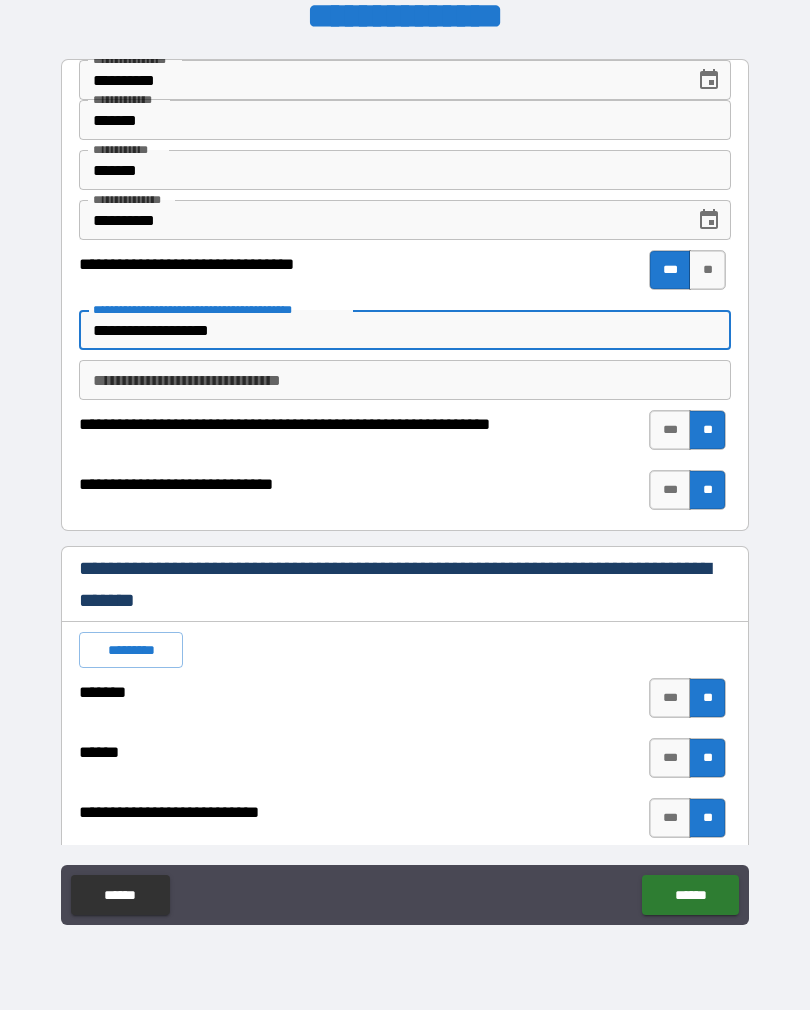 type on "*" 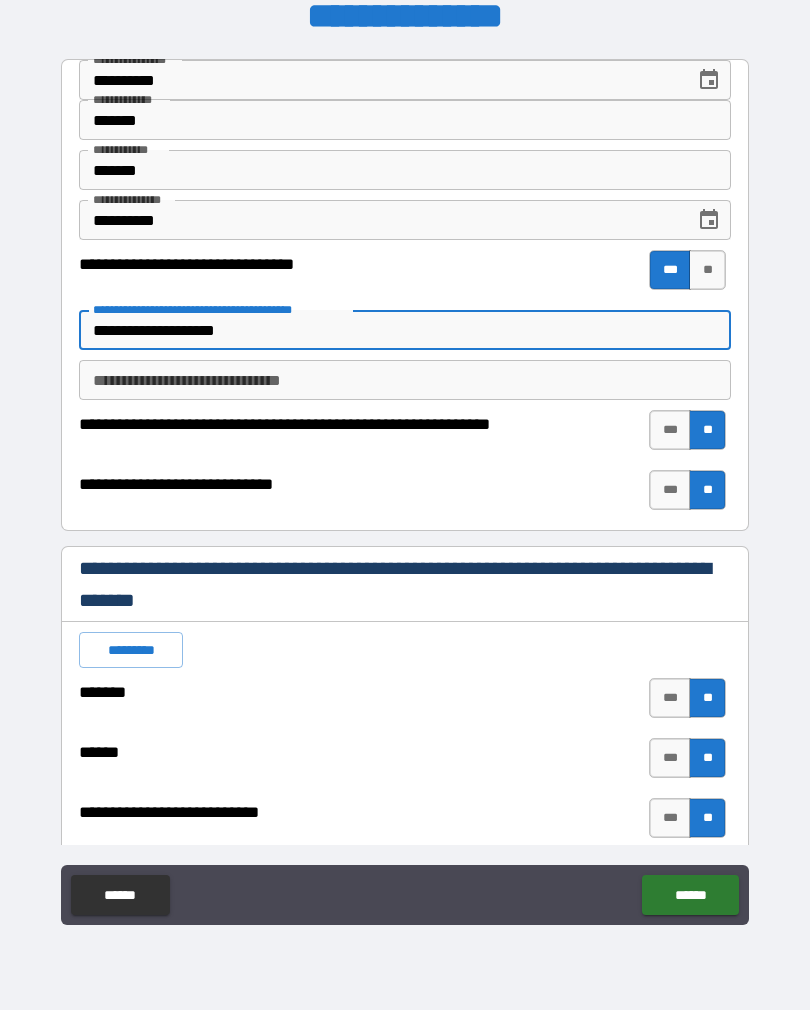 type on "*" 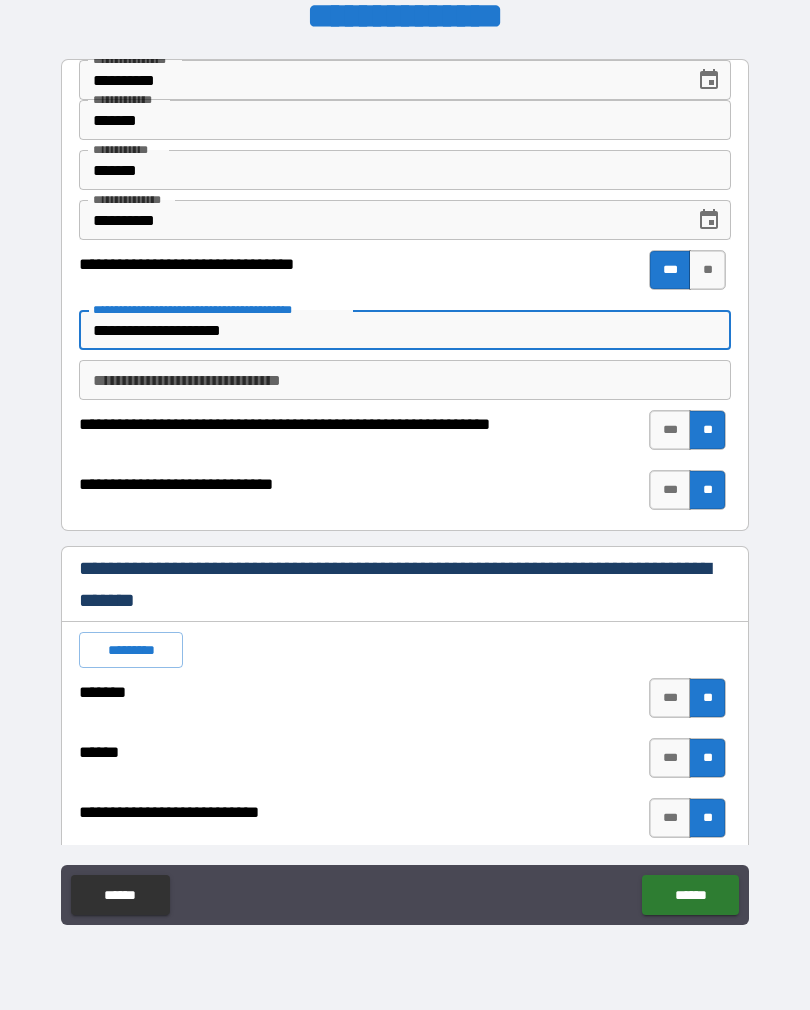 type on "*" 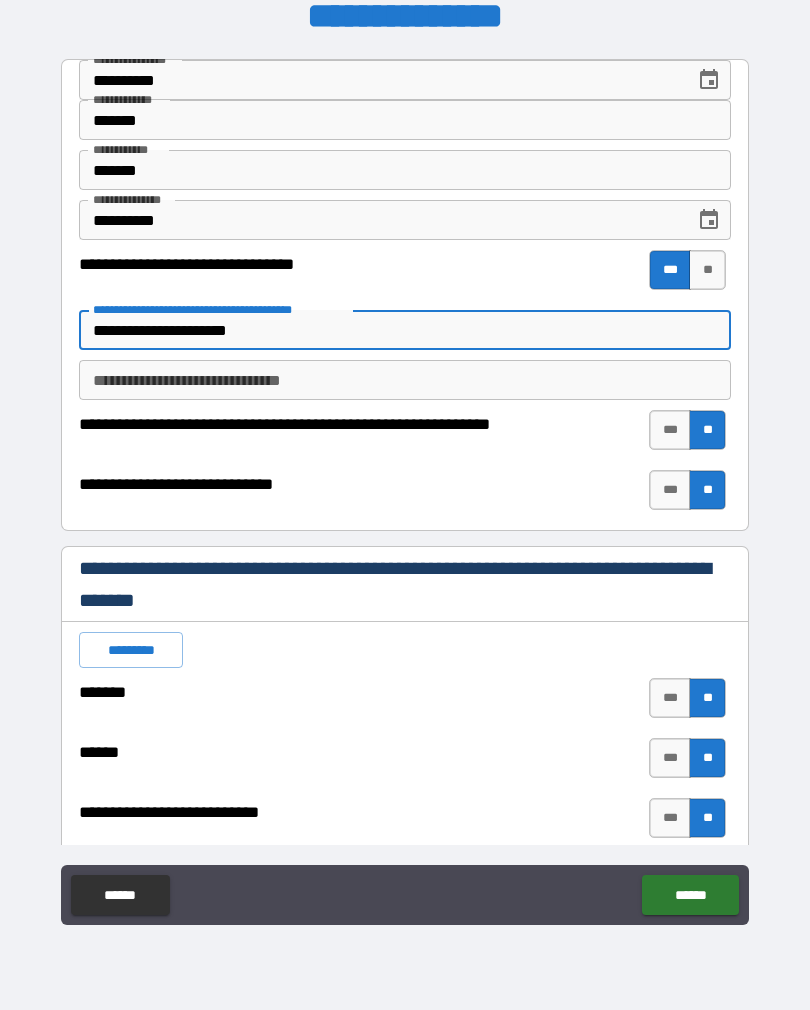 type on "*" 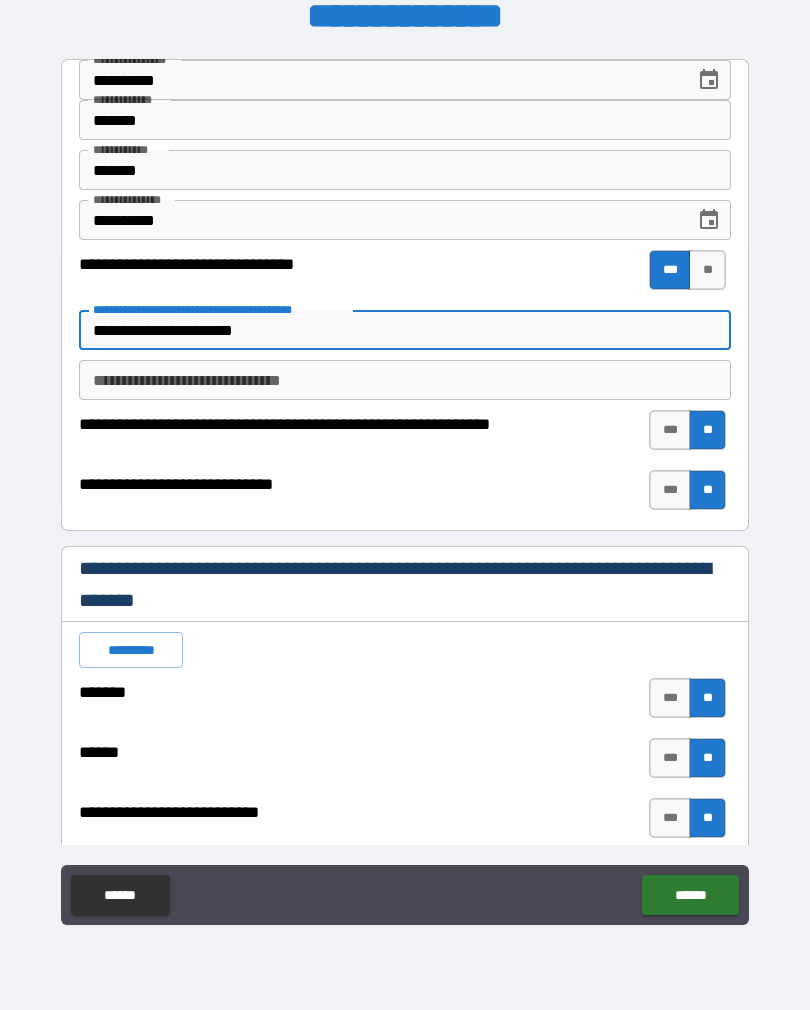 type on "*" 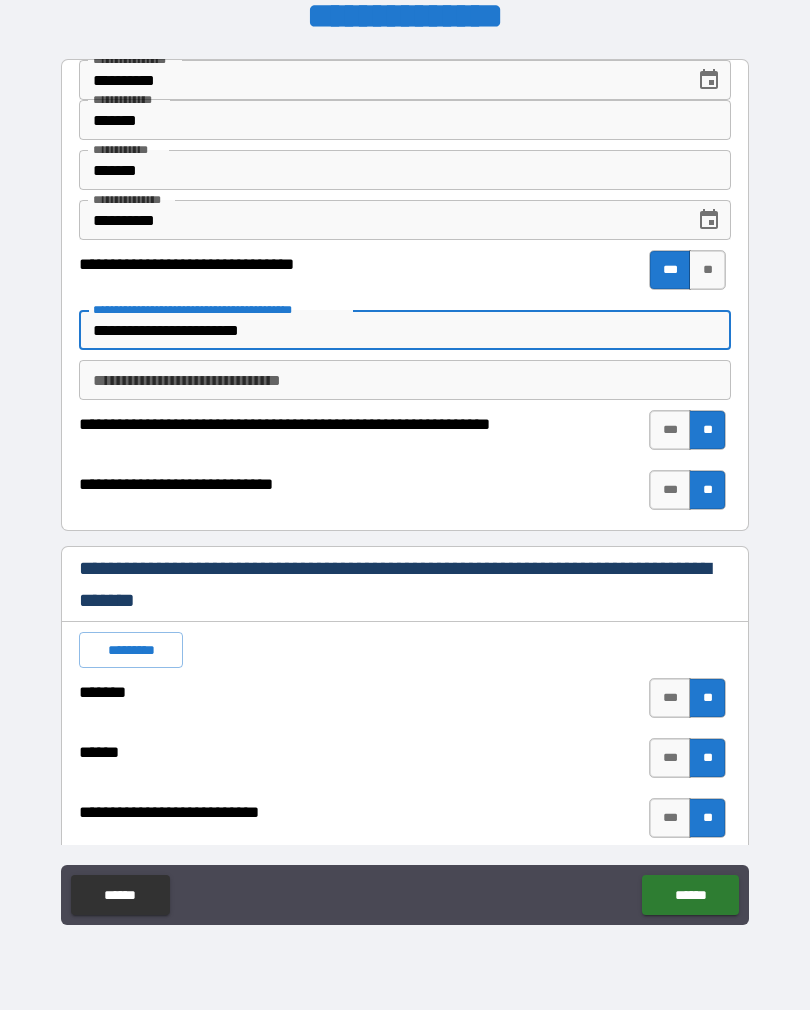 type on "*" 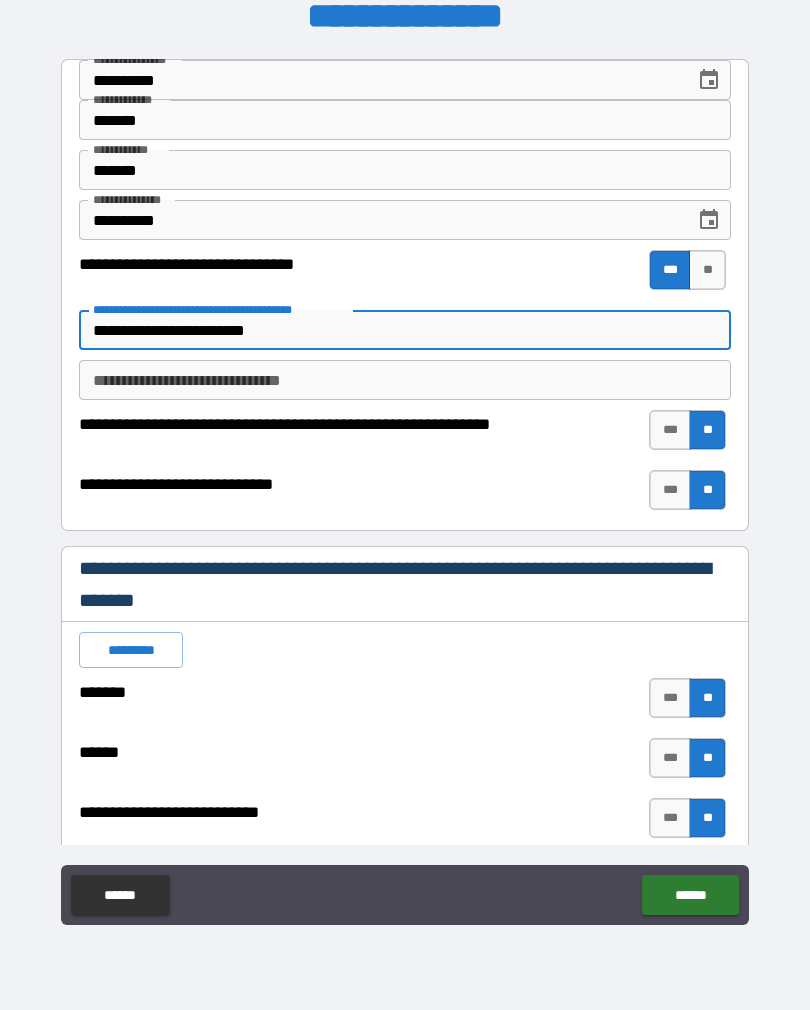 type on "*" 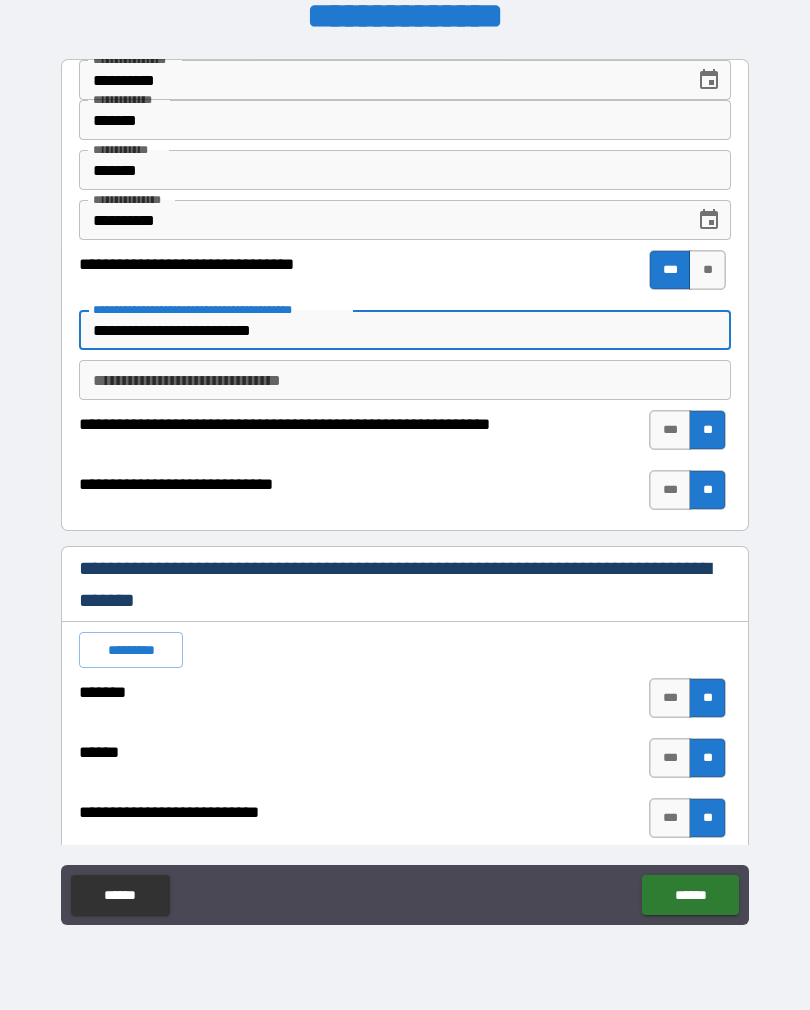 type on "*" 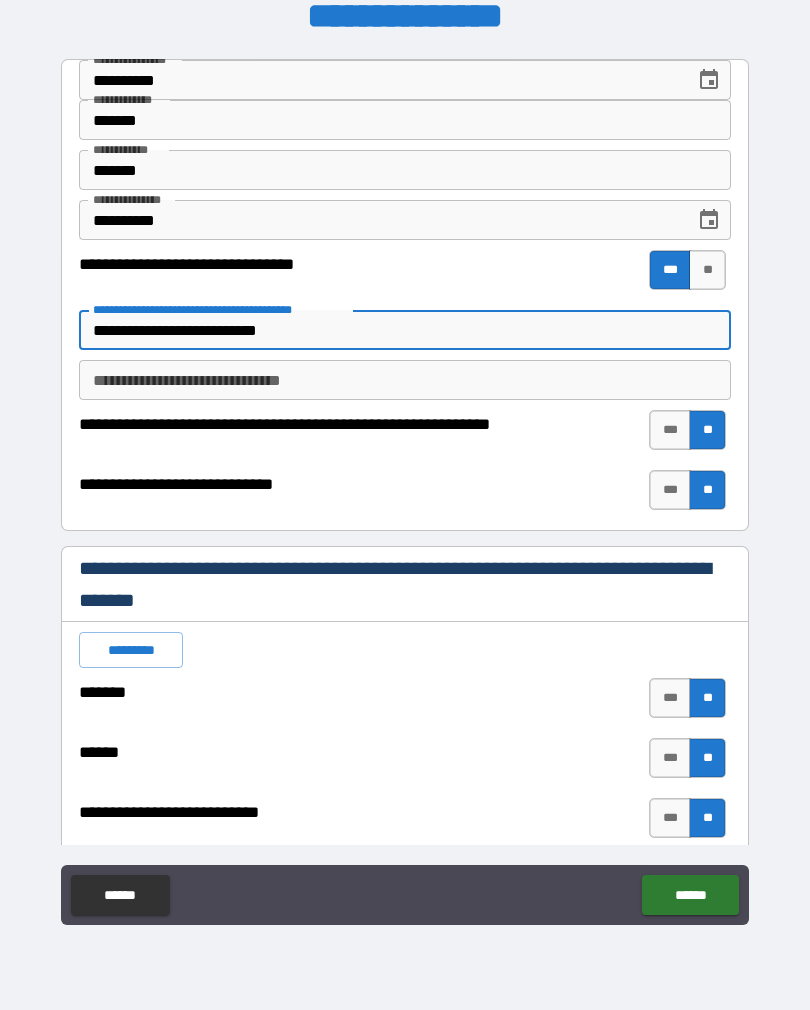 type on "*" 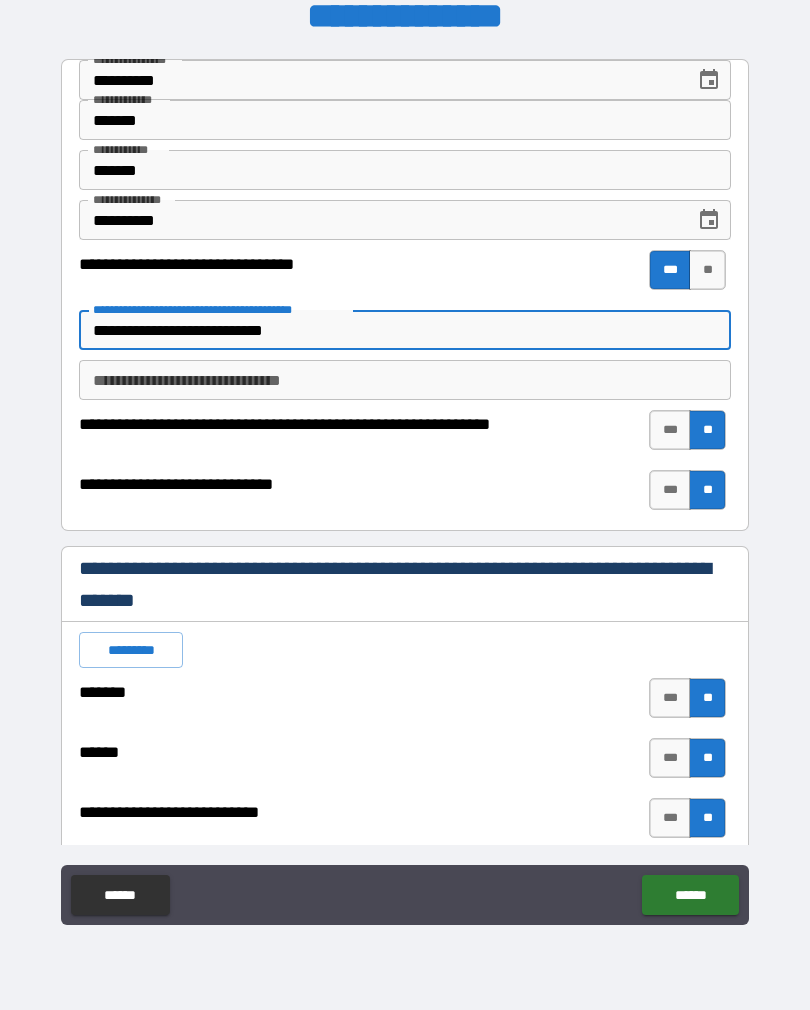 type on "*" 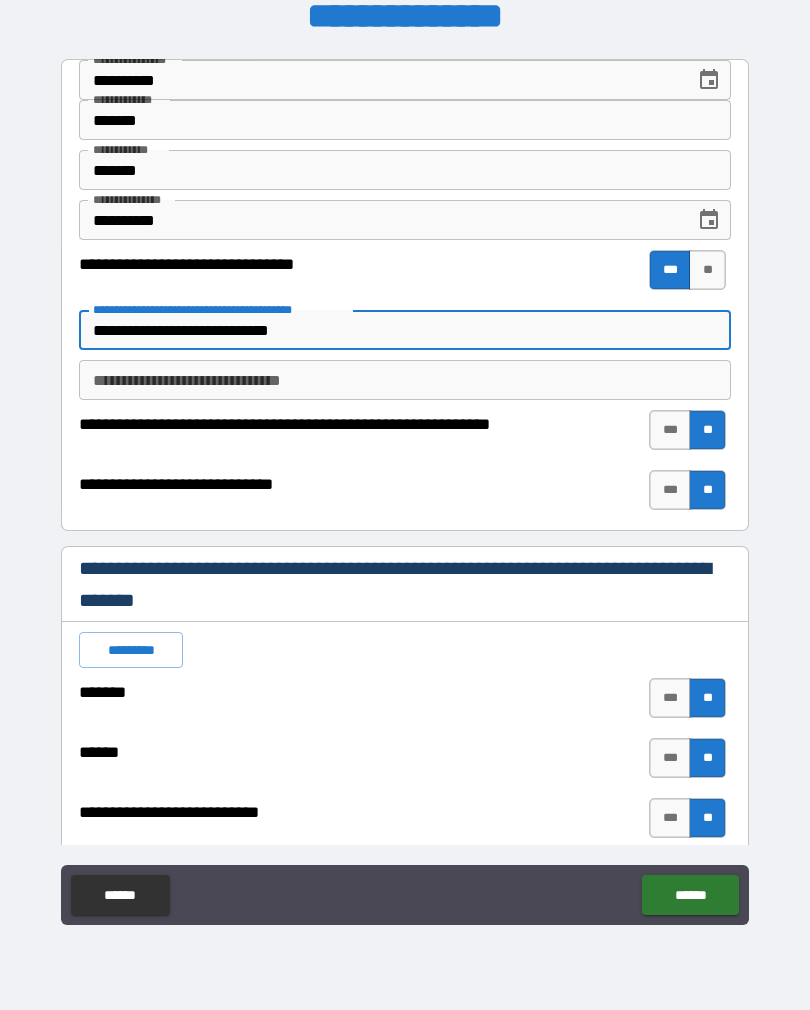 type on "*" 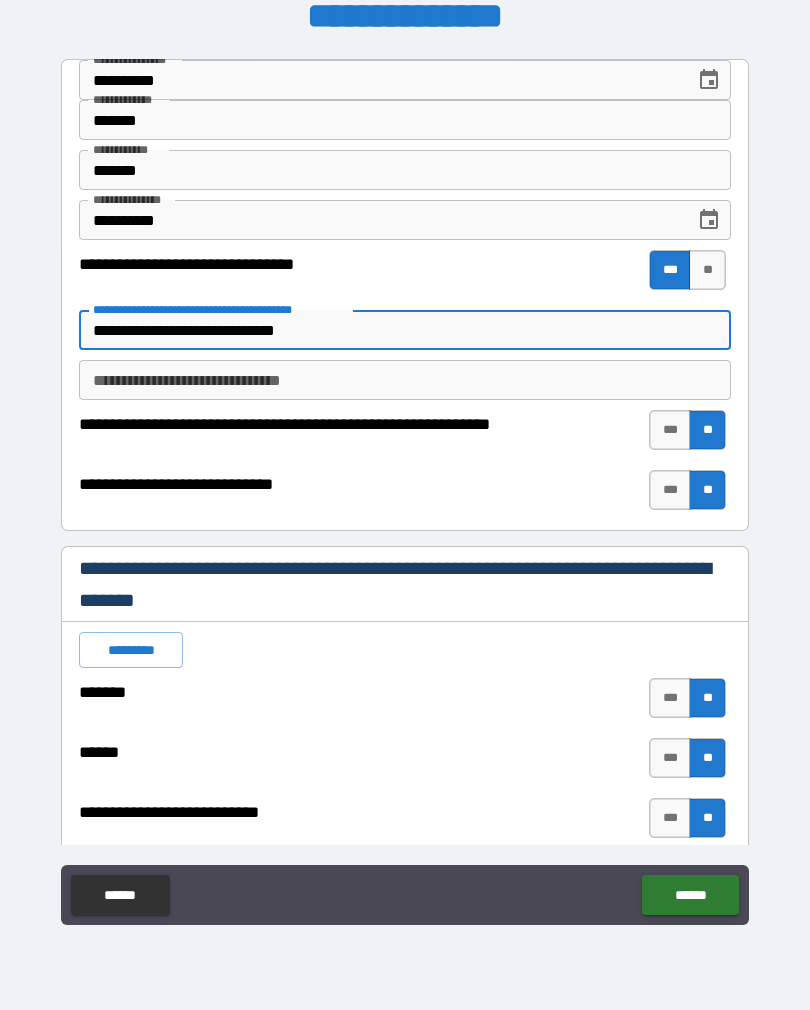 type on "*" 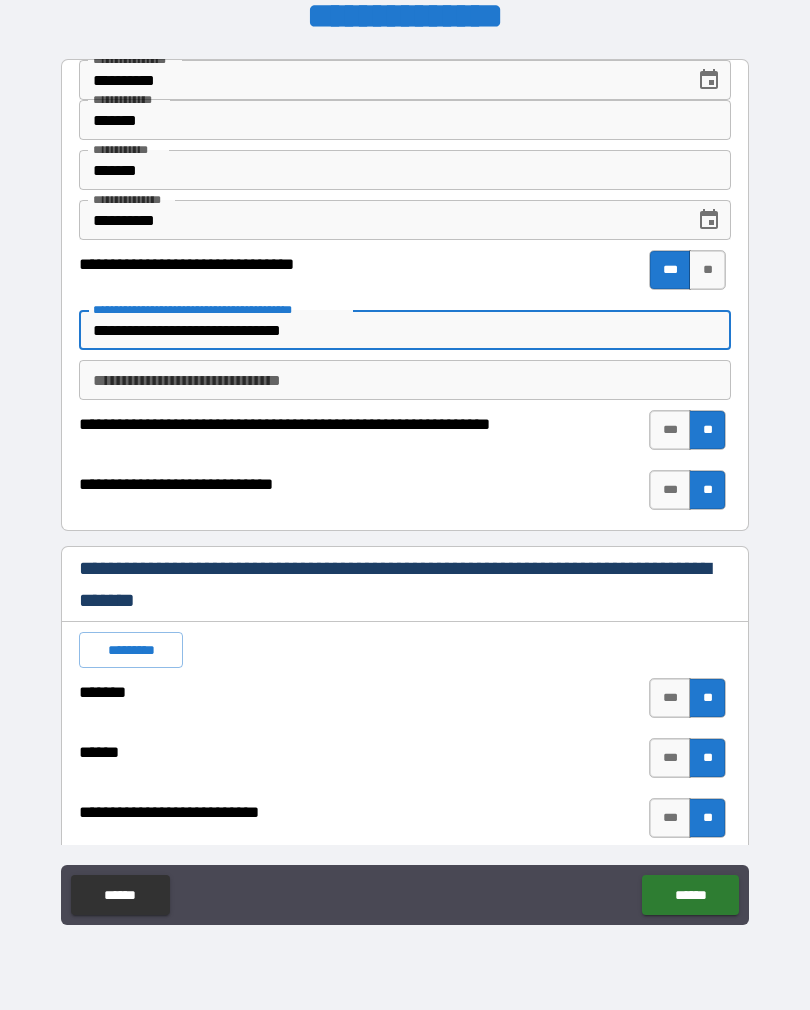 type on "*" 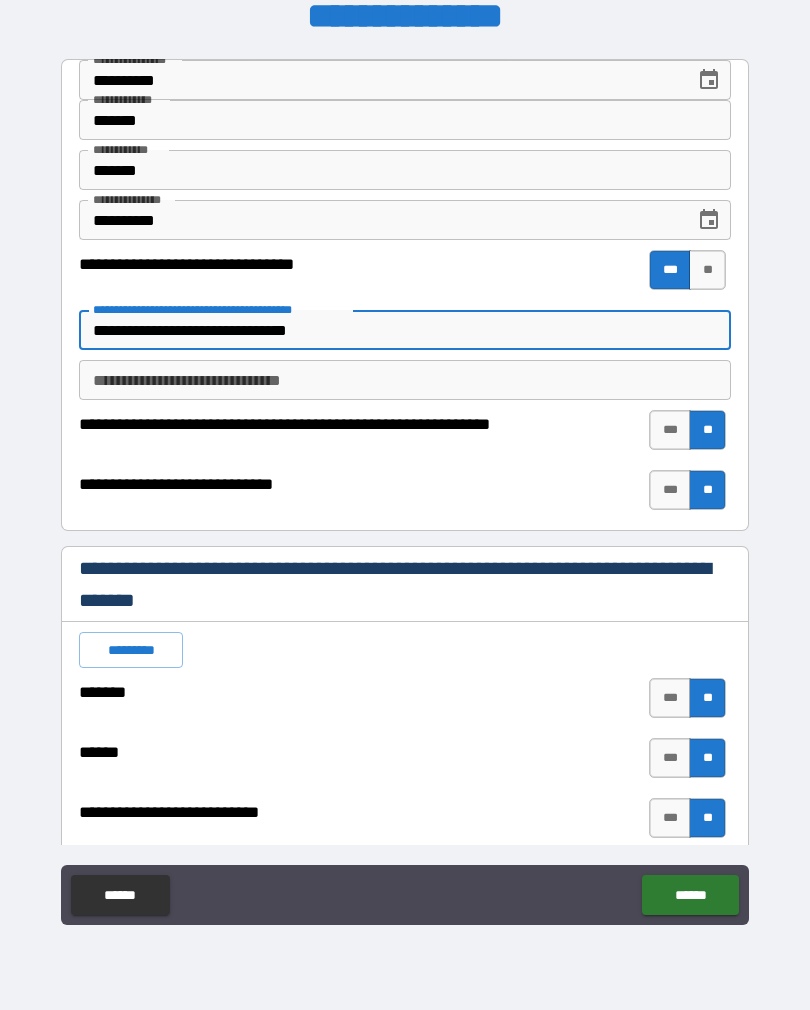 type on "*" 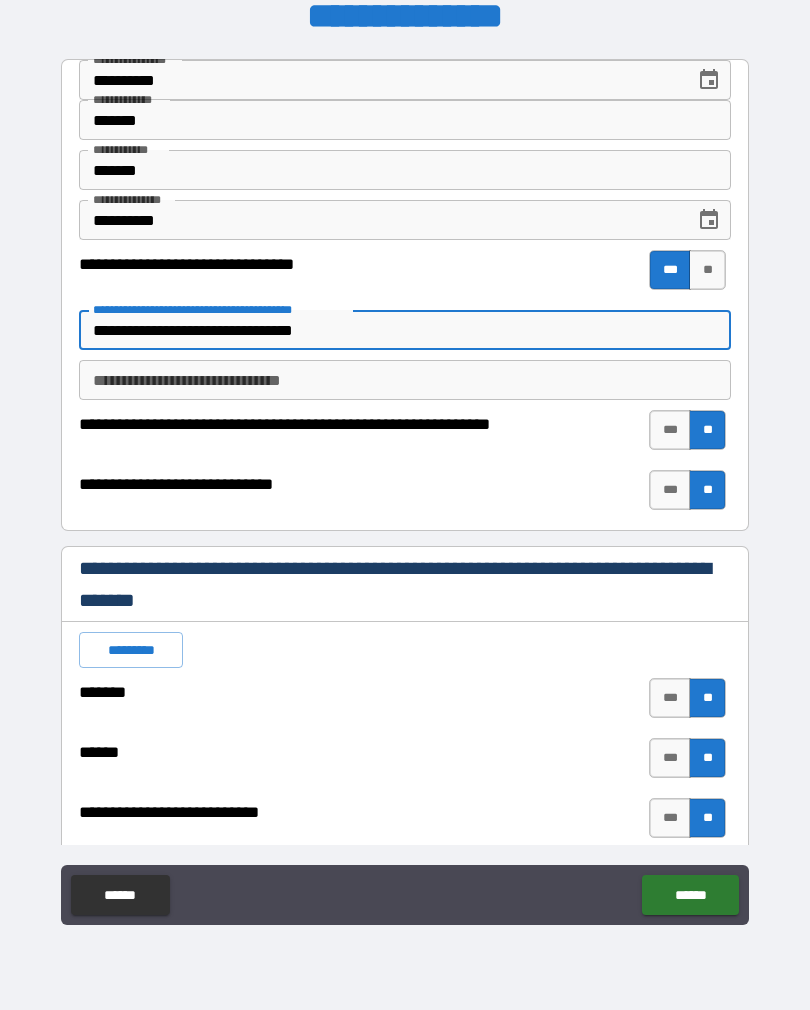type on "*" 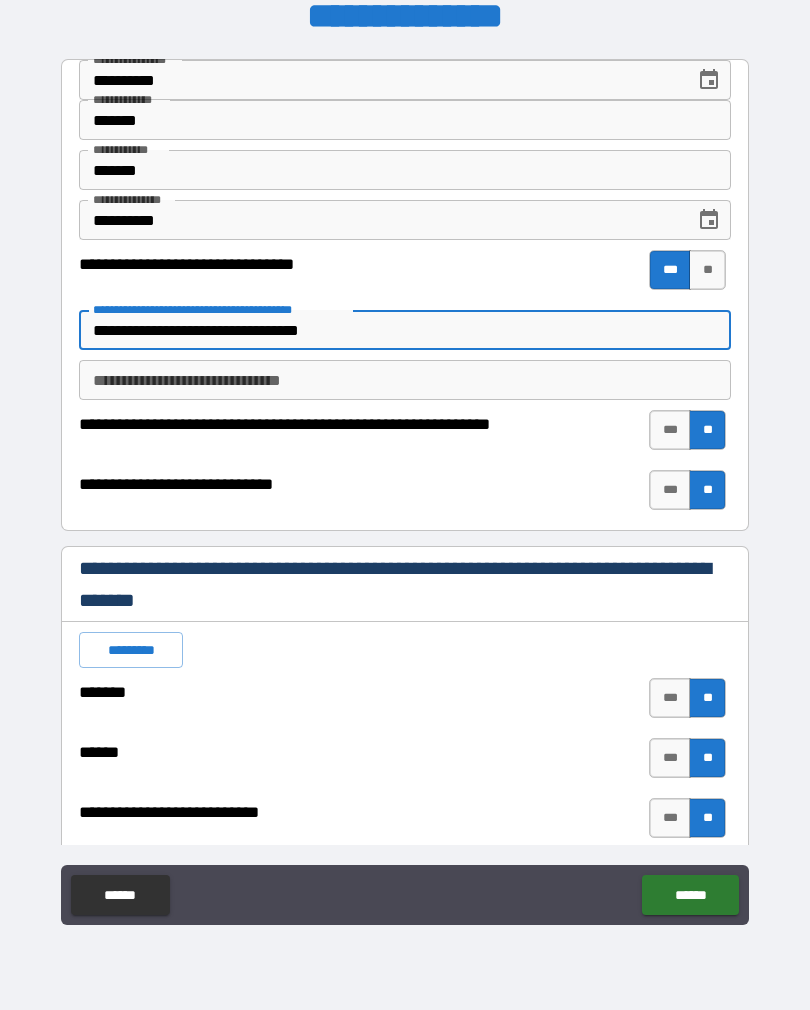 type on "*" 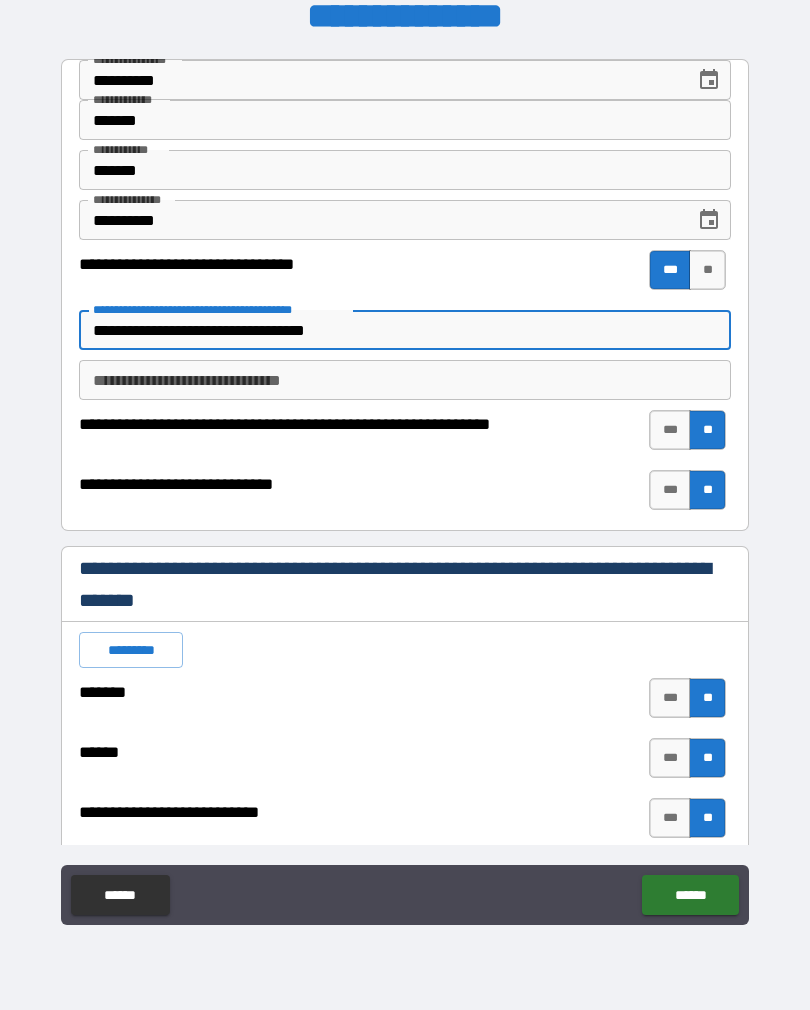 type on "*" 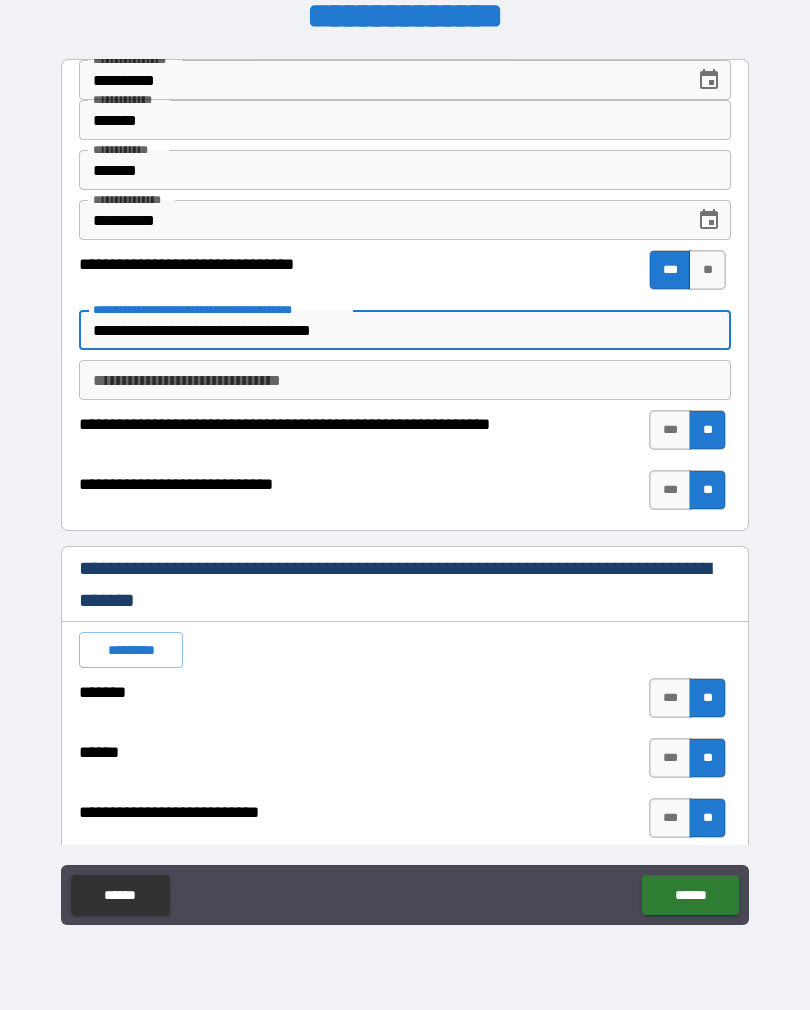 type on "*" 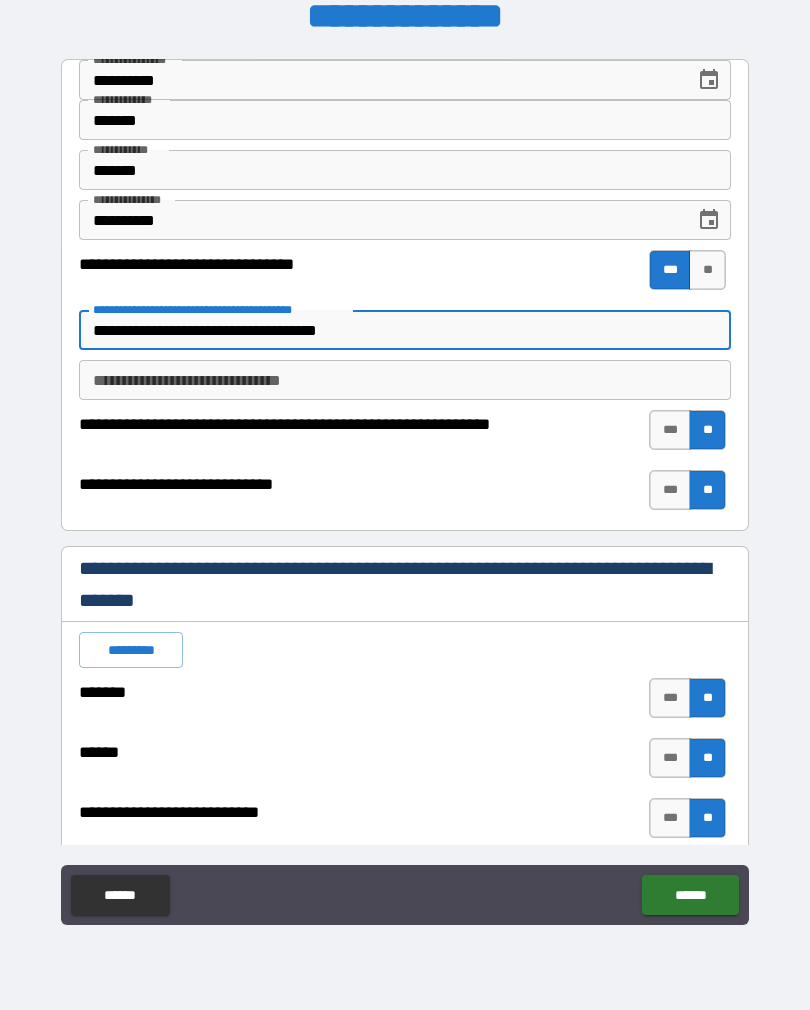 type on "*" 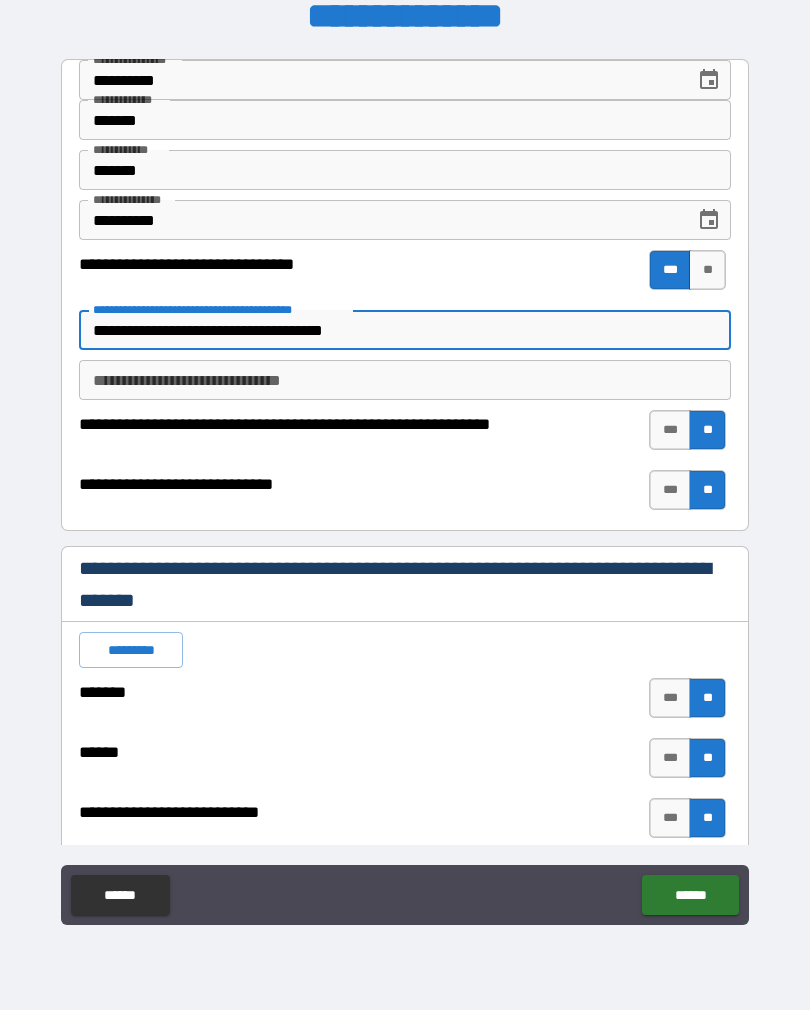 type on "*" 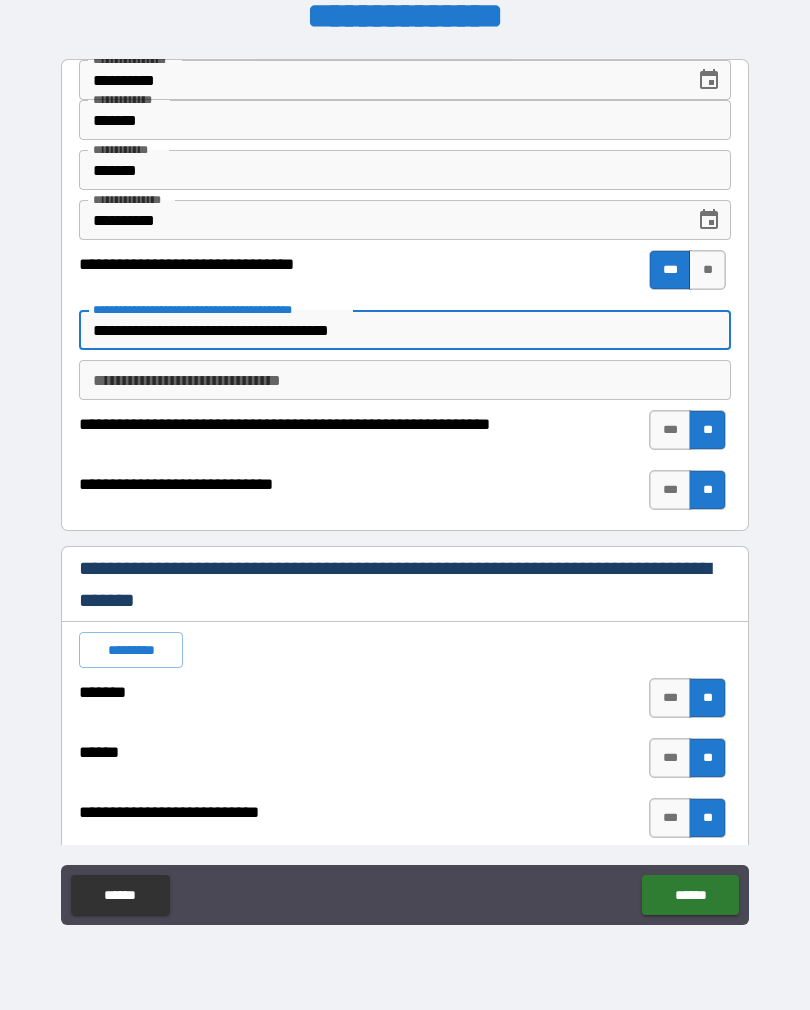 type on "*" 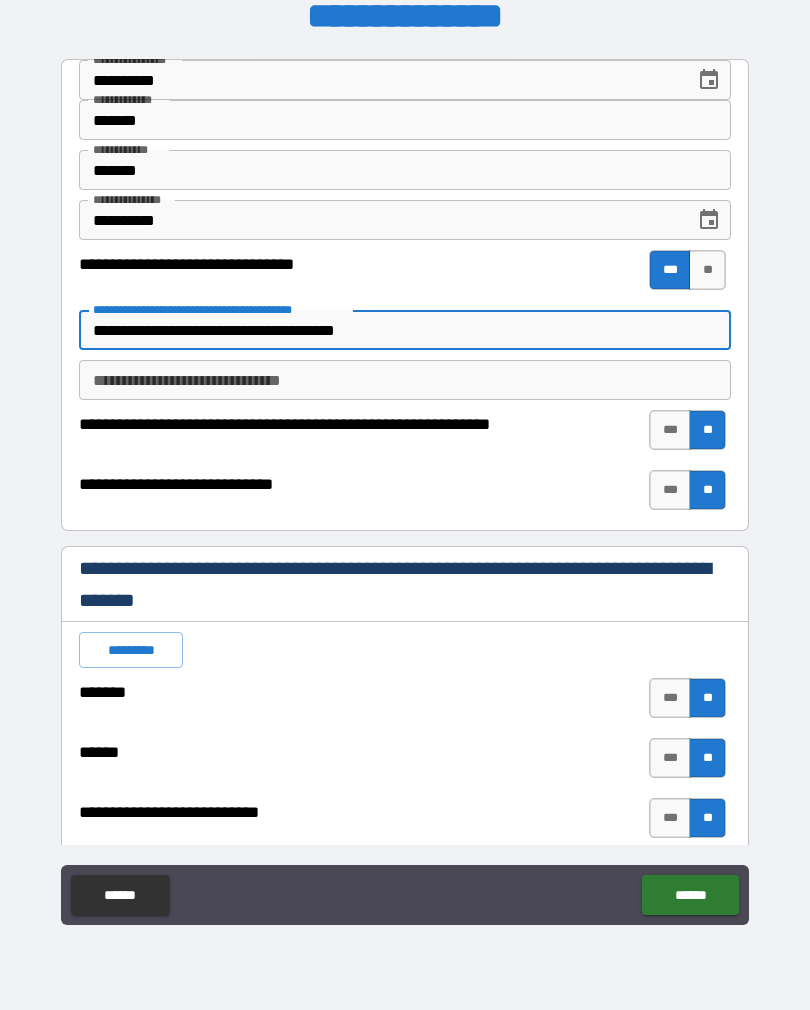 type on "*" 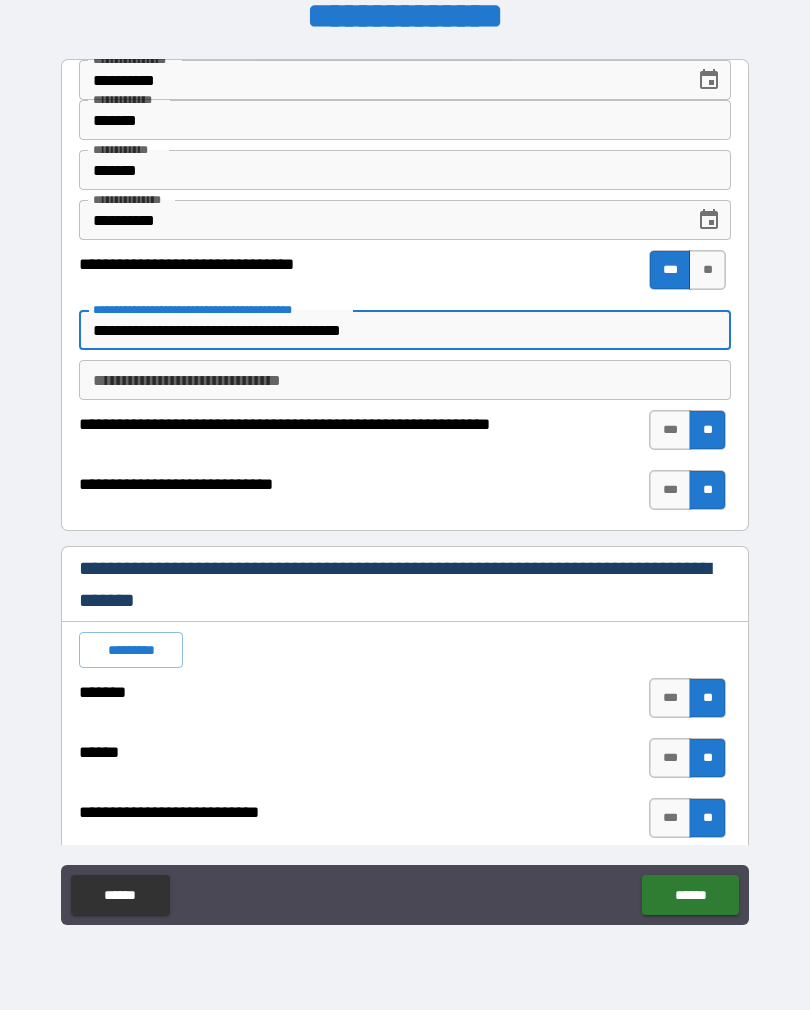 type on "*" 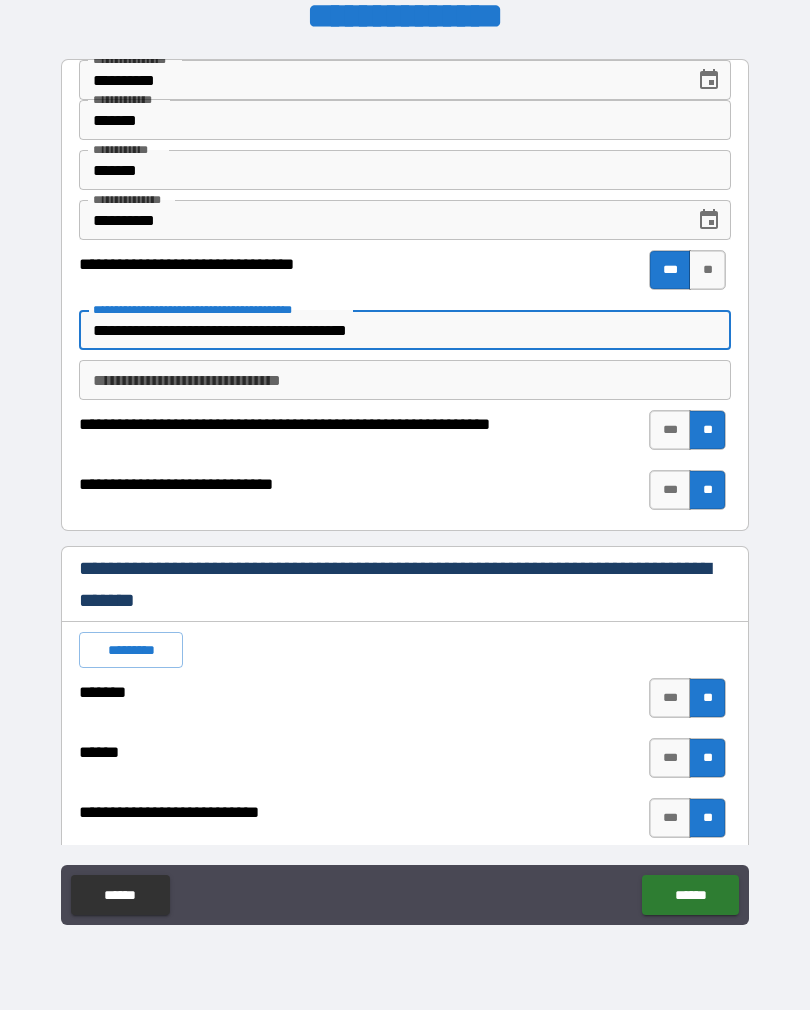 type on "*" 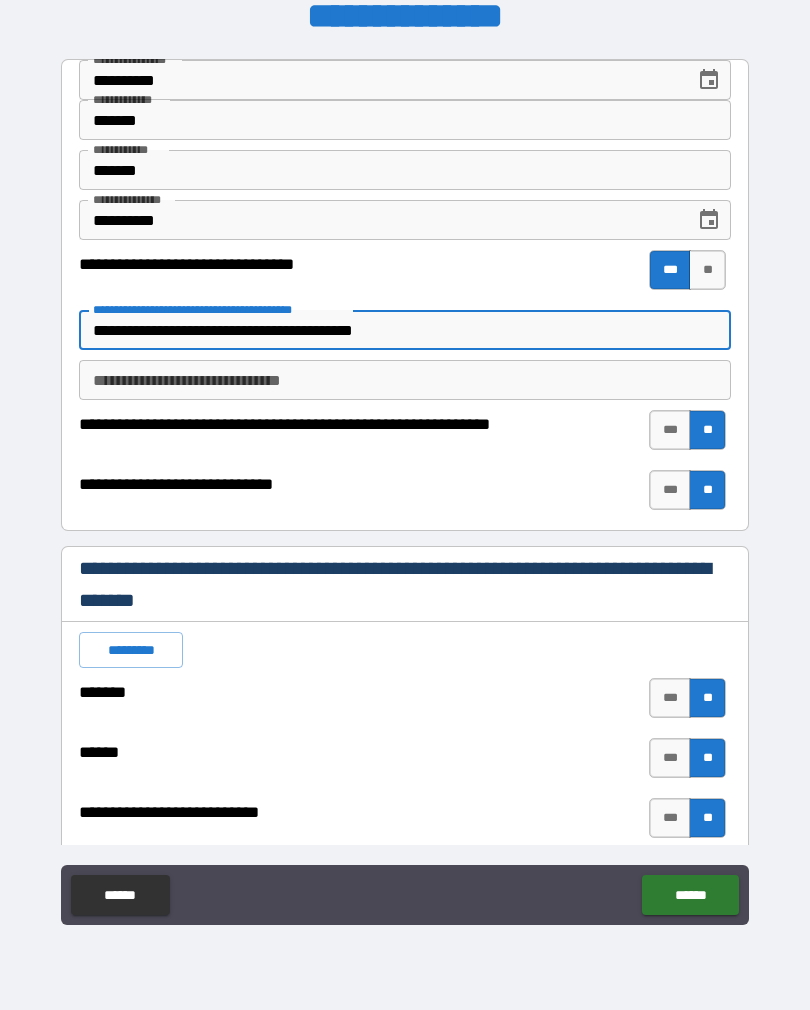type on "*" 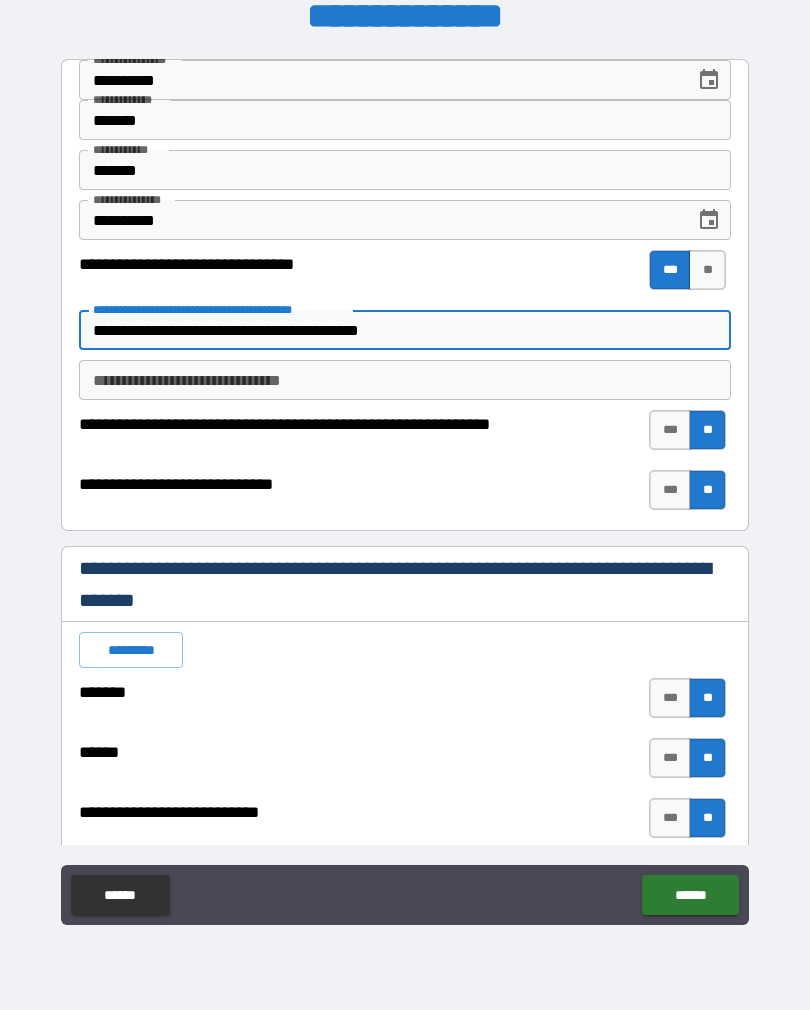 type on "*" 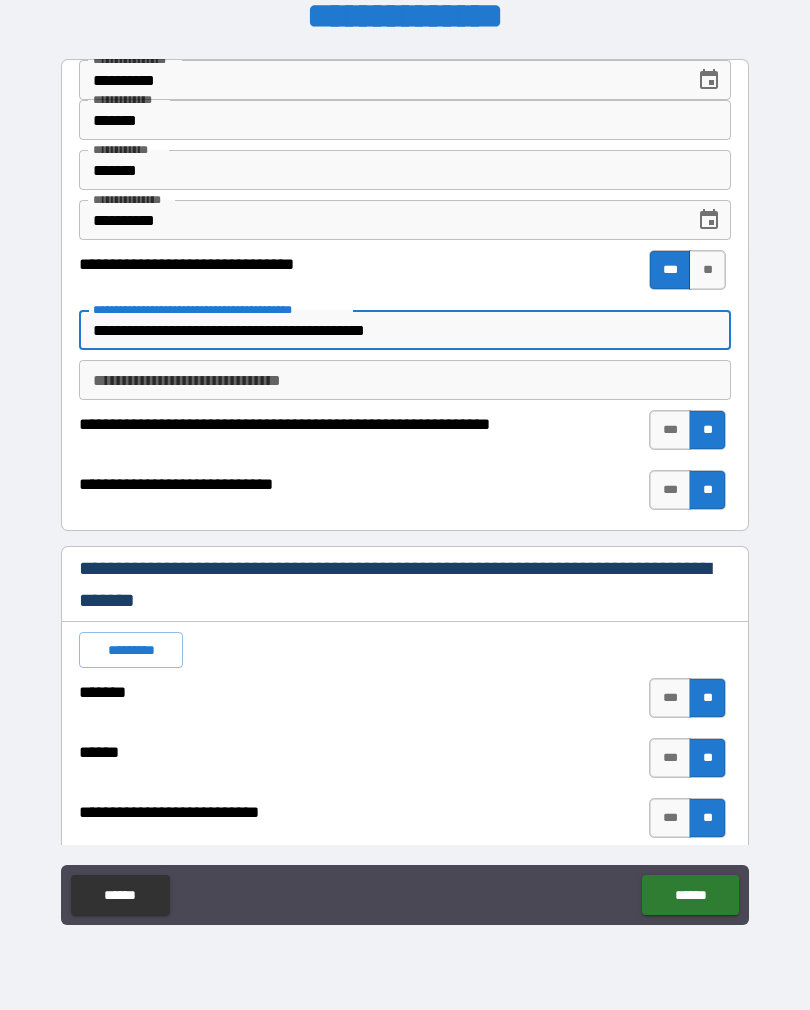 type on "*" 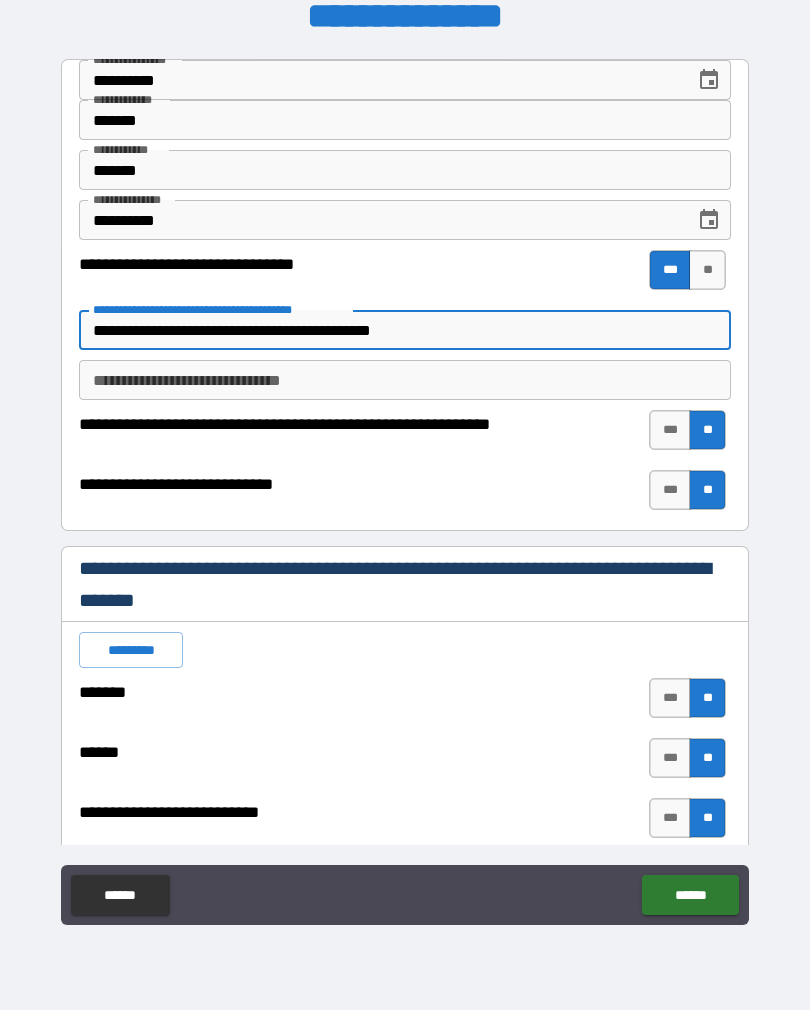 type on "*" 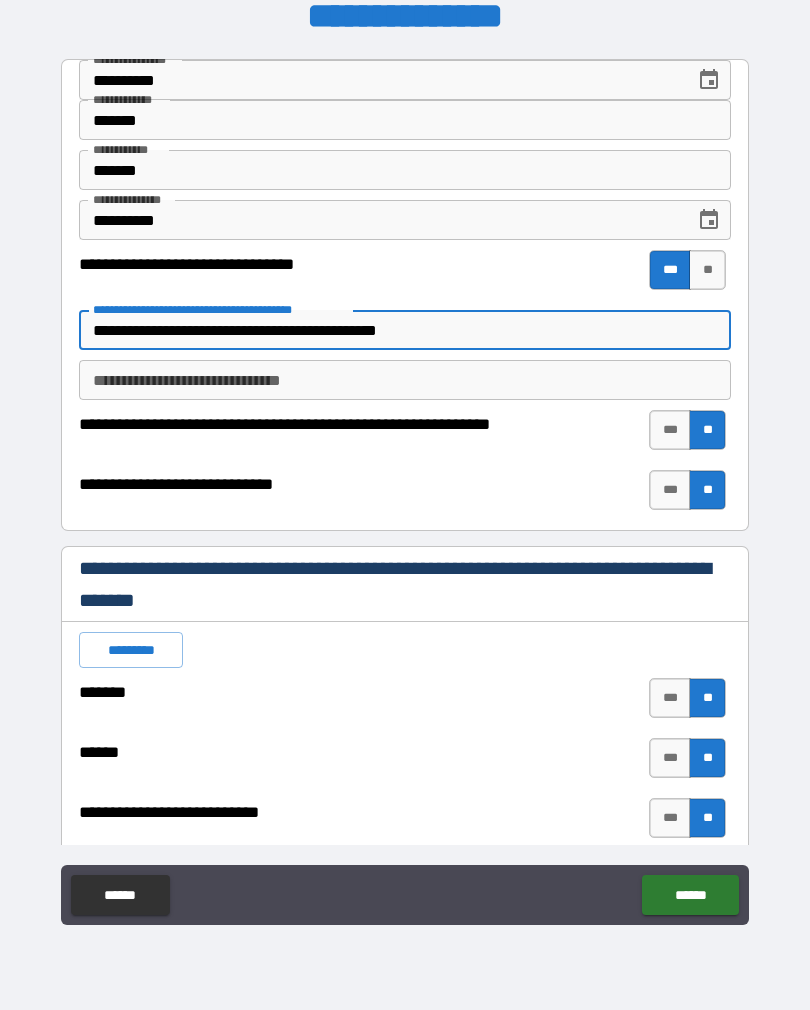 type on "*" 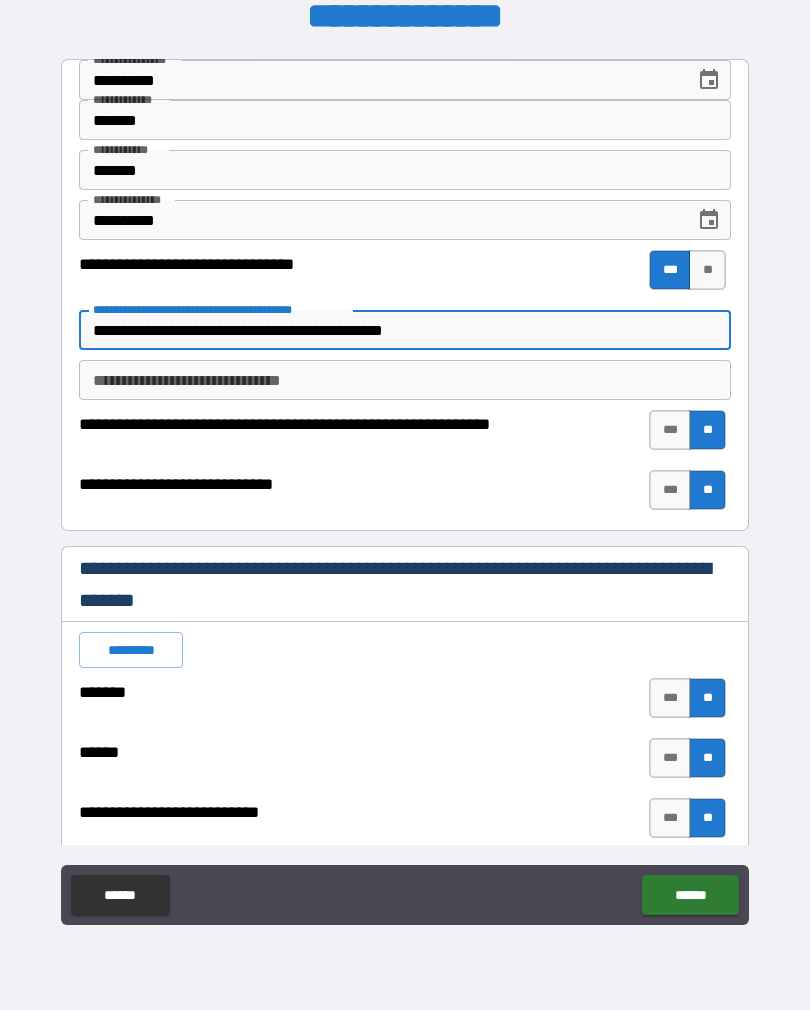 type on "*" 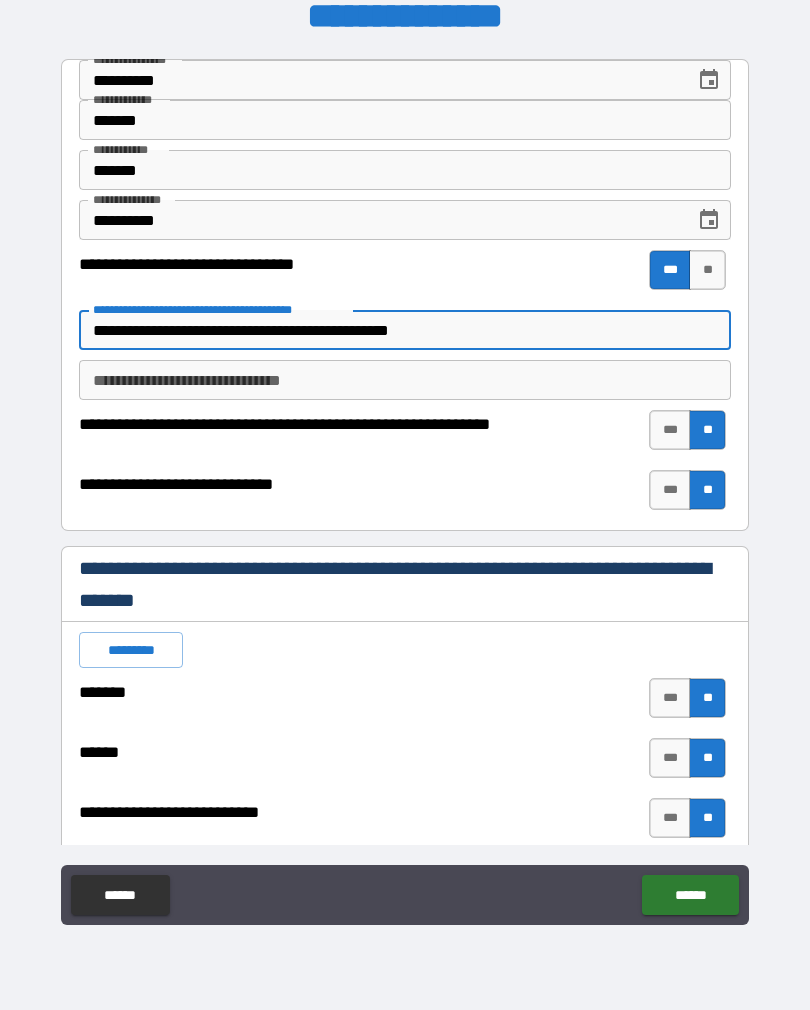 type on "*" 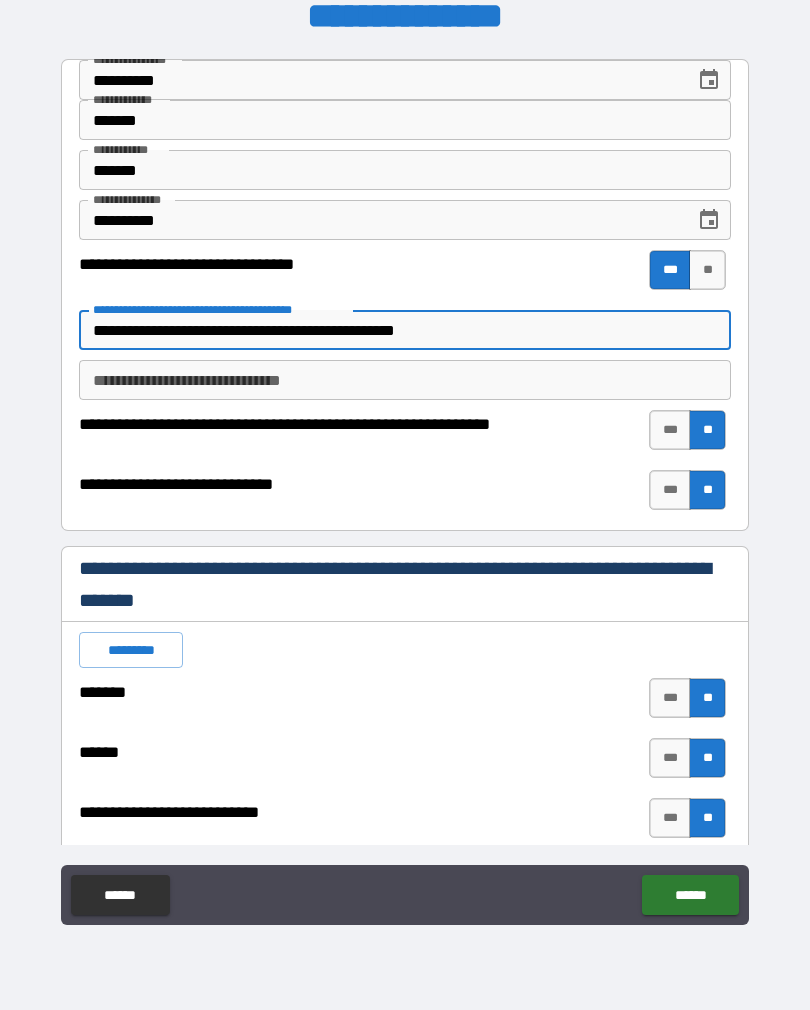 type on "*" 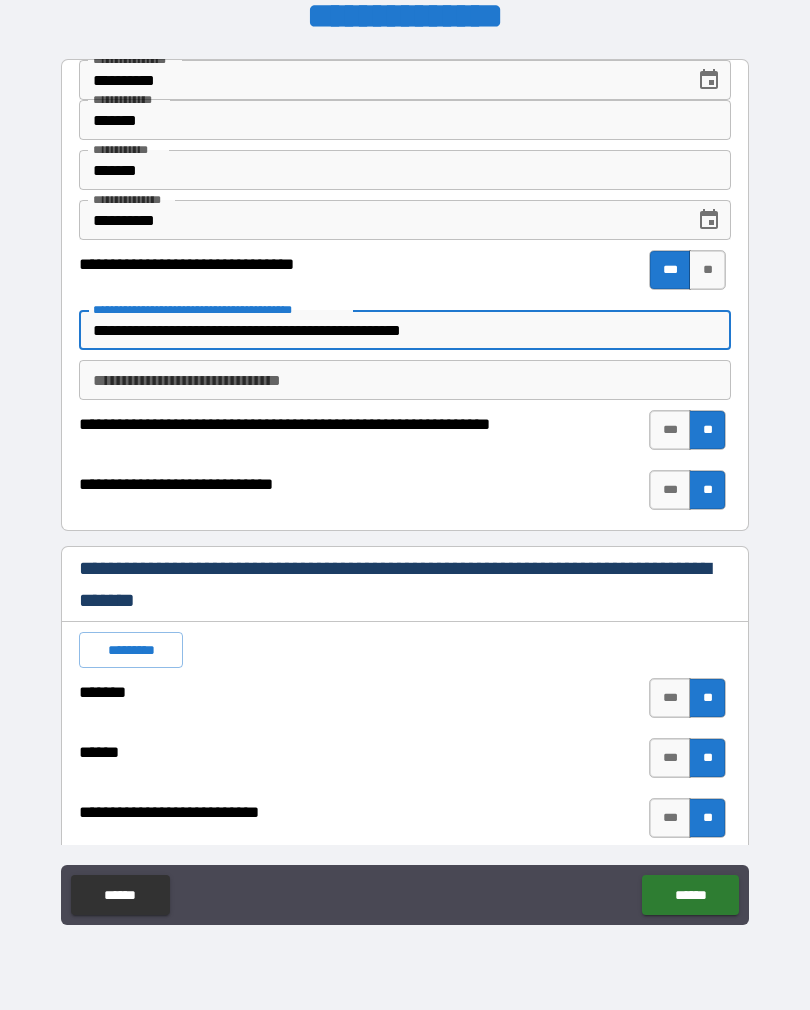 type on "*" 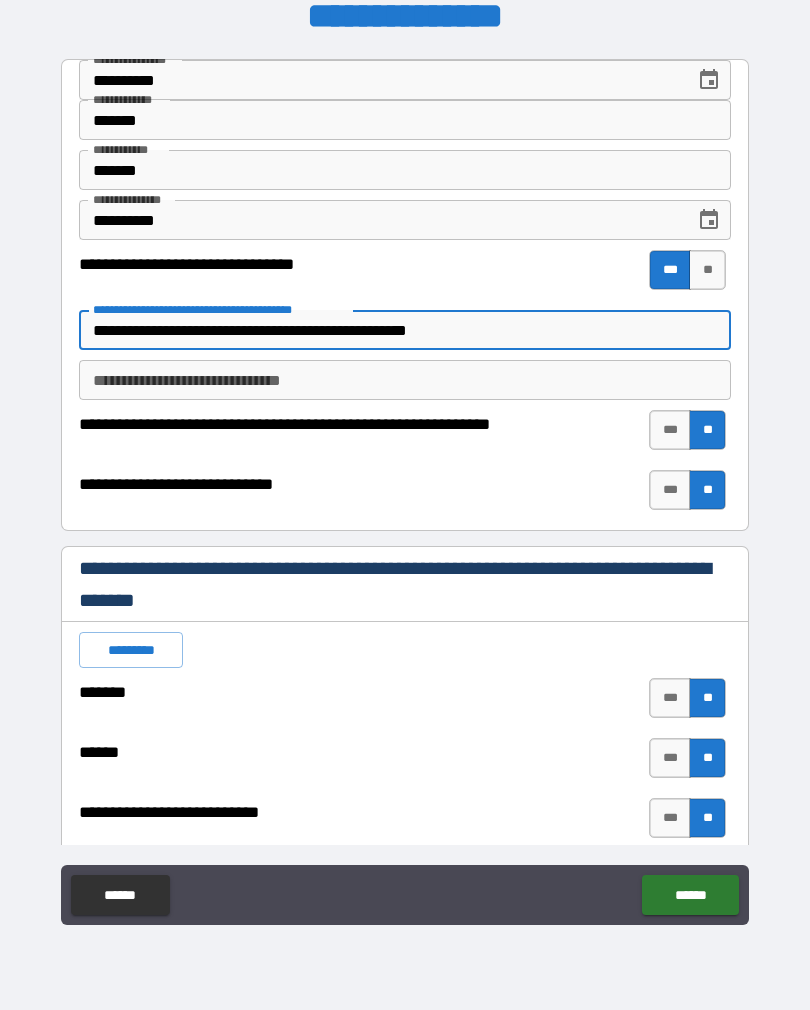 type on "*" 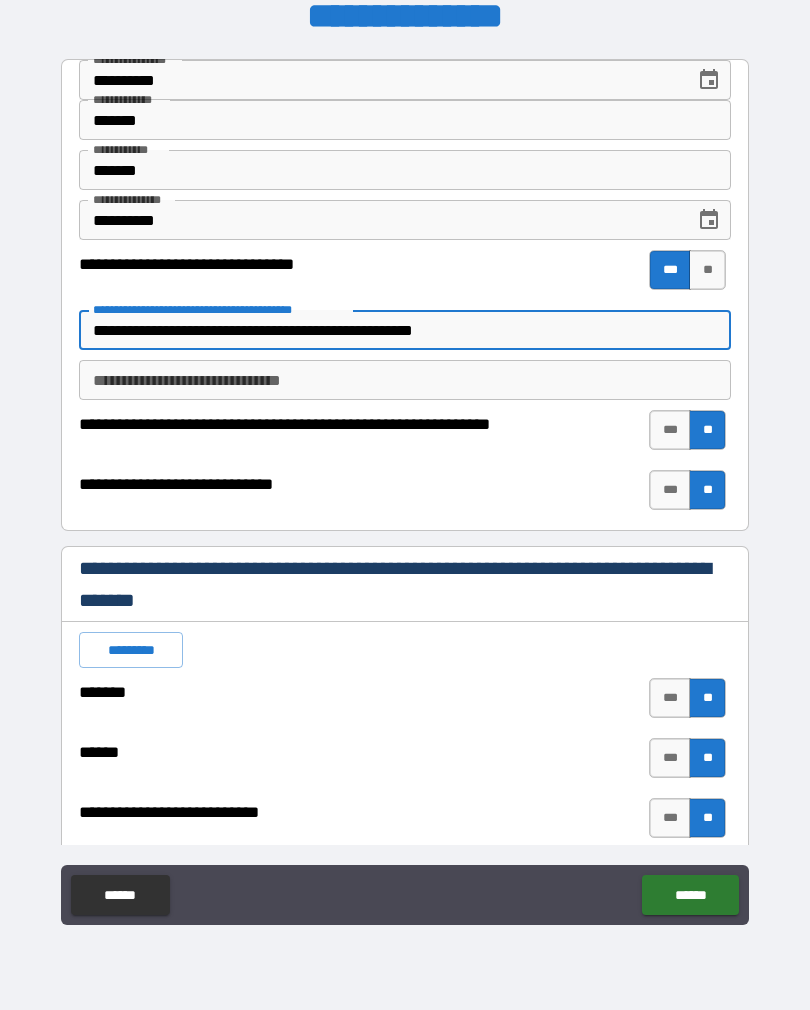 type on "*" 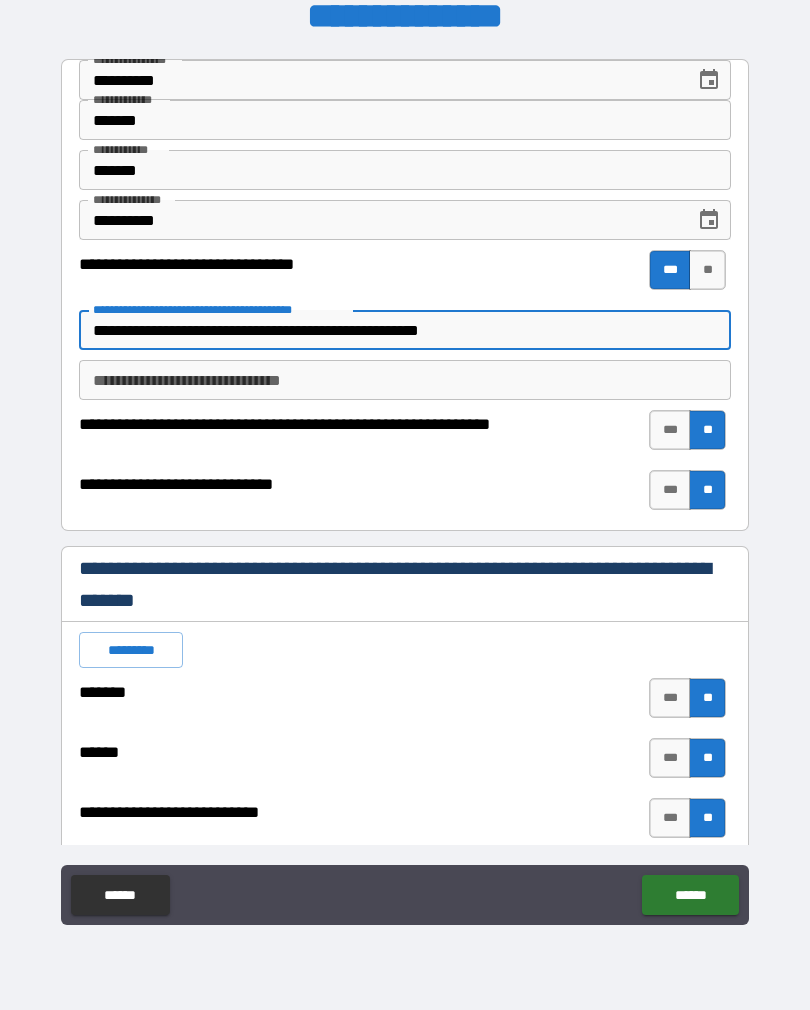 type on "*" 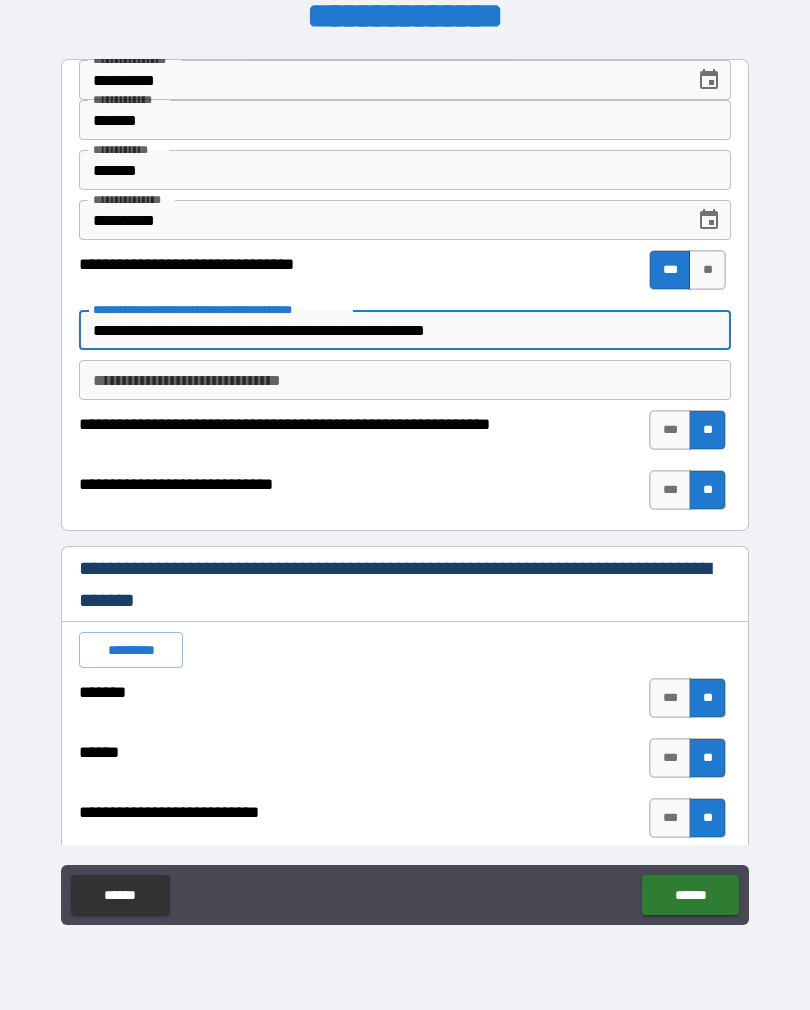 type on "*" 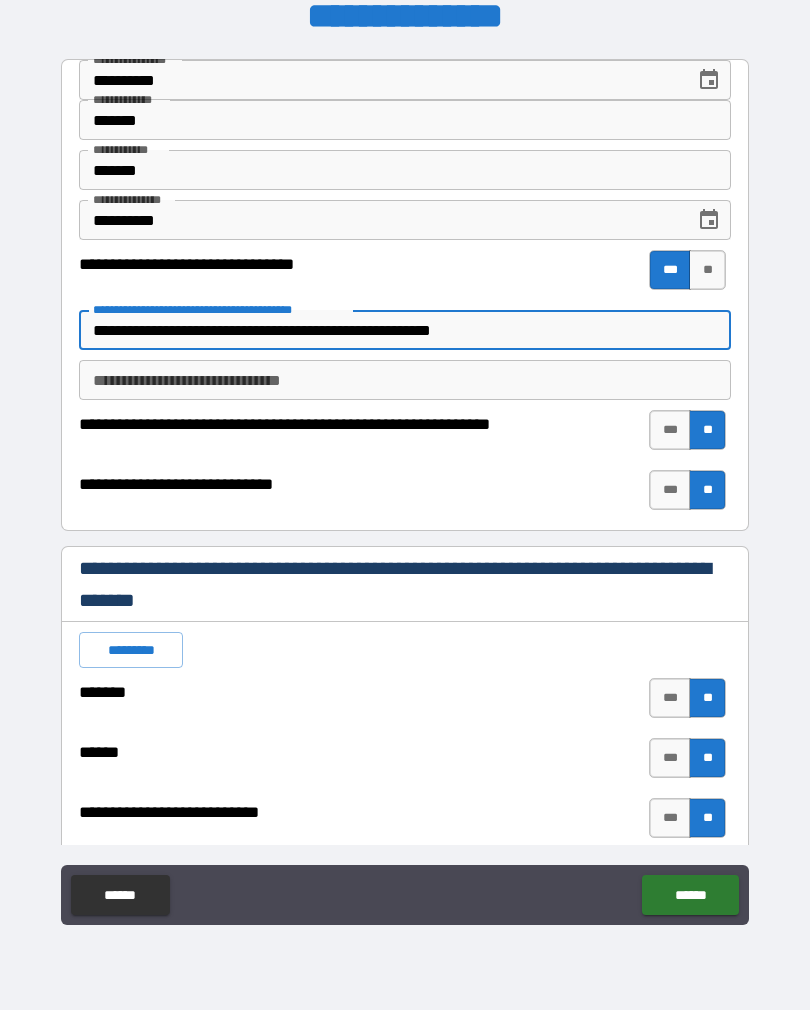 type 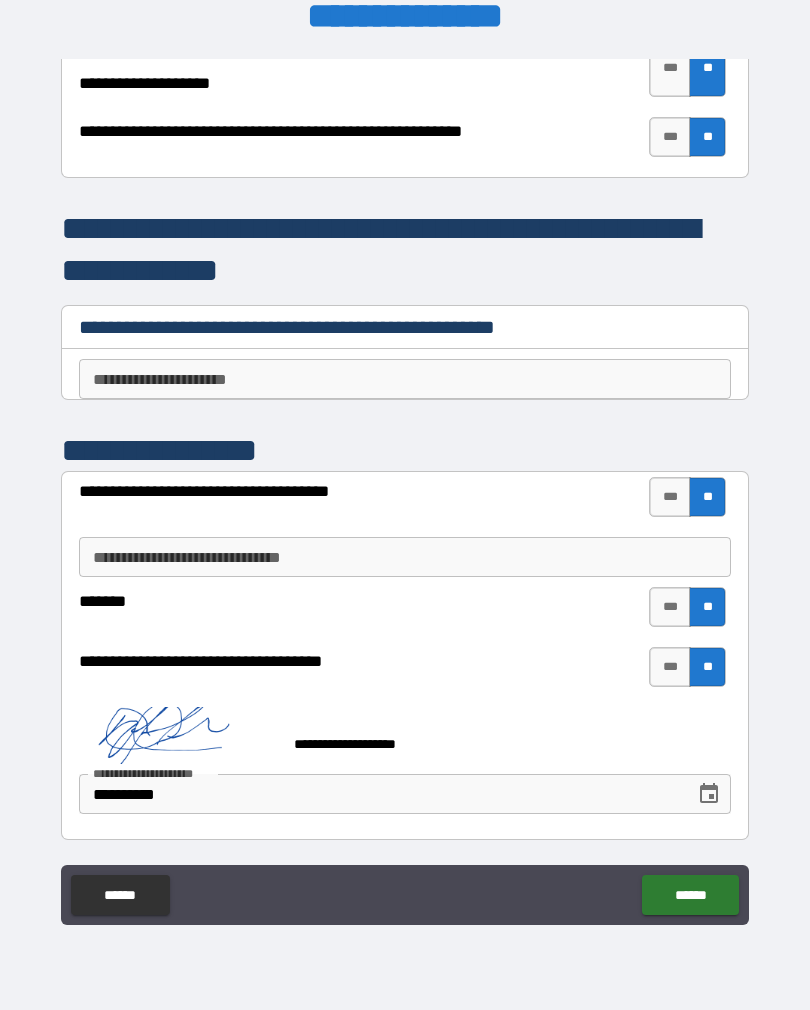 scroll, scrollTop: 4184, scrollLeft: 0, axis: vertical 